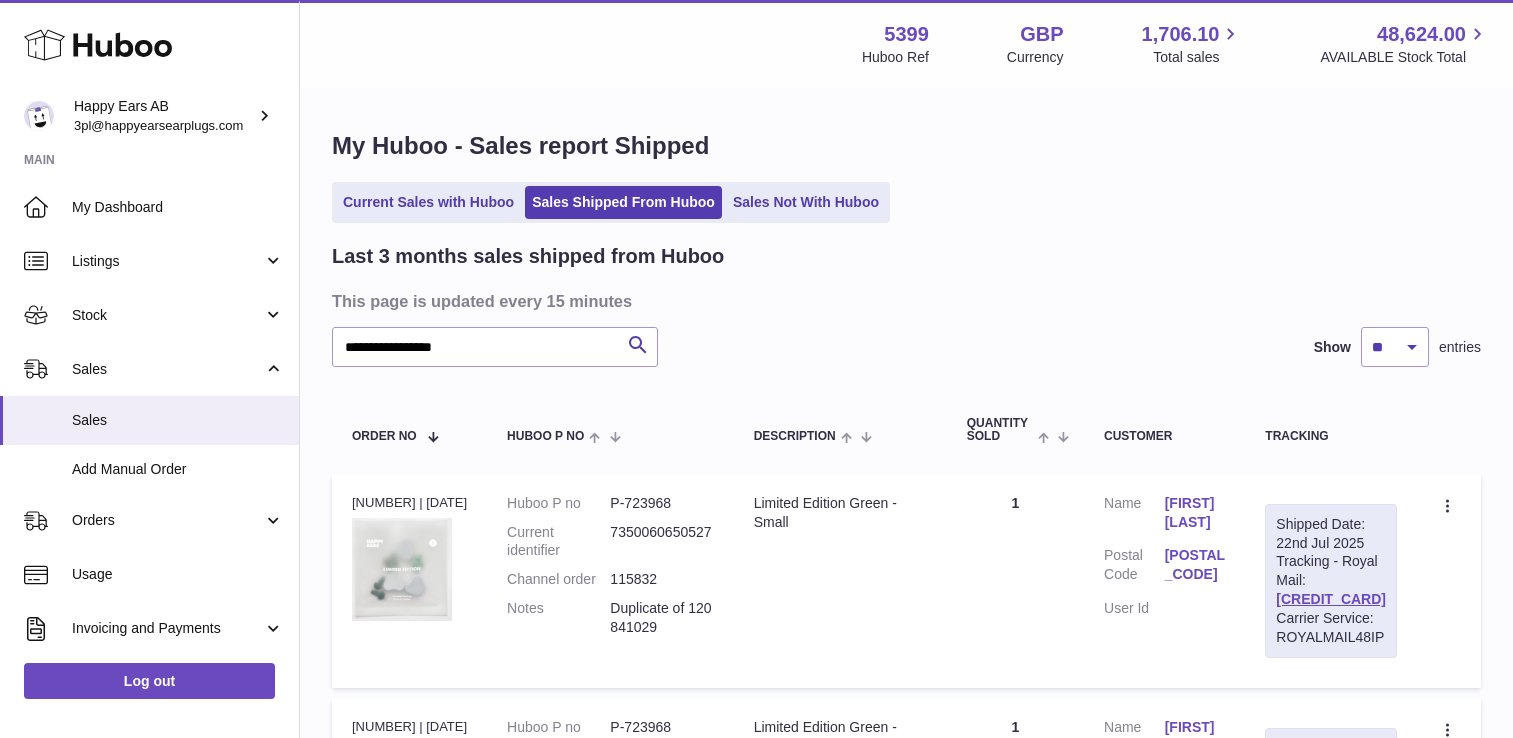 scroll, scrollTop: 74, scrollLeft: 0, axis: vertical 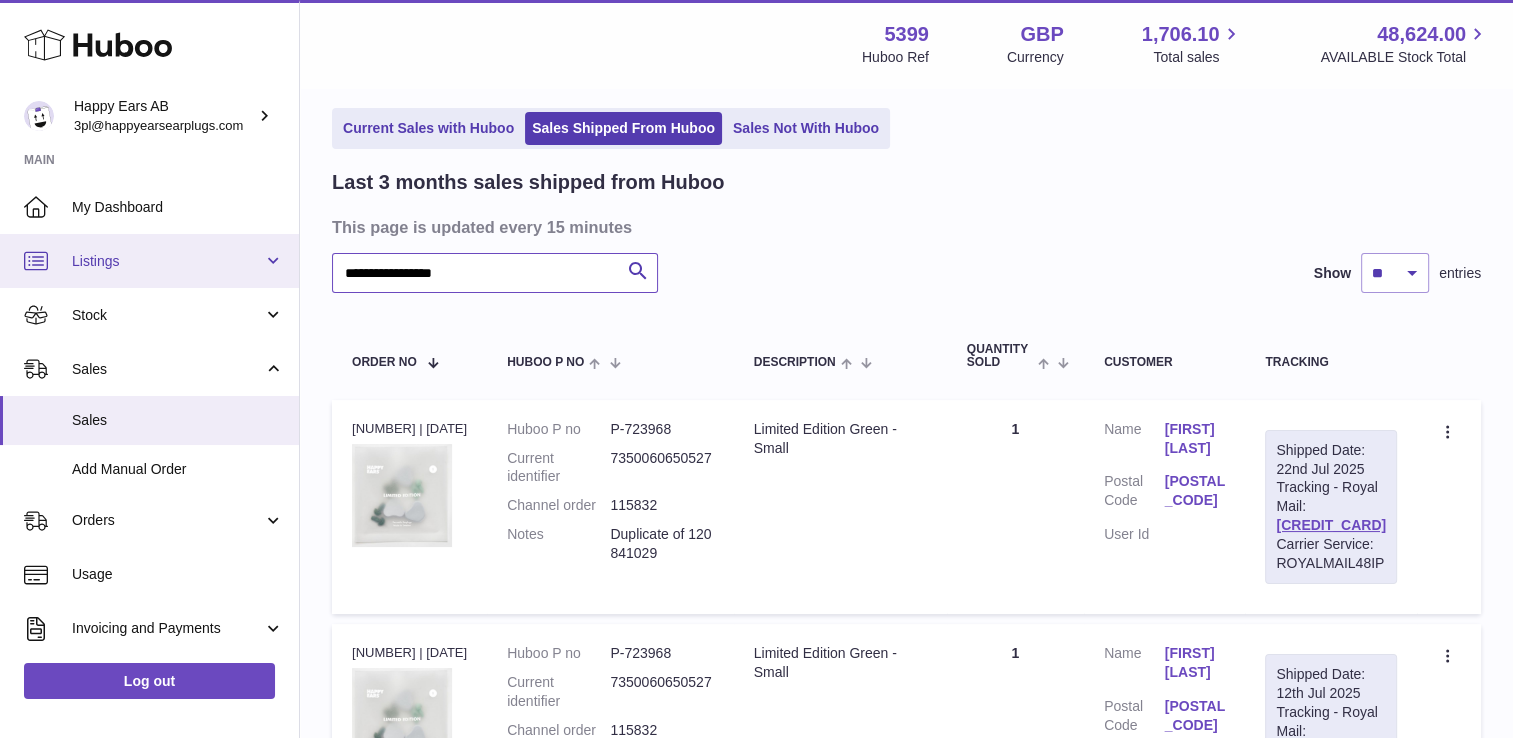 drag, startPoint x: 445, startPoint y: 262, endPoint x: 32, endPoint y: 263, distance: 413.00122 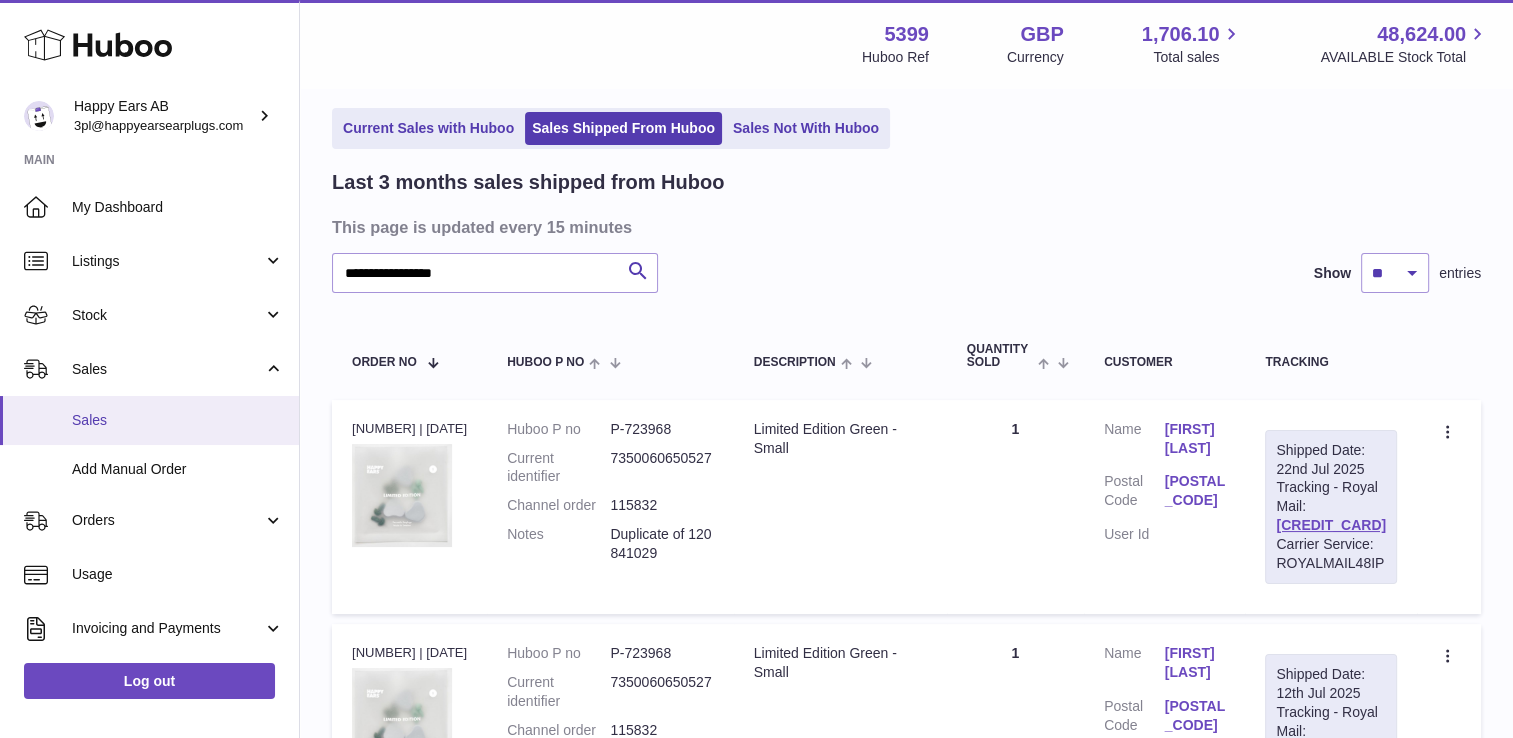 click on "Sales" at bounding box center [178, 420] 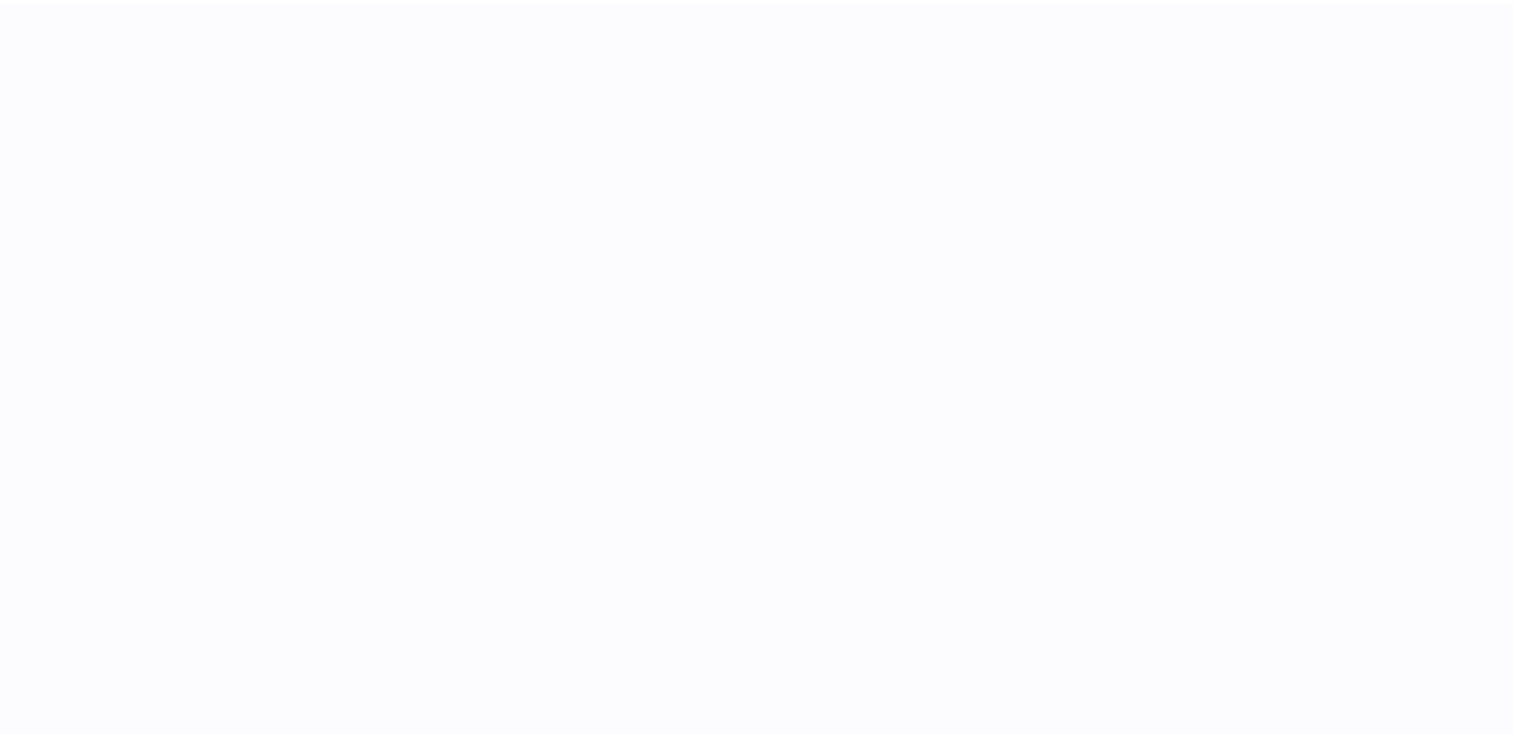 scroll, scrollTop: 0, scrollLeft: 0, axis: both 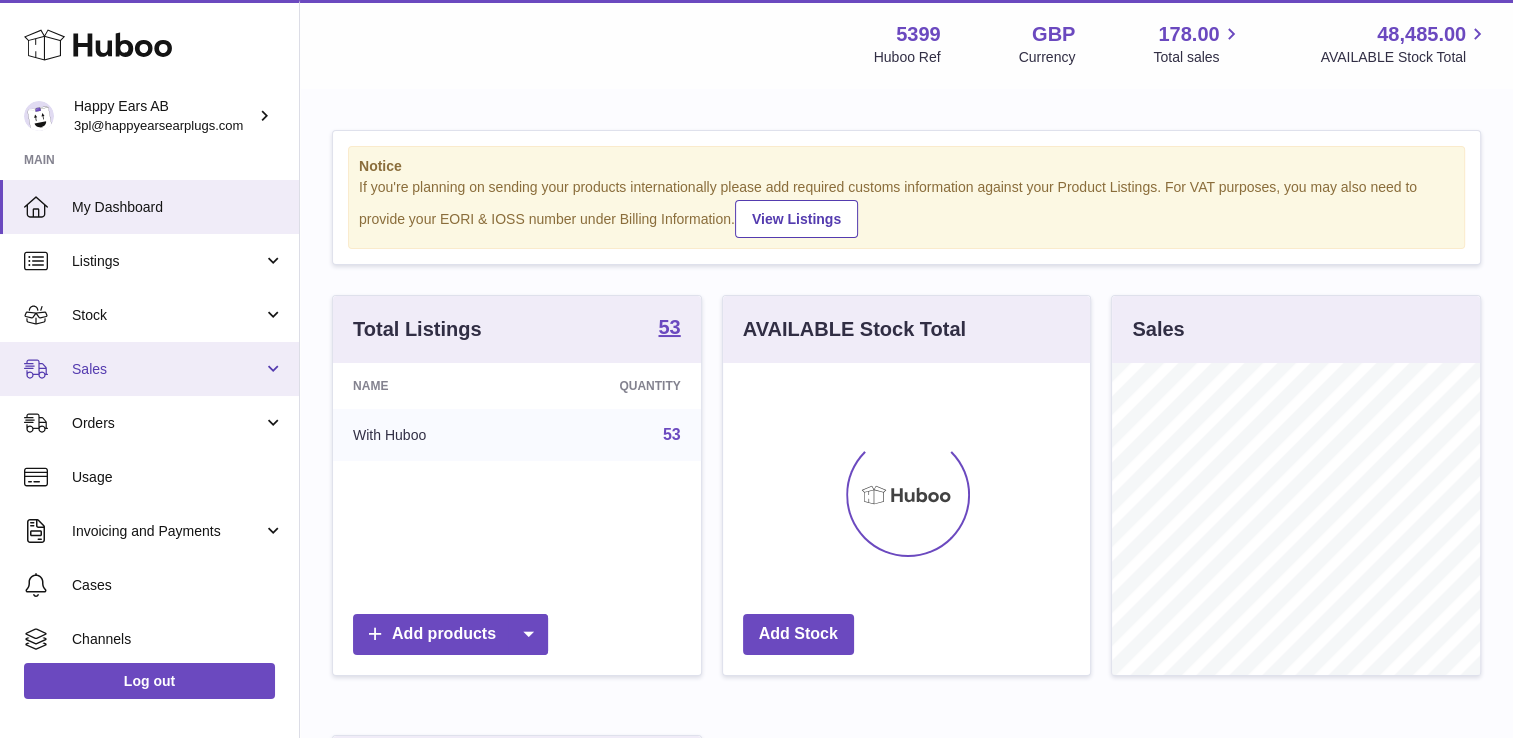 click on "Sales" at bounding box center (167, 369) 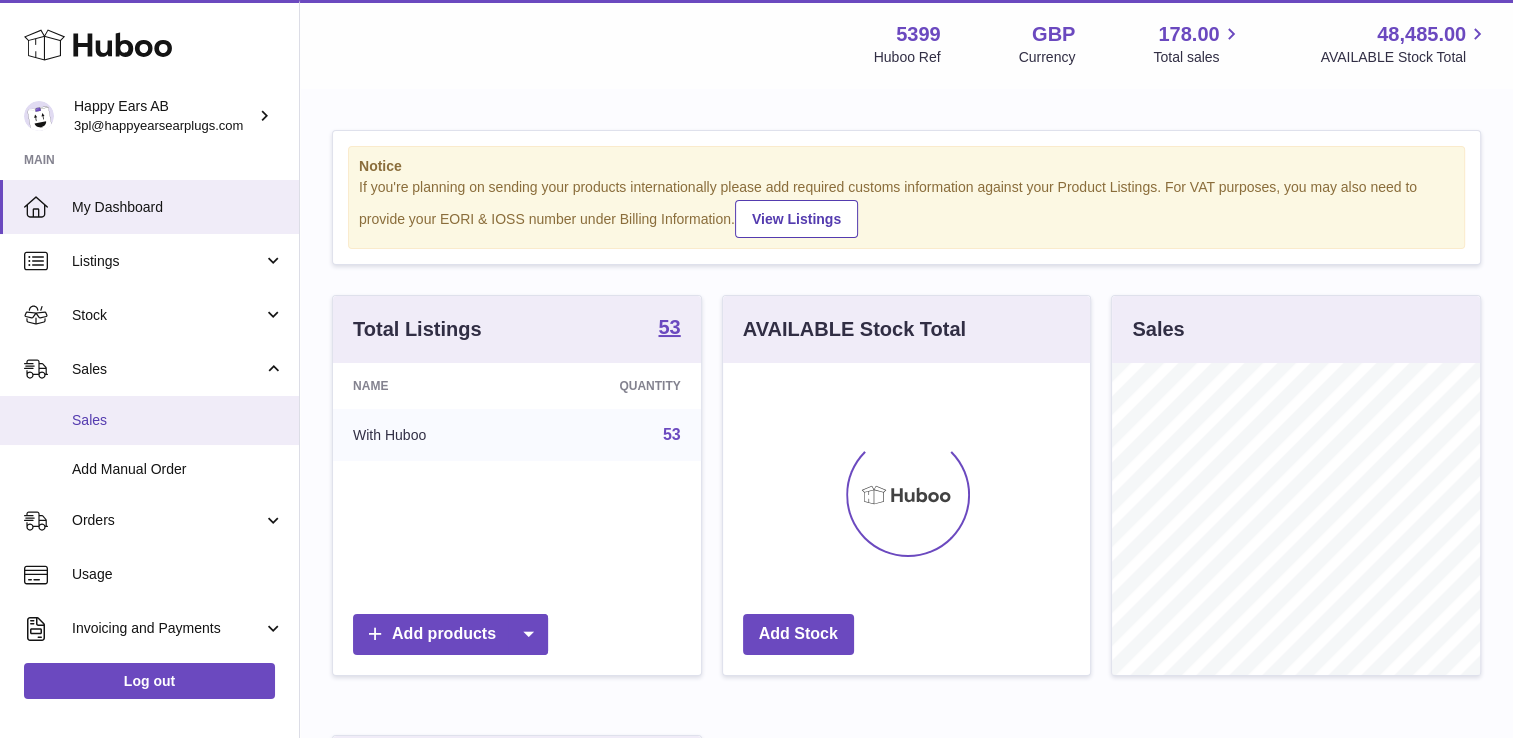 click on "Sales" at bounding box center [178, 420] 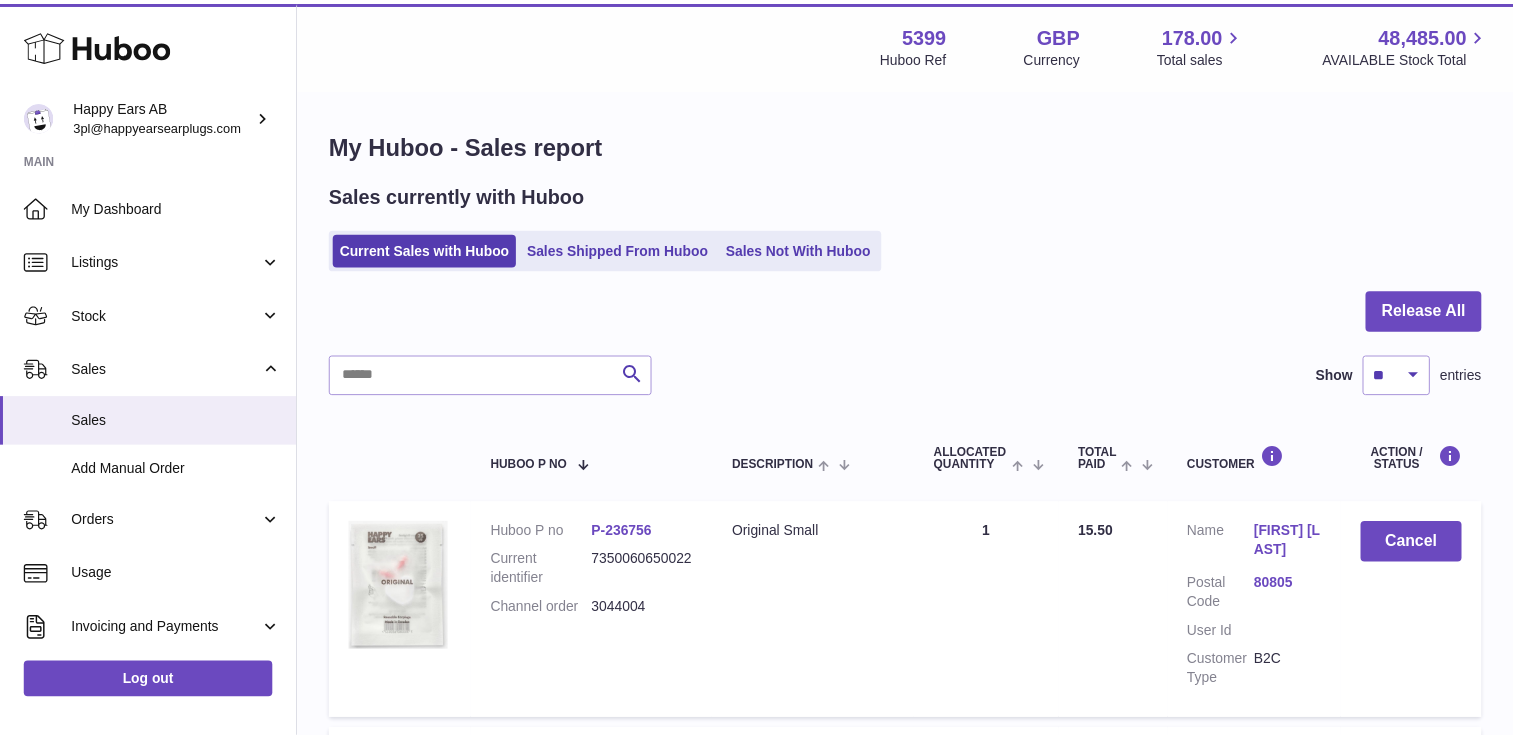 scroll, scrollTop: 0, scrollLeft: 0, axis: both 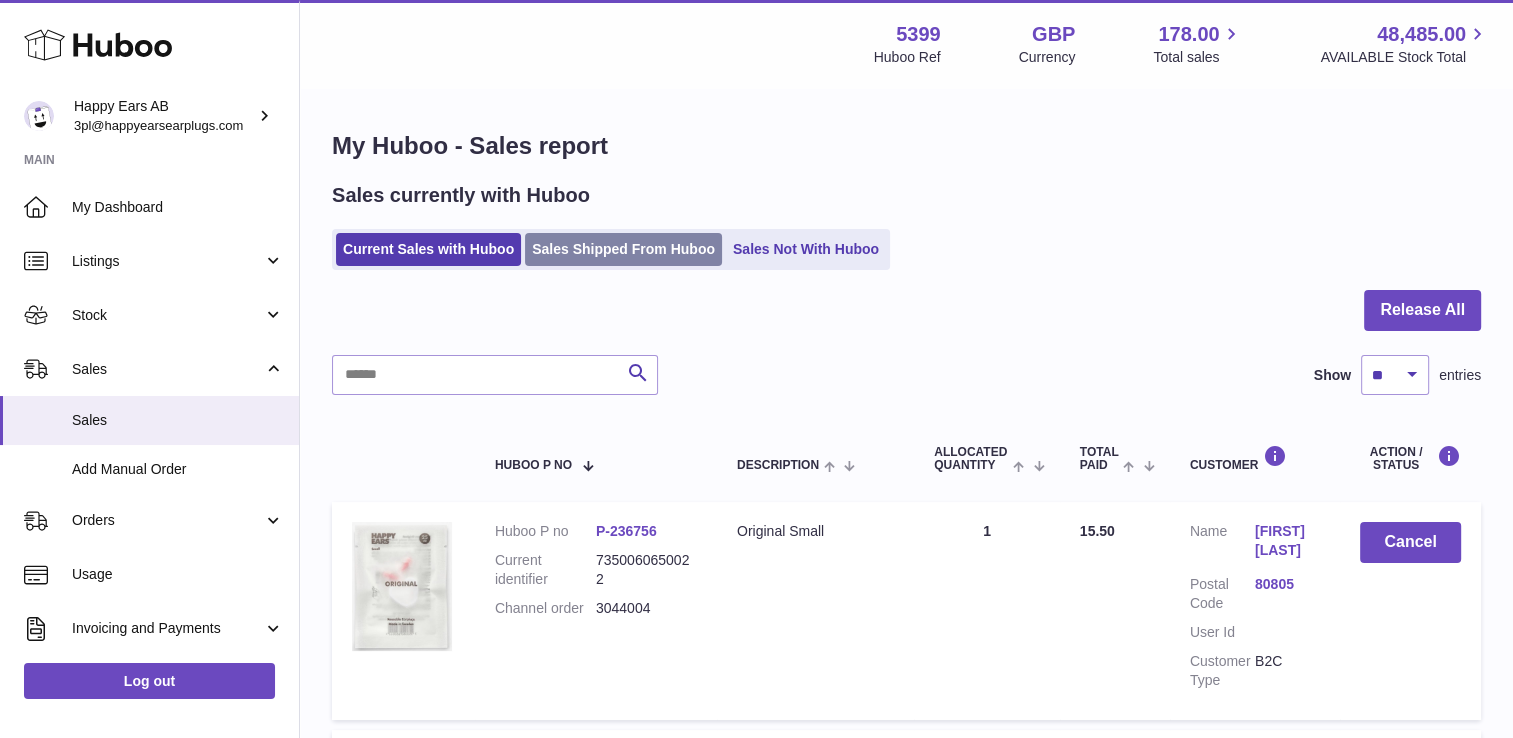 click on "Sales Shipped From Huboo" at bounding box center (623, 249) 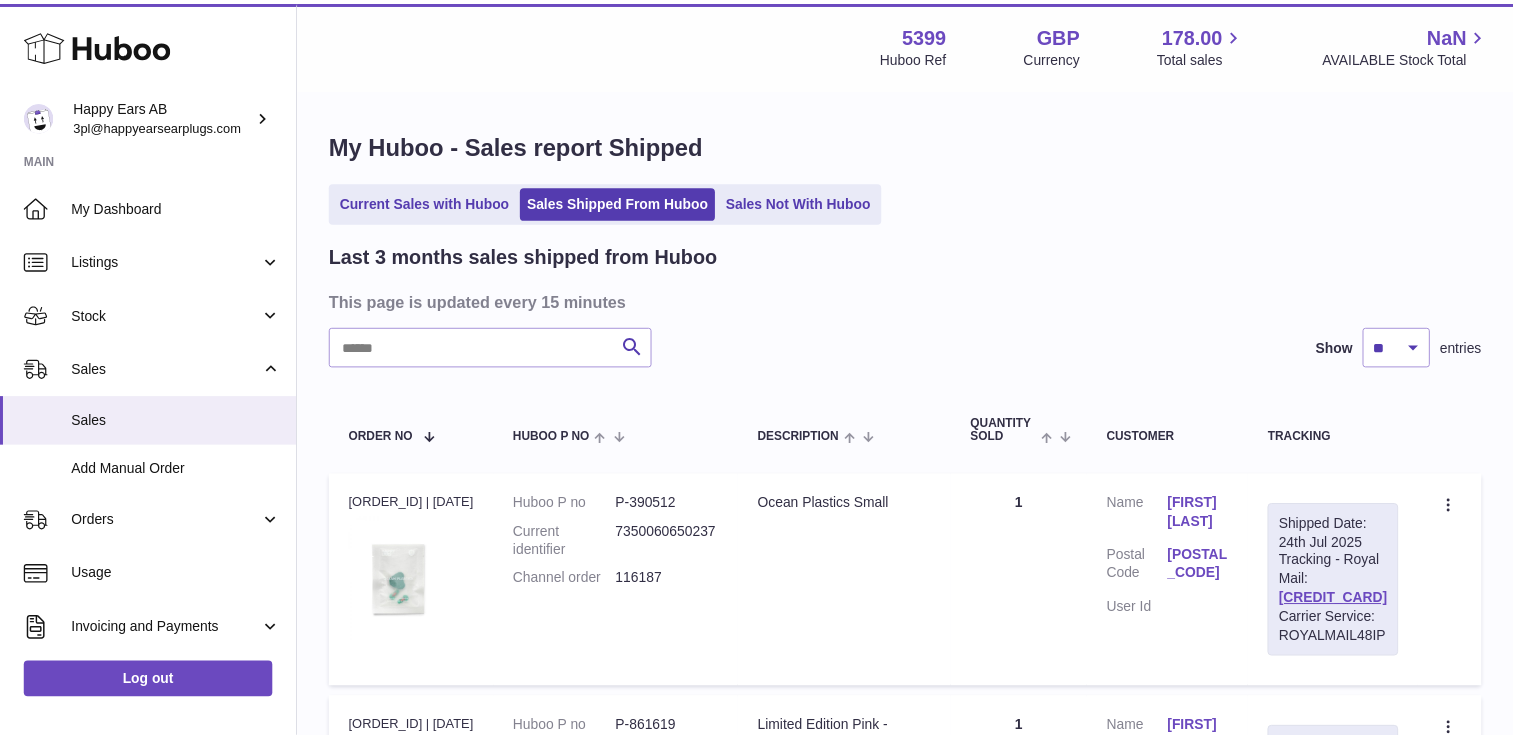 scroll, scrollTop: 0, scrollLeft: 0, axis: both 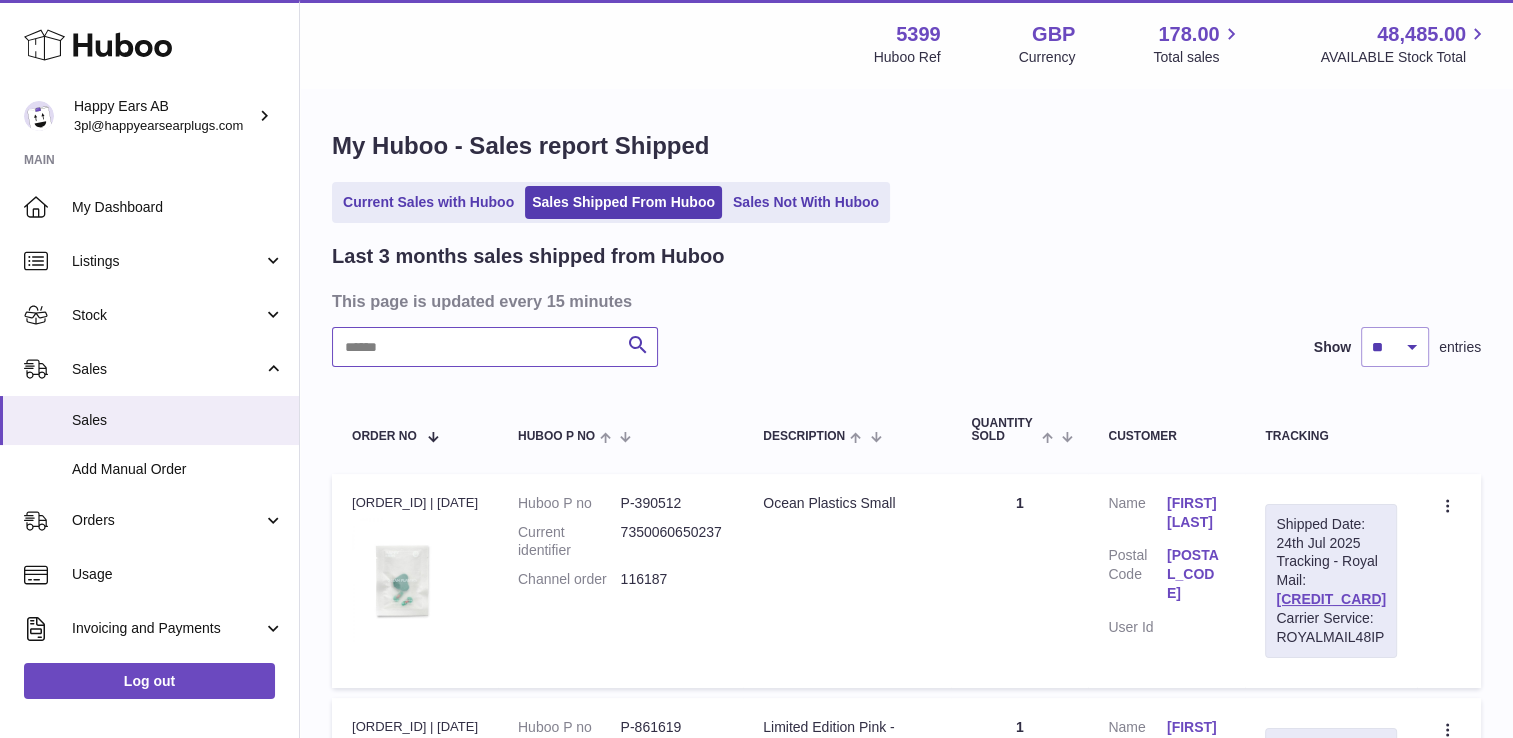 click at bounding box center [495, 347] 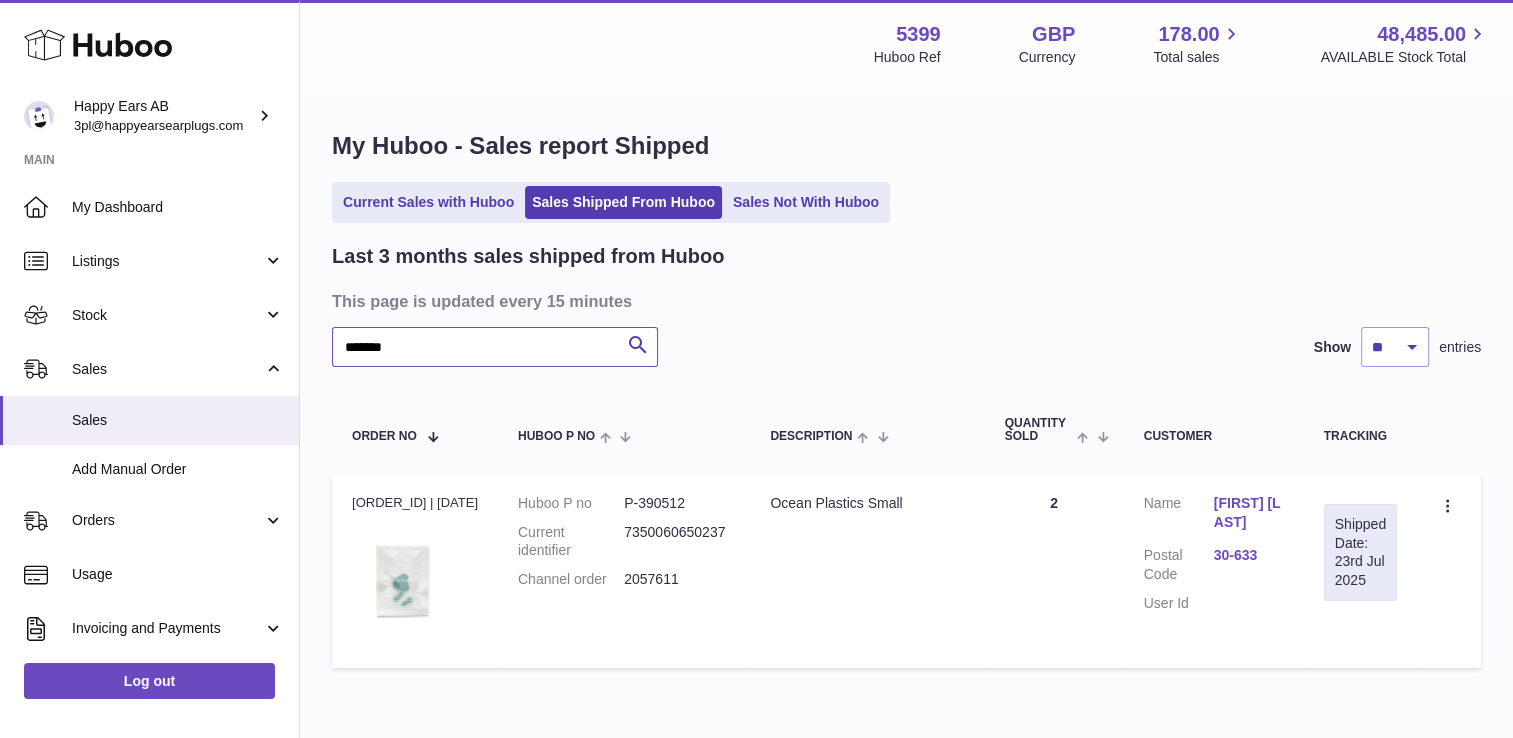 type on "*******" 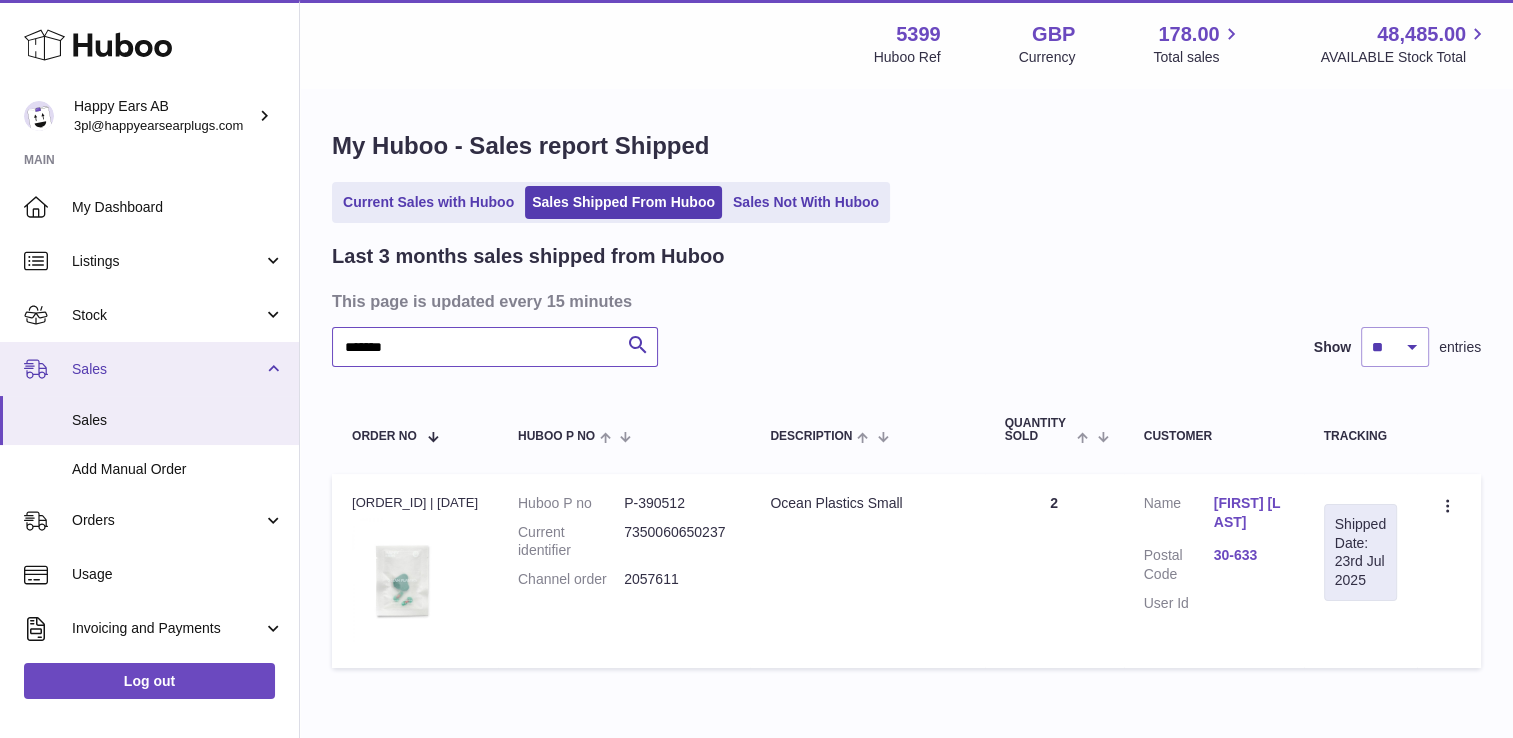 drag, startPoint x: 505, startPoint y: 335, endPoint x: 135, endPoint y: 362, distance: 370.98383 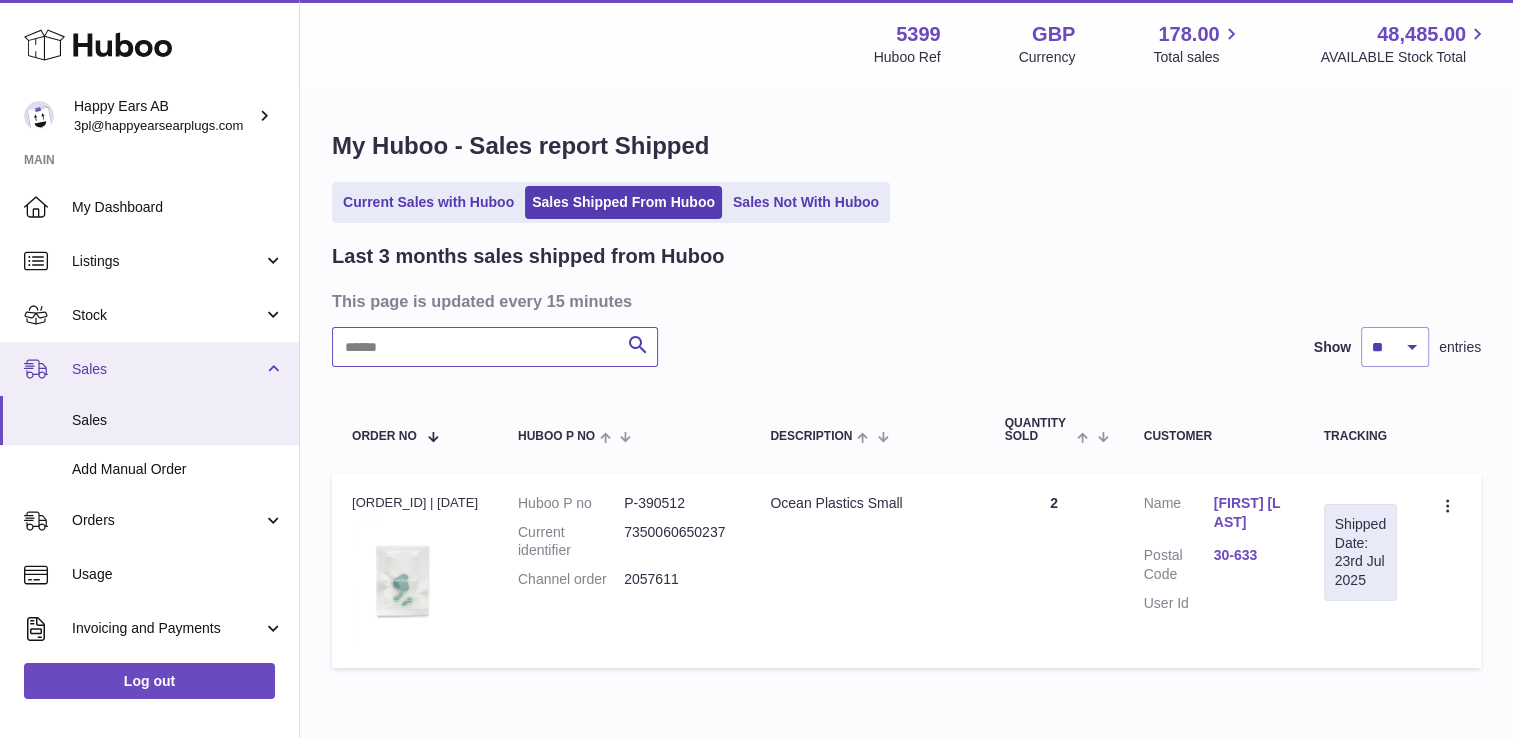 paste on "*******" 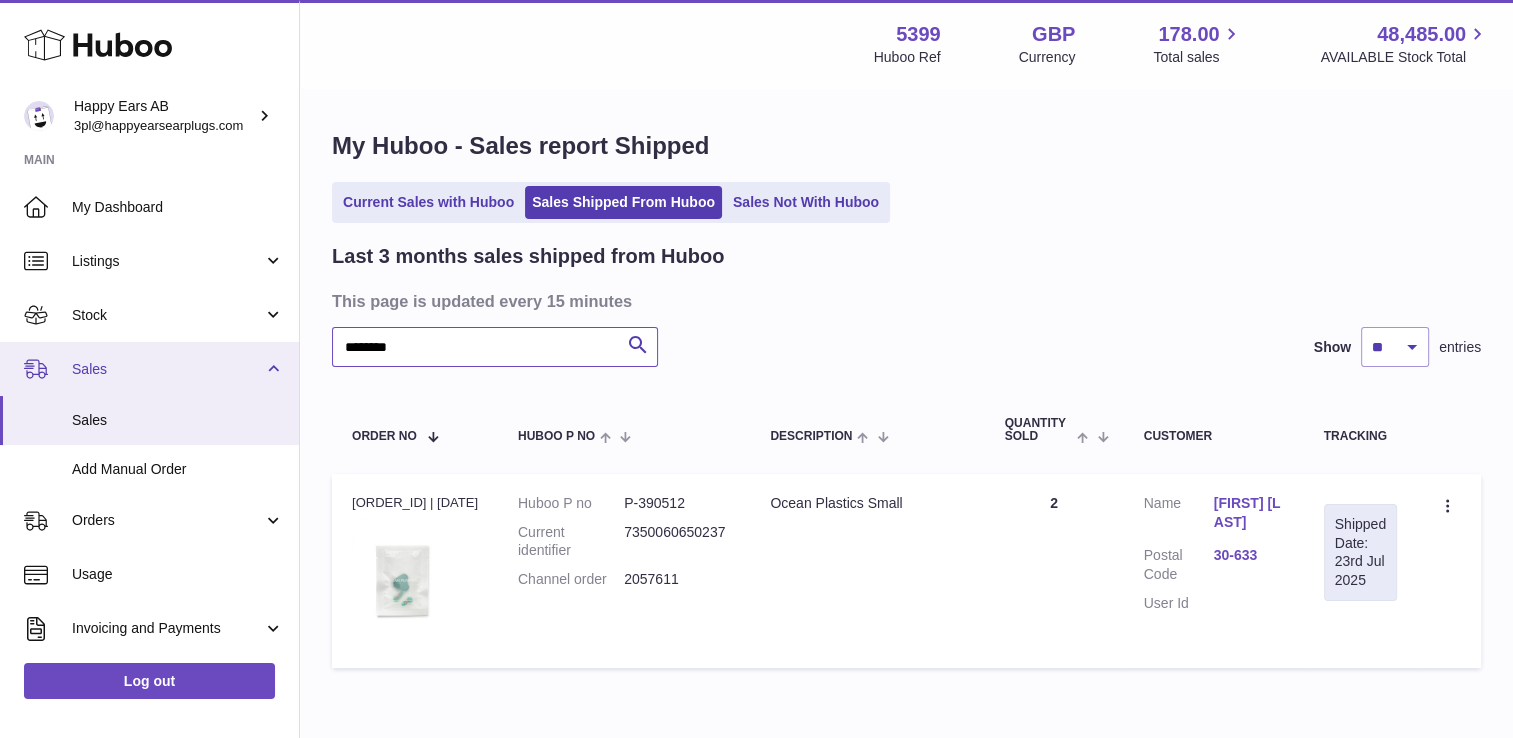type on "********" 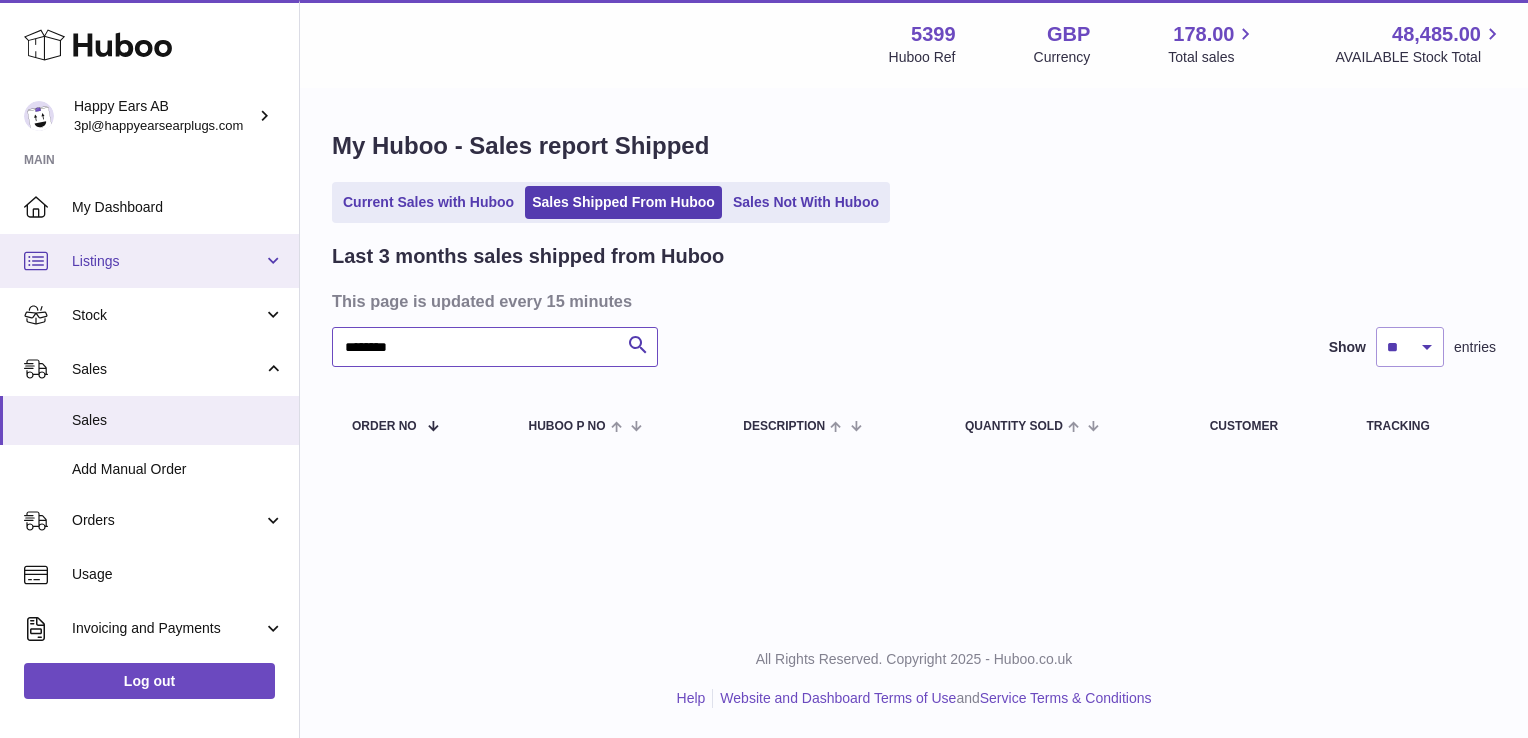 drag, startPoint x: 454, startPoint y: 339, endPoint x: 0, endPoint y: 275, distance: 458.48883 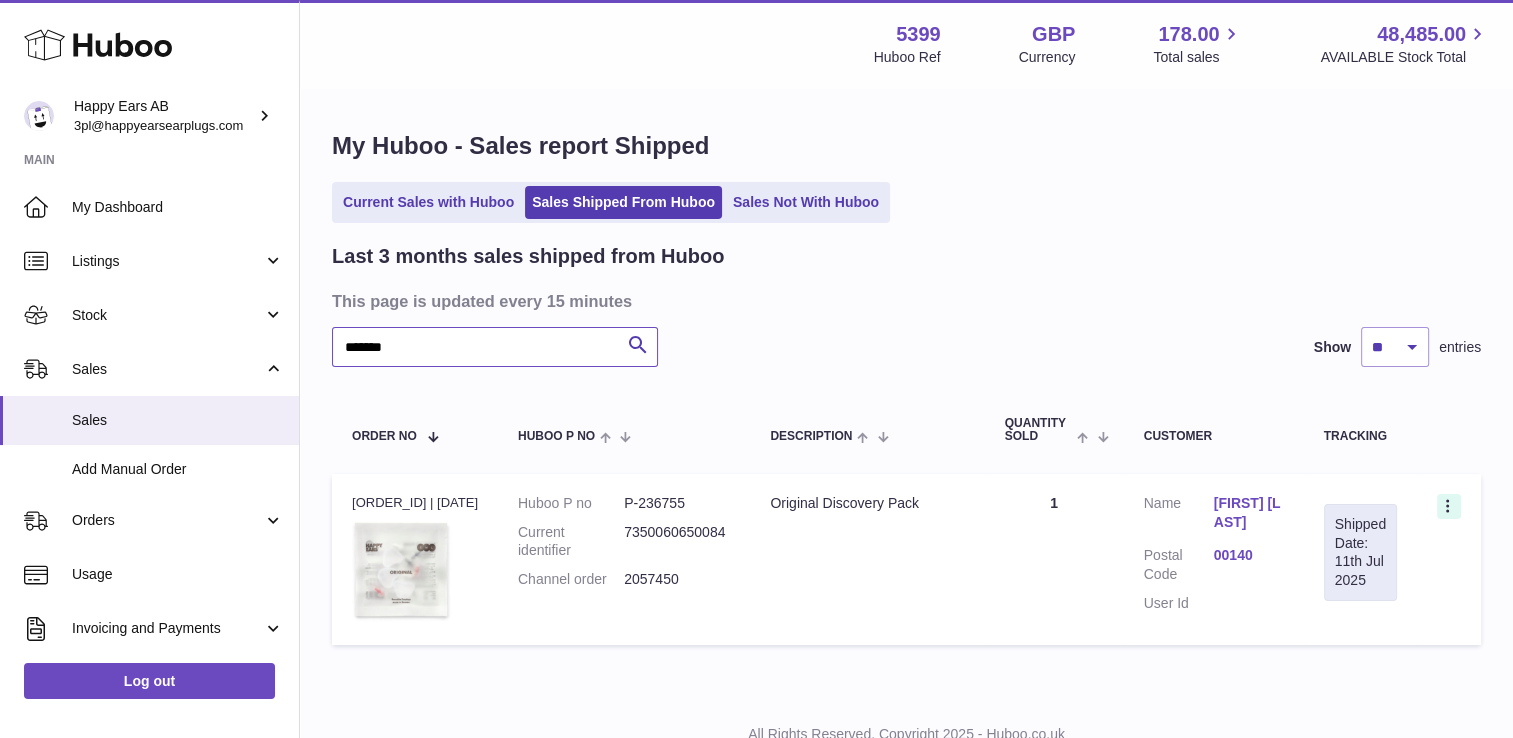 type on "*******" 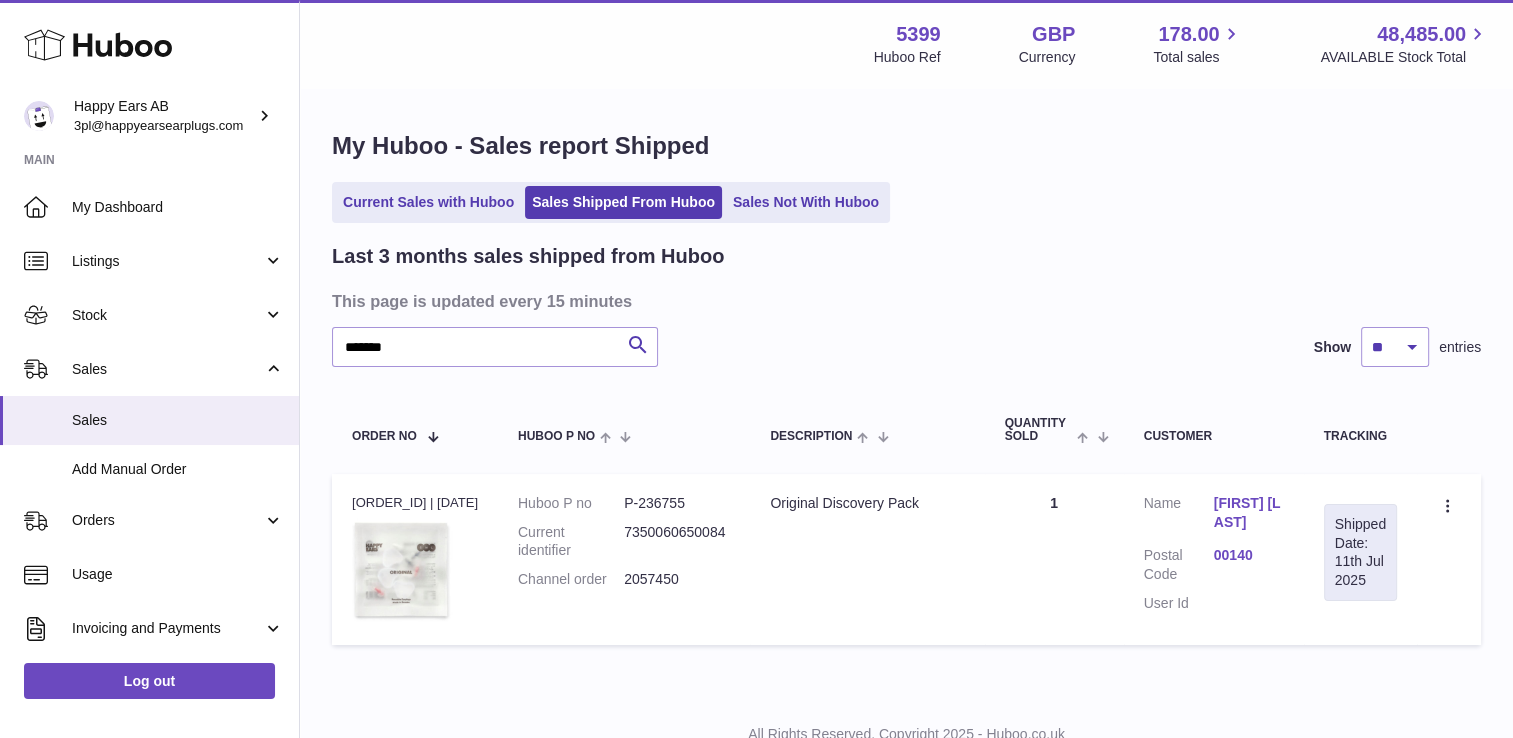 click 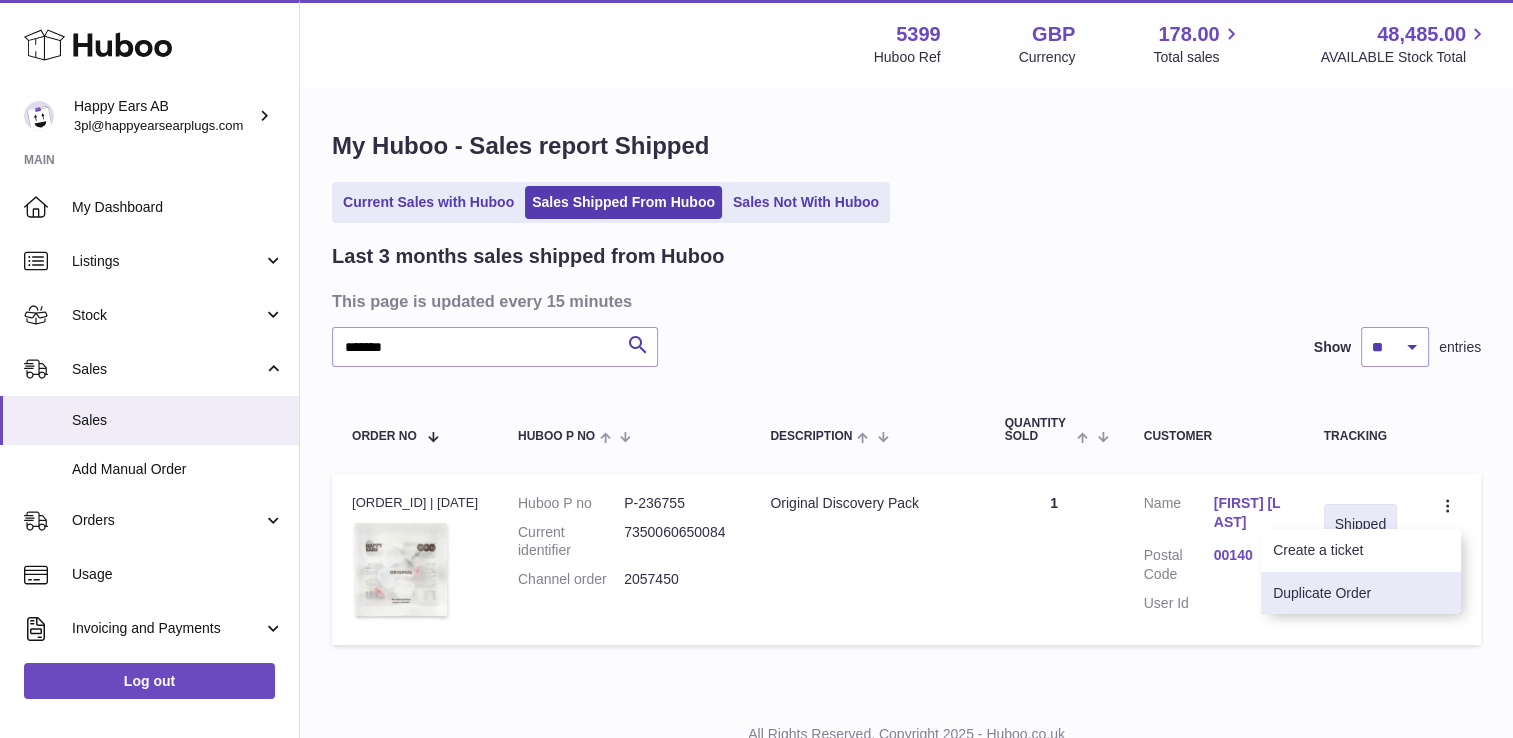 click on "Duplicate Order" at bounding box center [1361, 593] 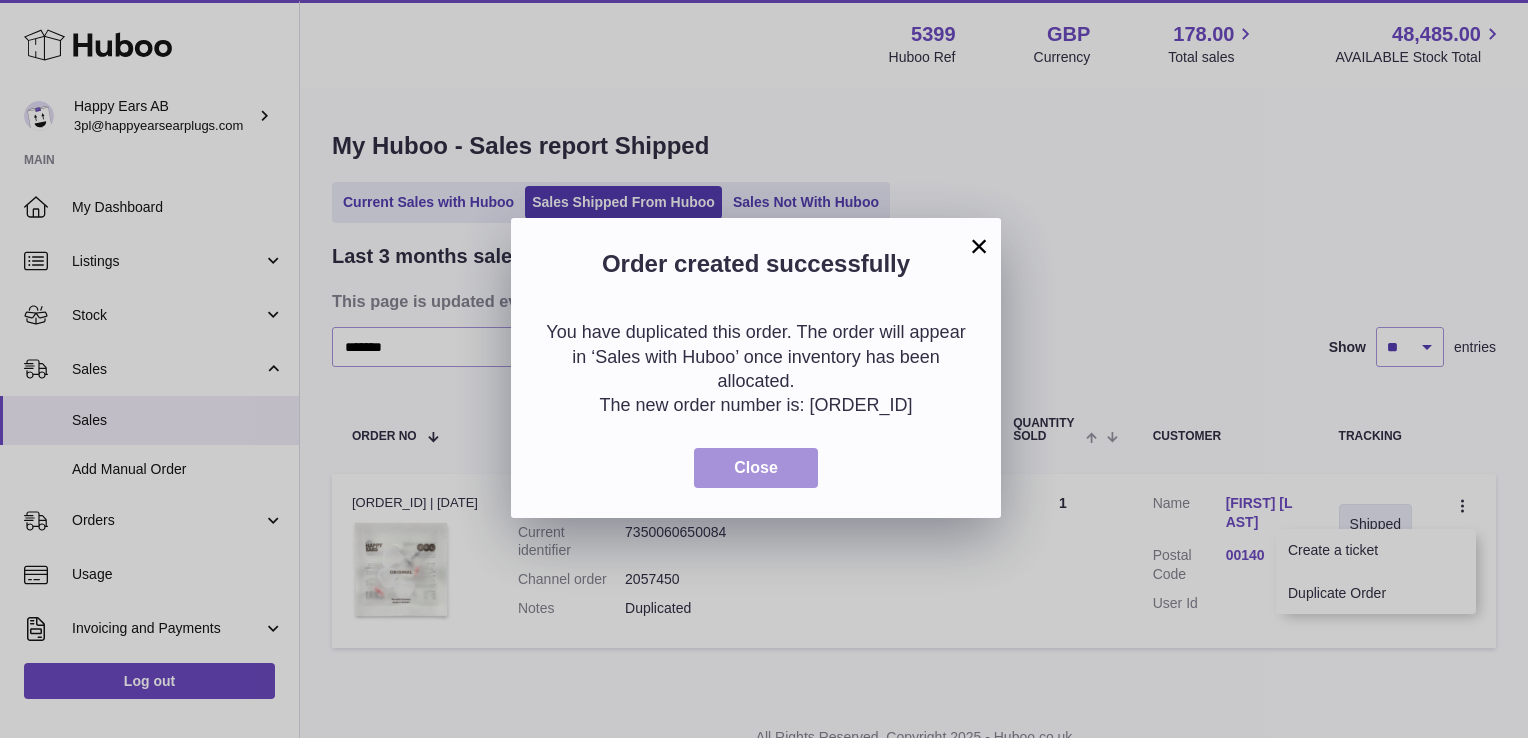 click on "Close" at bounding box center [756, 468] 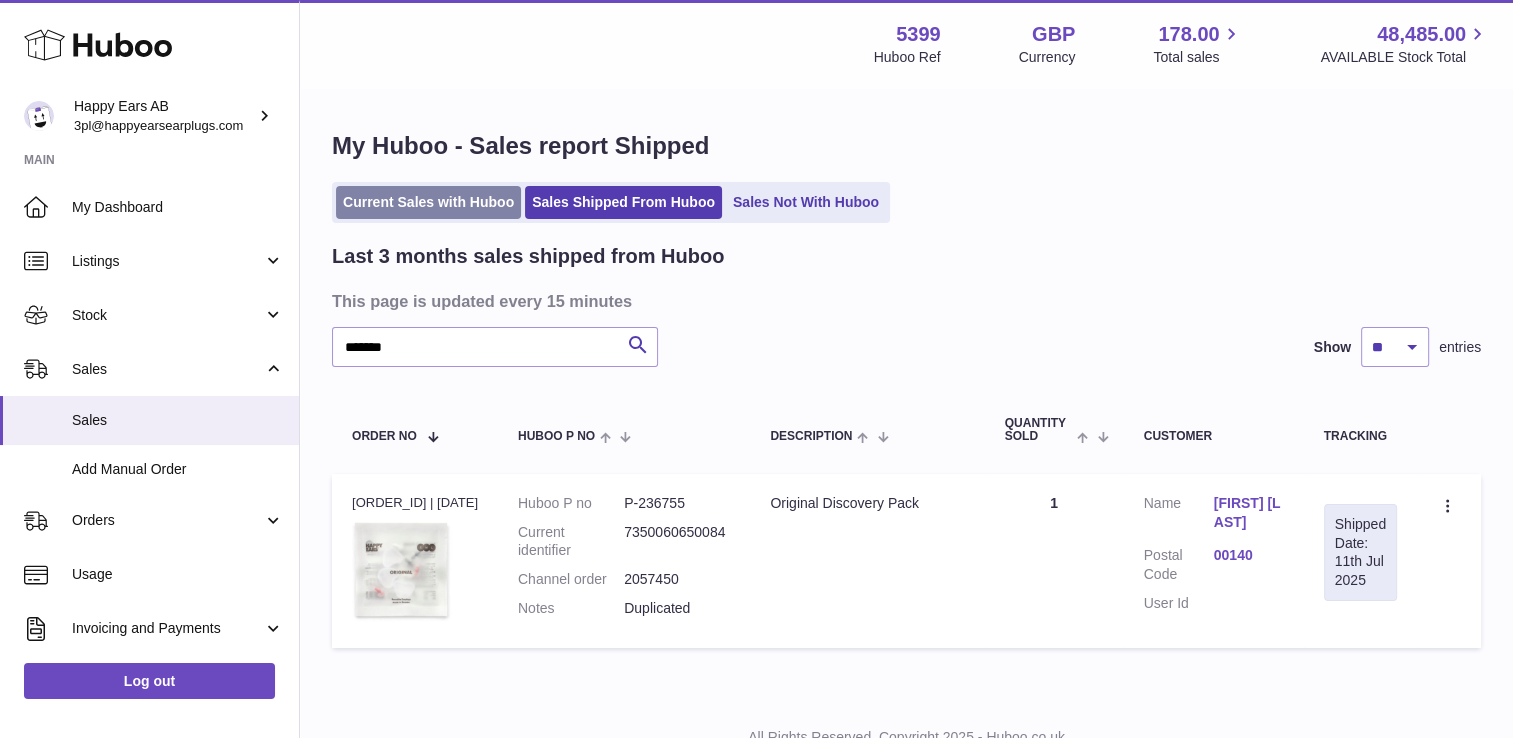 click on "Current Sales with Huboo" at bounding box center (428, 202) 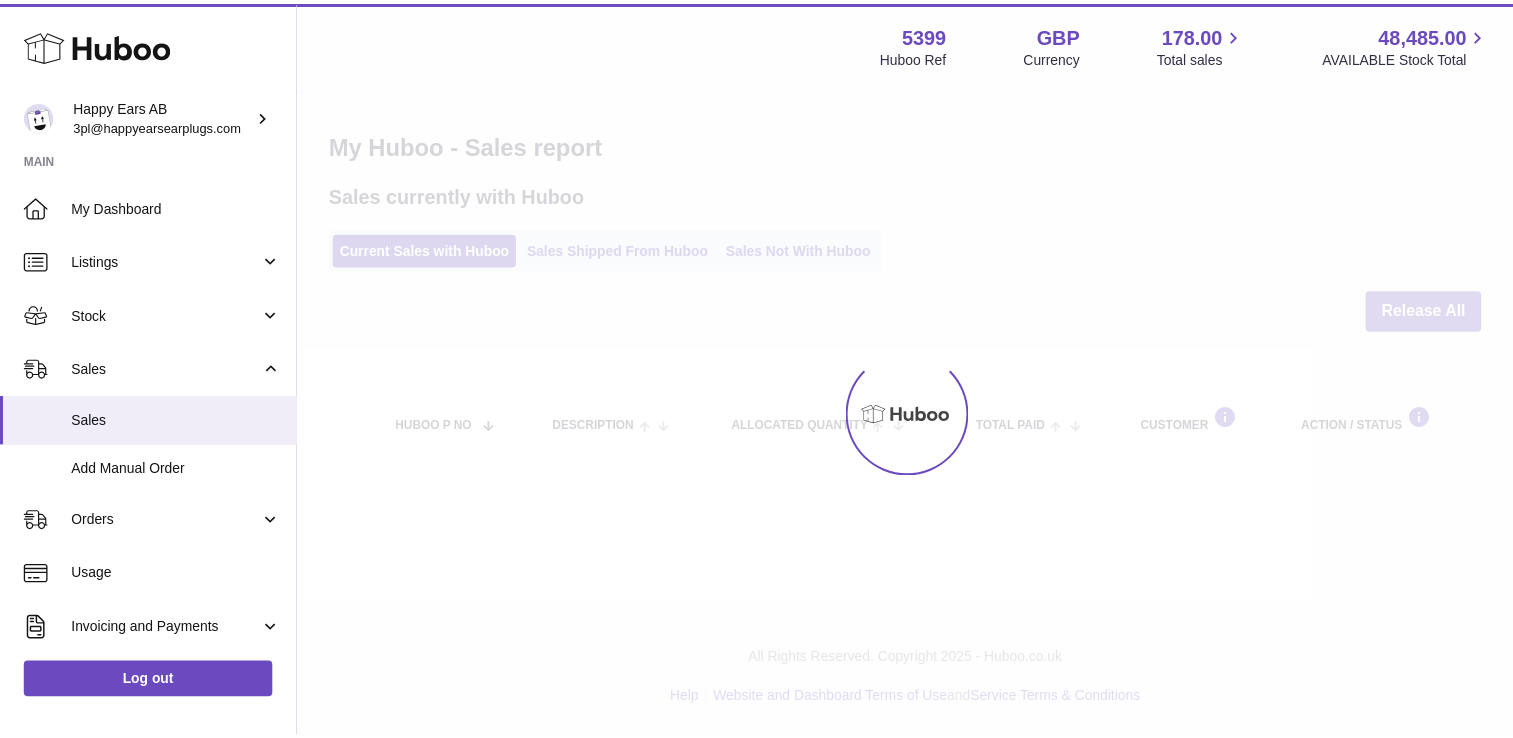 scroll, scrollTop: 0, scrollLeft: 0, axis: both 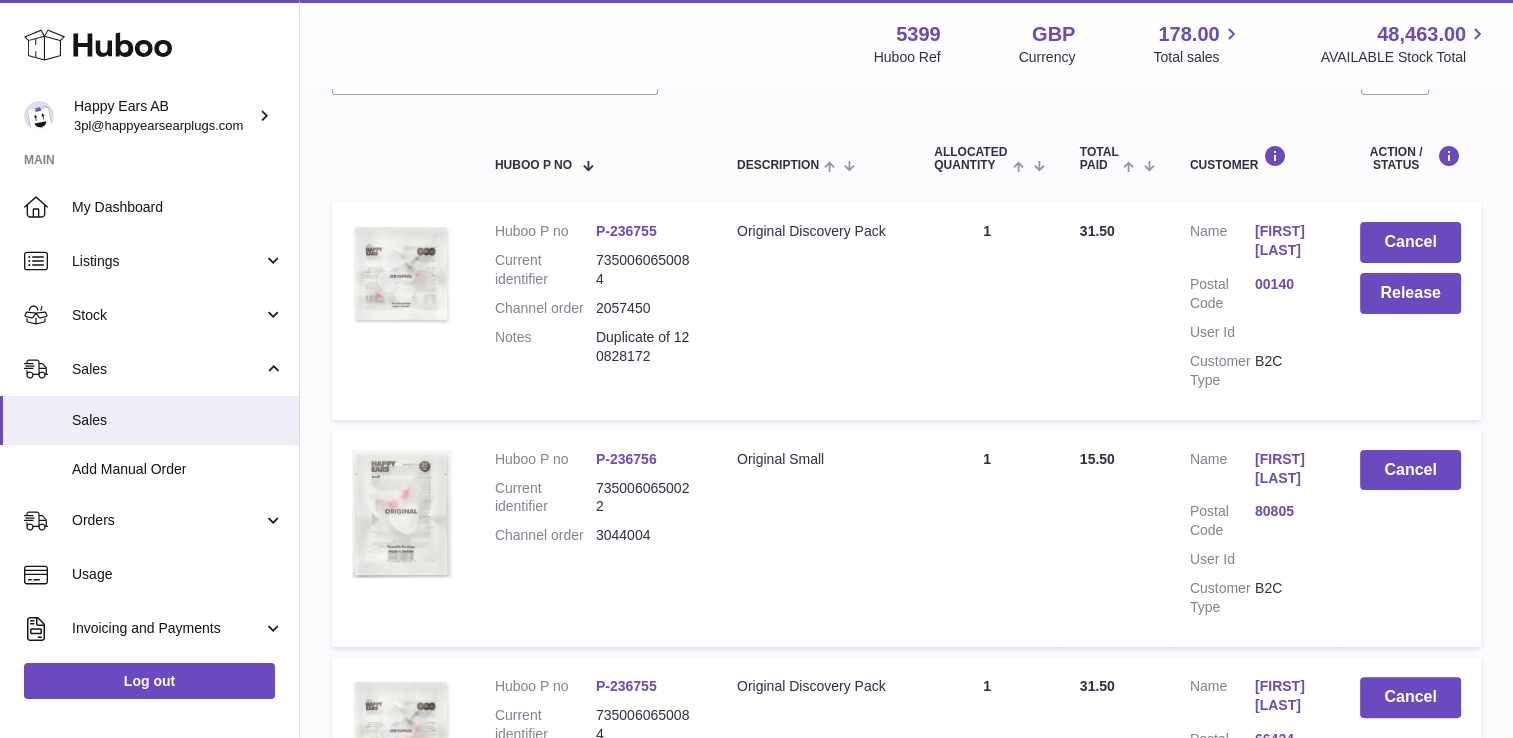 click on "[FIRST] [LAST]" at bounding box center [1287, 241] 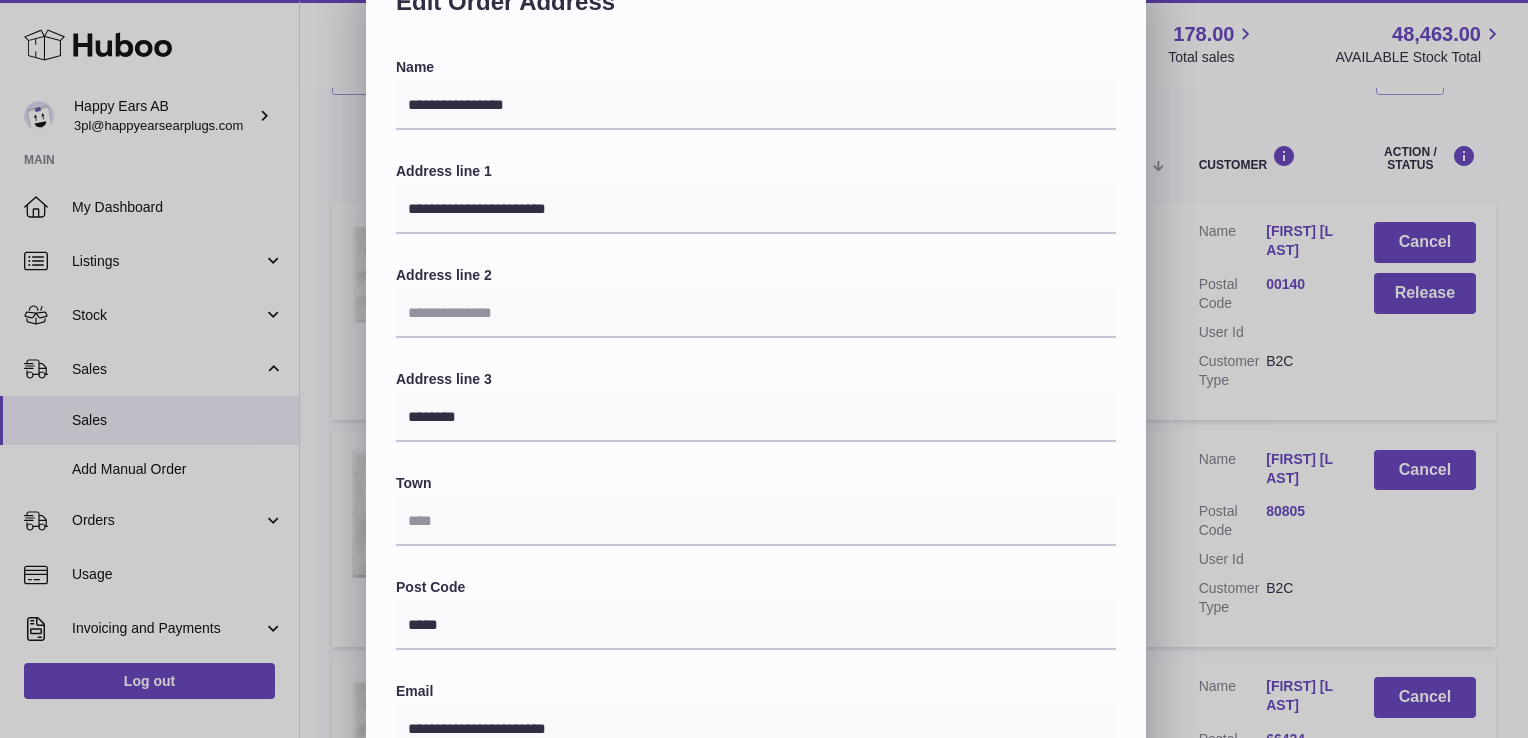 scroll, scrollTop: 200, scrollLeft: 0, axis: vertical 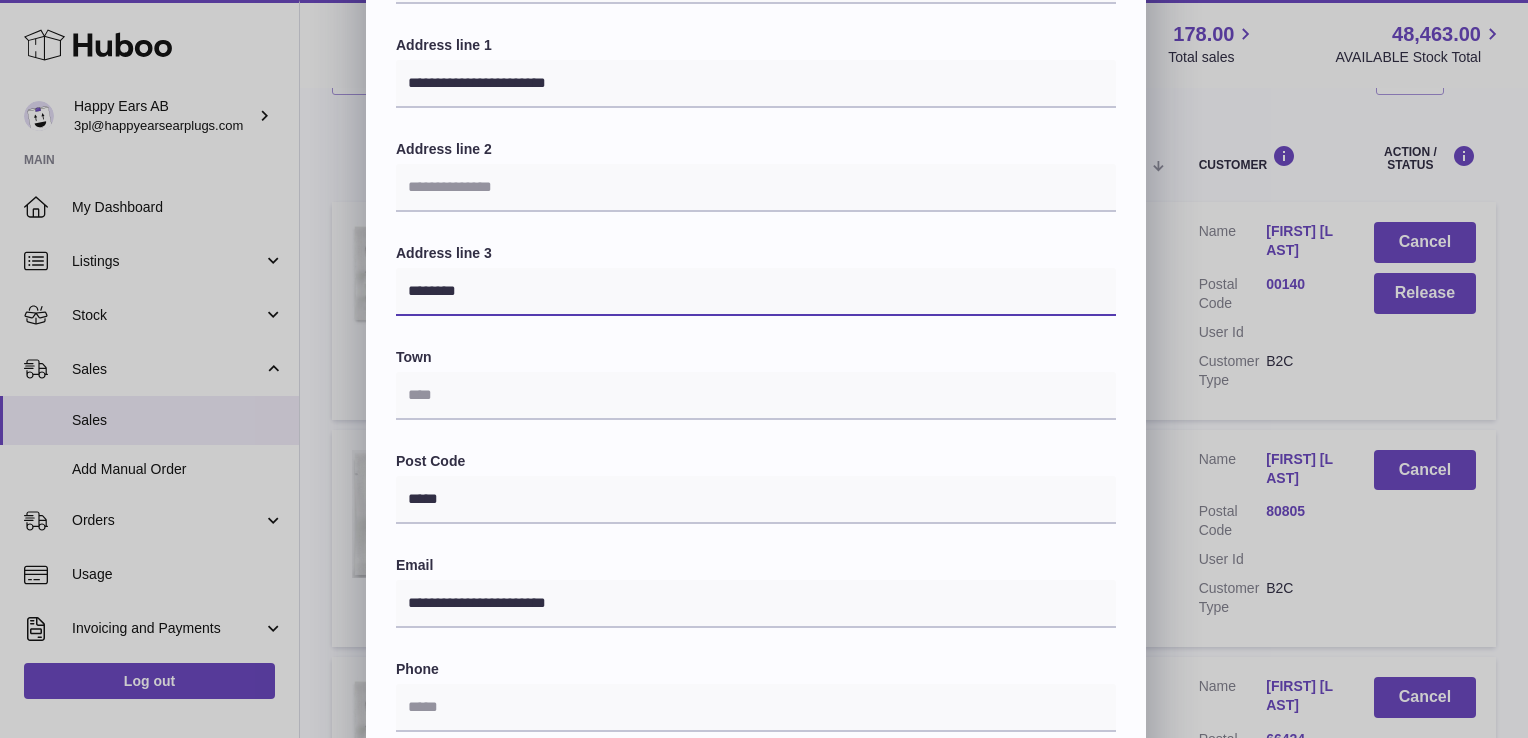 drag, startPoint x: 492, startPoint y: 290, endPoint x: 336, endPoint y: 303, distance: 156.54073 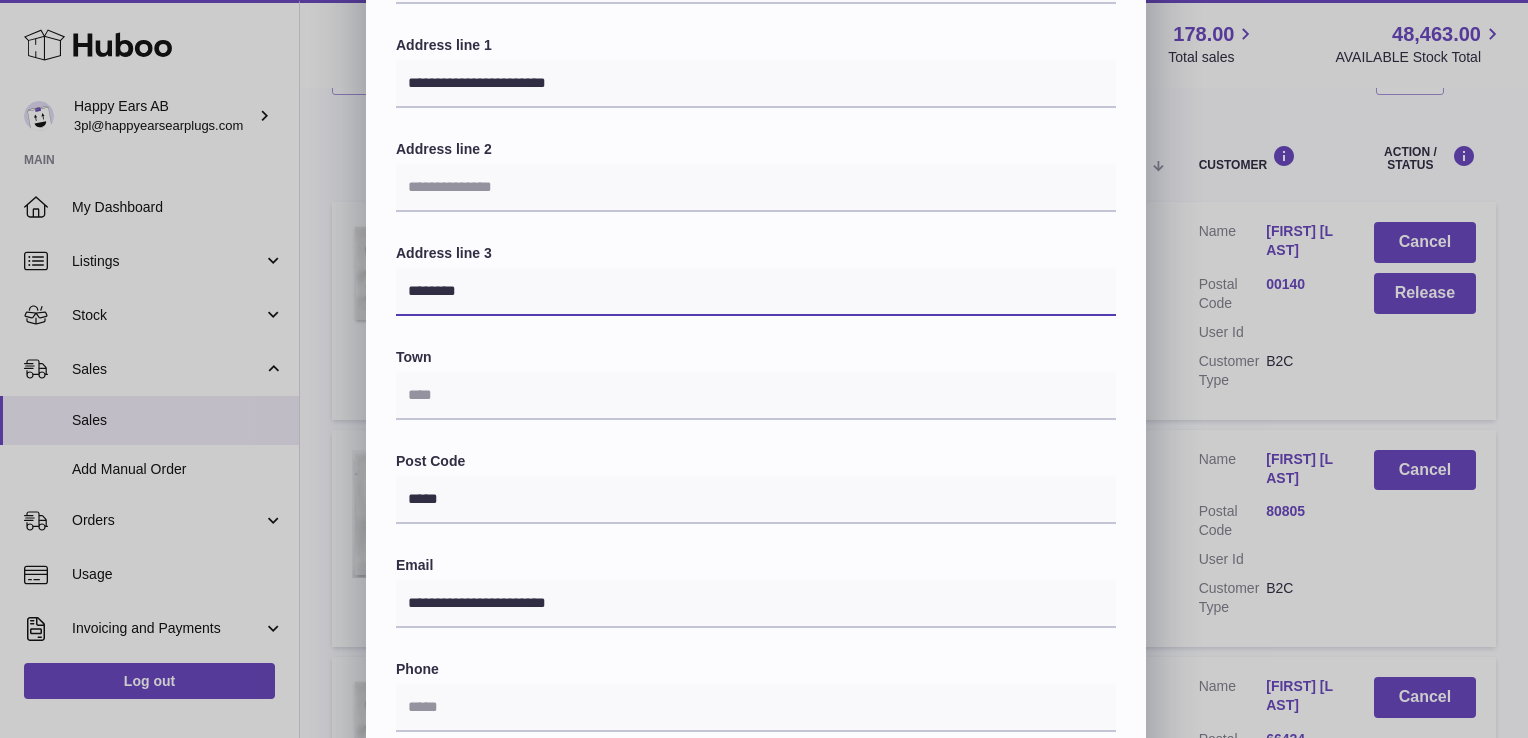 click on "**********" at bounding box center [764, 430] 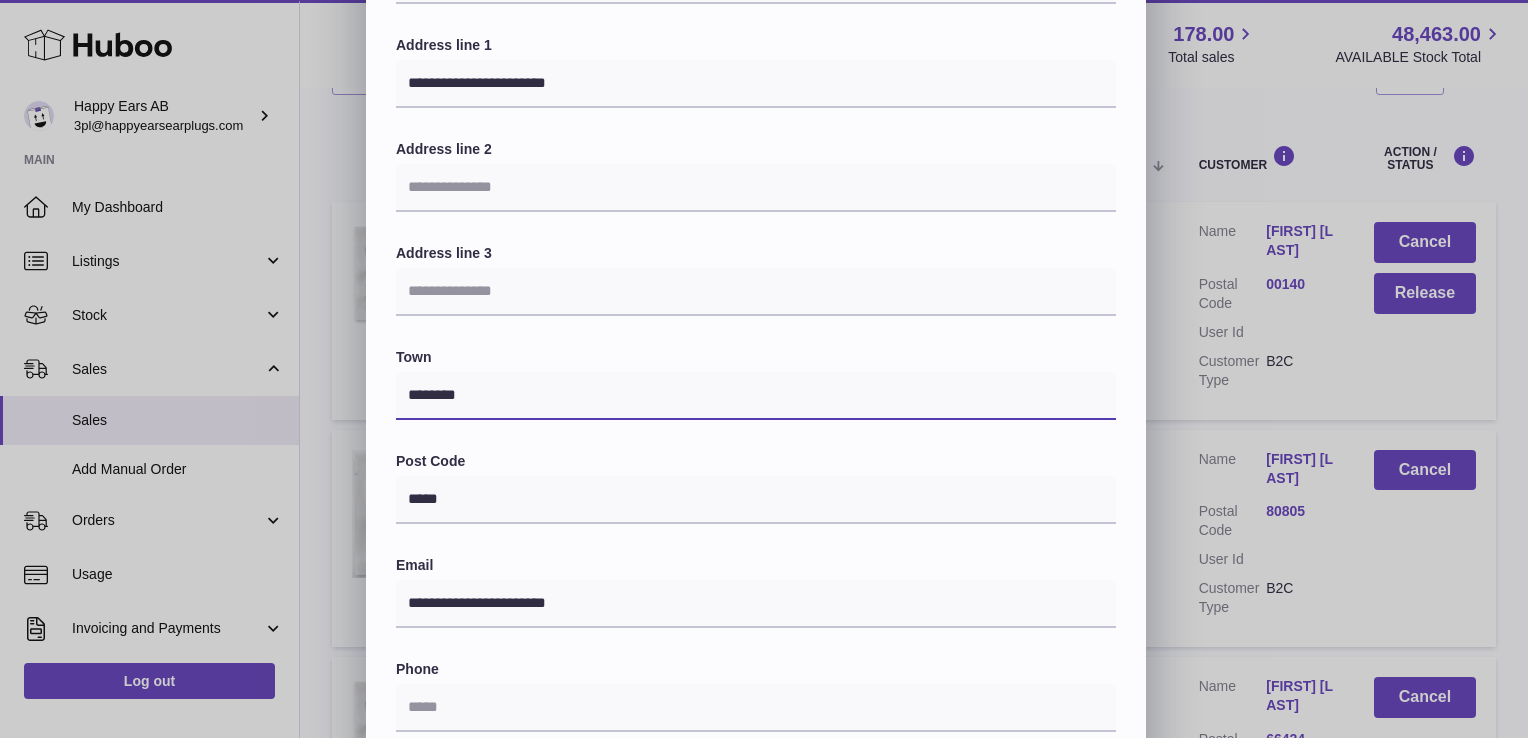type on "********" 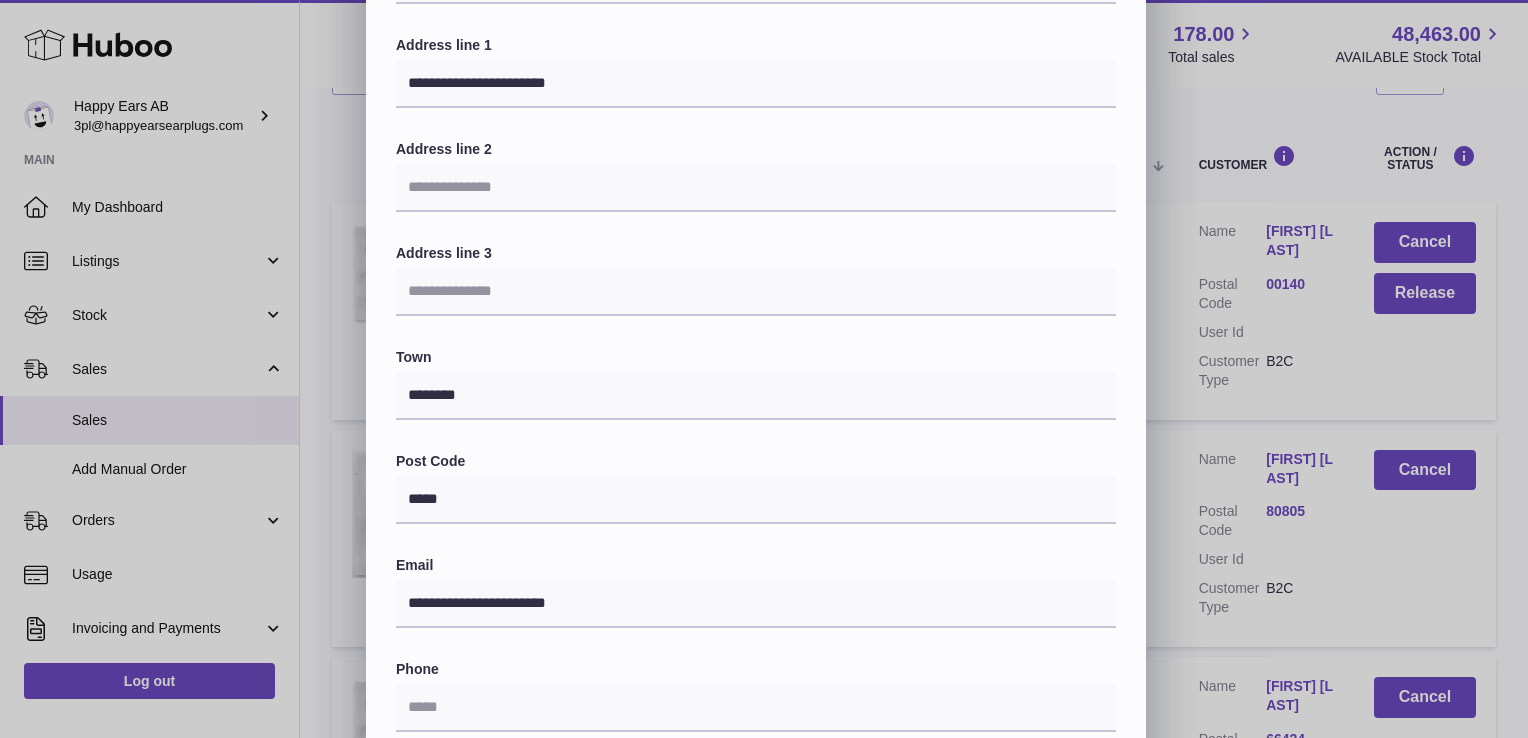 click on "**********" at bounding box center (756, 435) 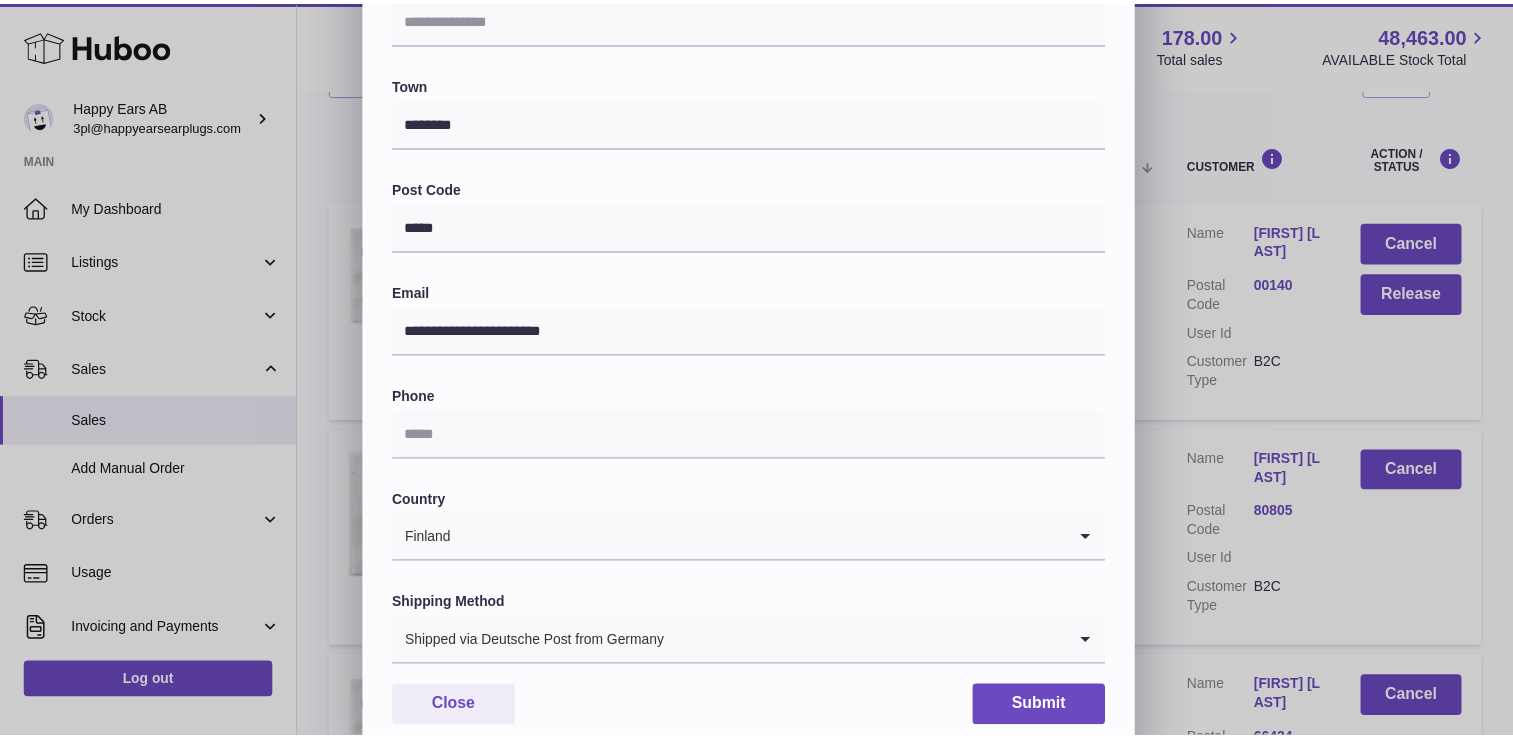 scroll, scrollTop: 500, scrollLeft: 0, axis: vertical 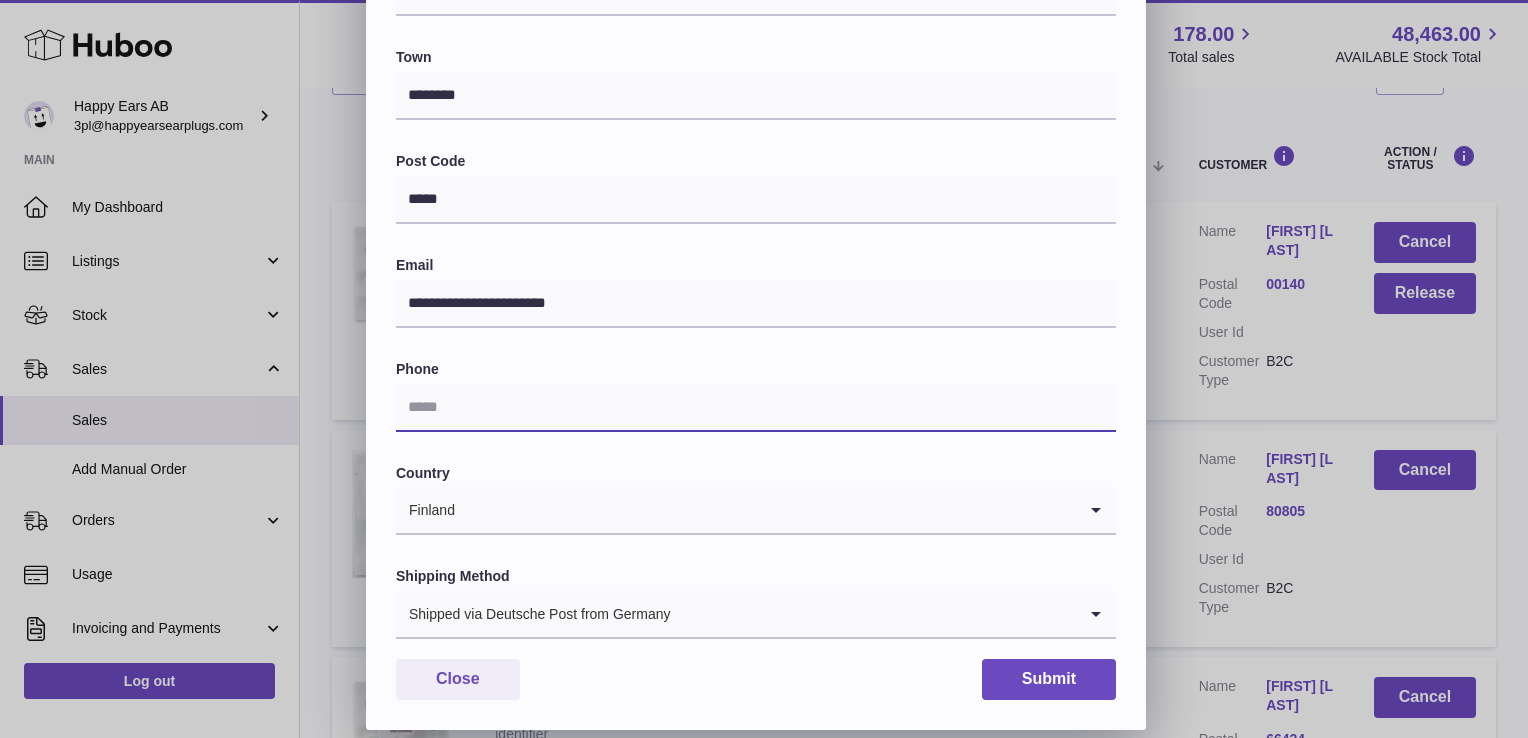 click at bounding box center [756, 408] 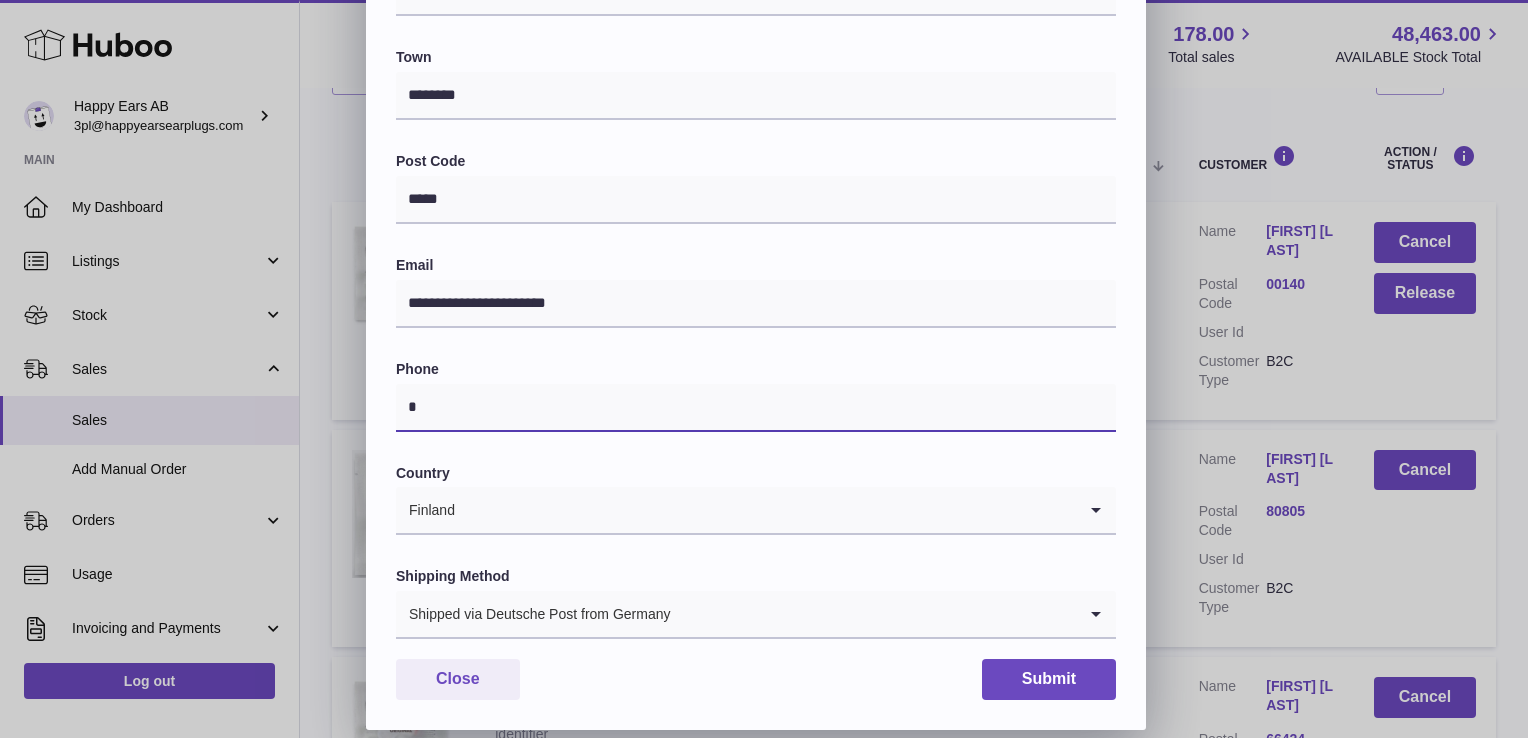 type on "*" 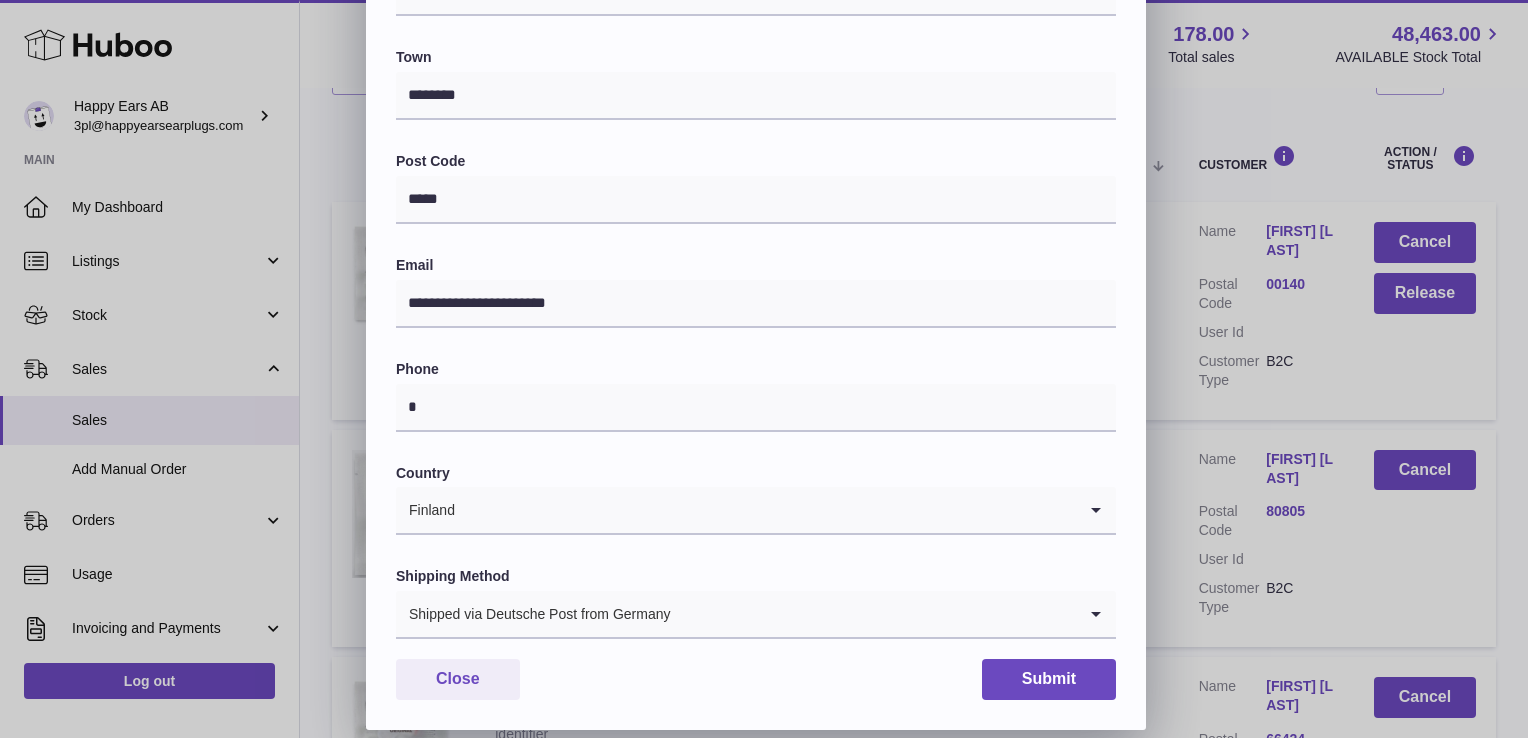 click on "Phone" at bounding box center (756, 369) 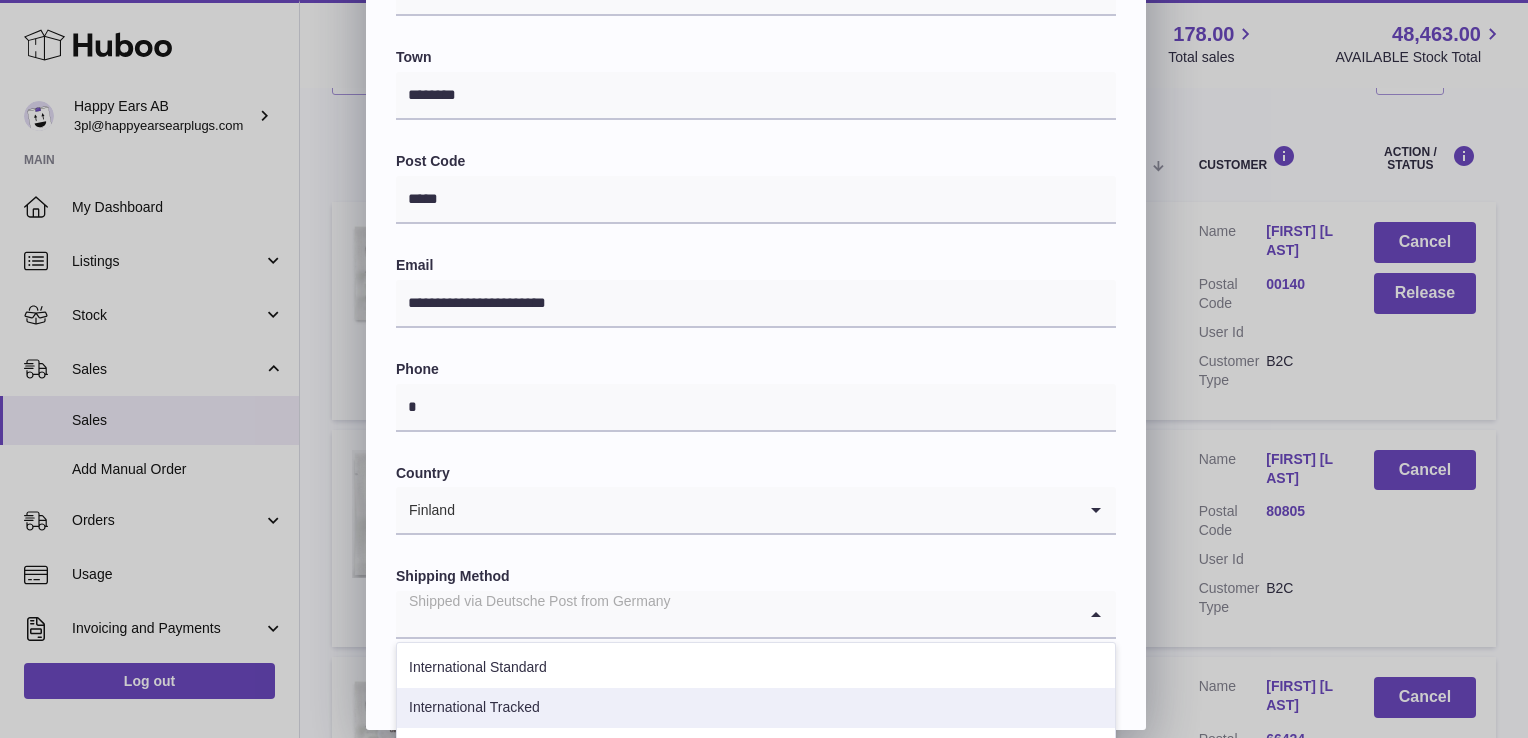 click on "International Tracked" at bounding box center [756, 708] 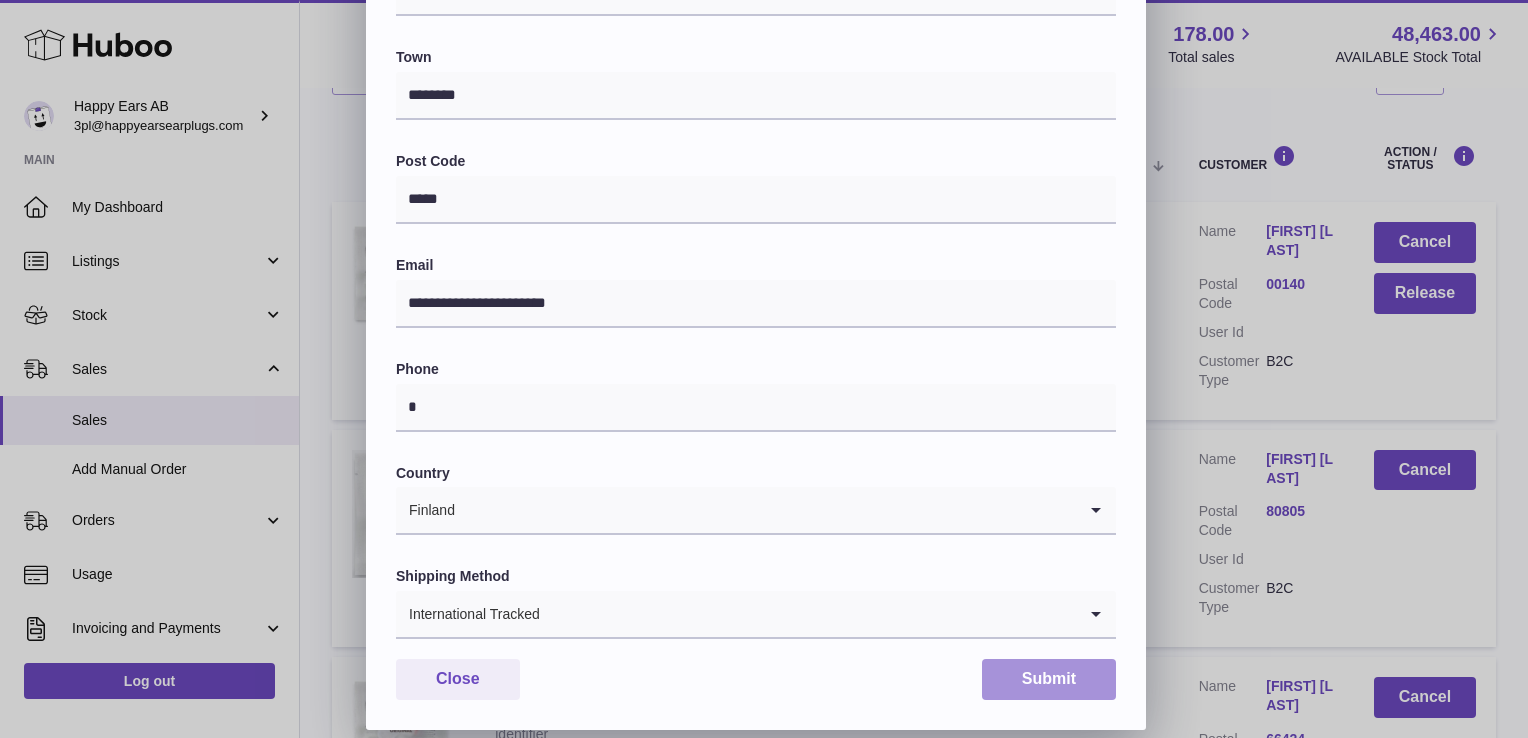 click on "Submit" at bounding box center [1049, 679] 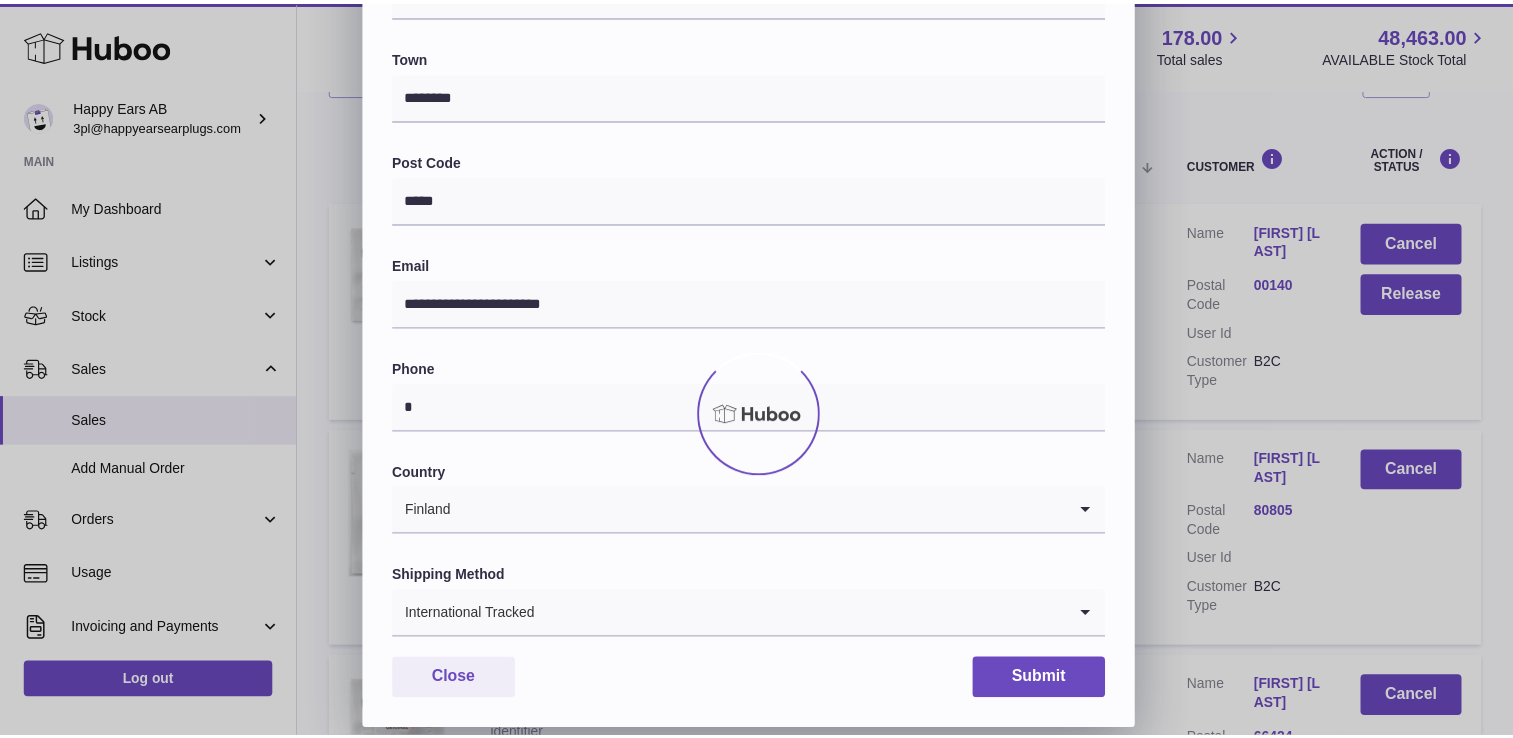 scroll, scrollTop: 0, scrollLeft: 0, axis: both 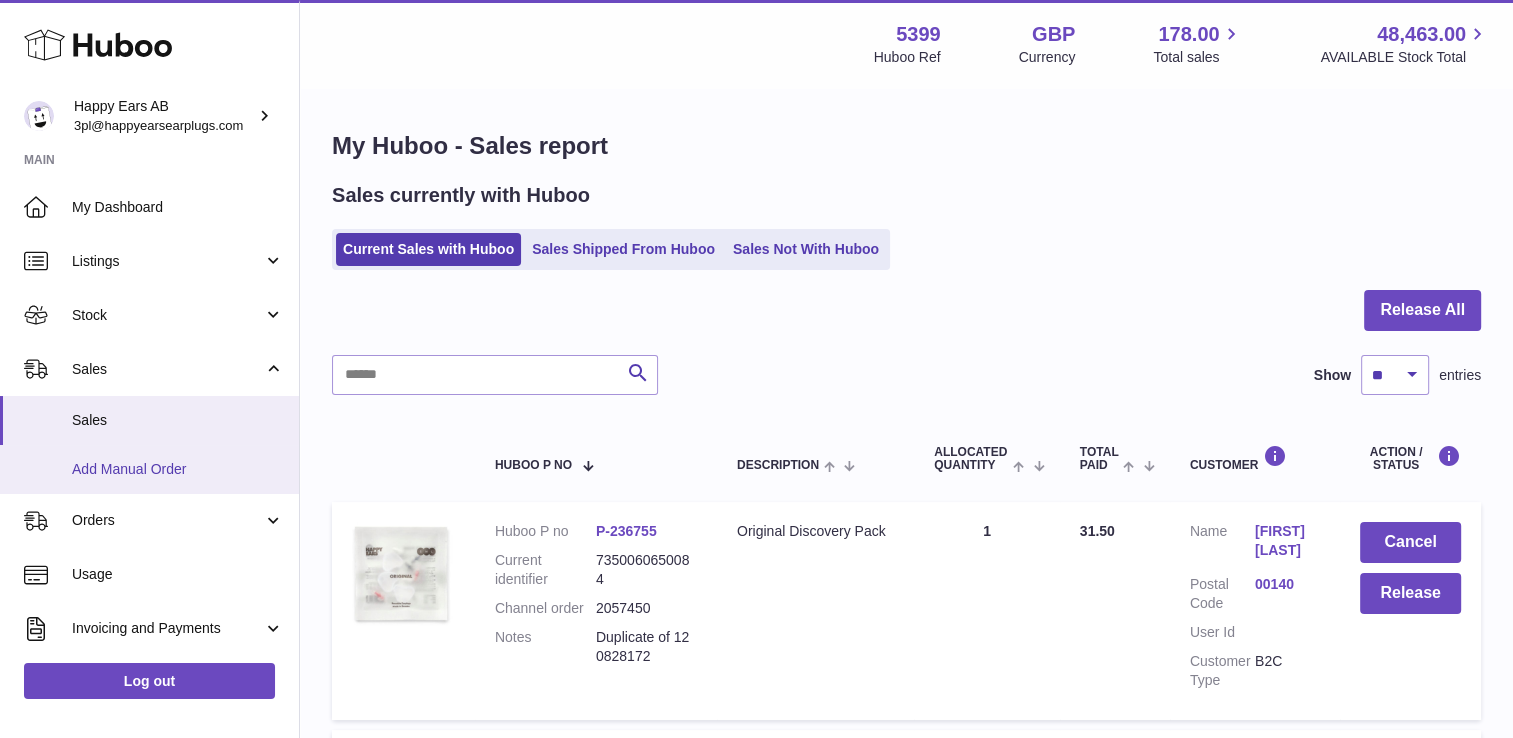 click on "Add Manual Order" at bounding box center [149, 469] 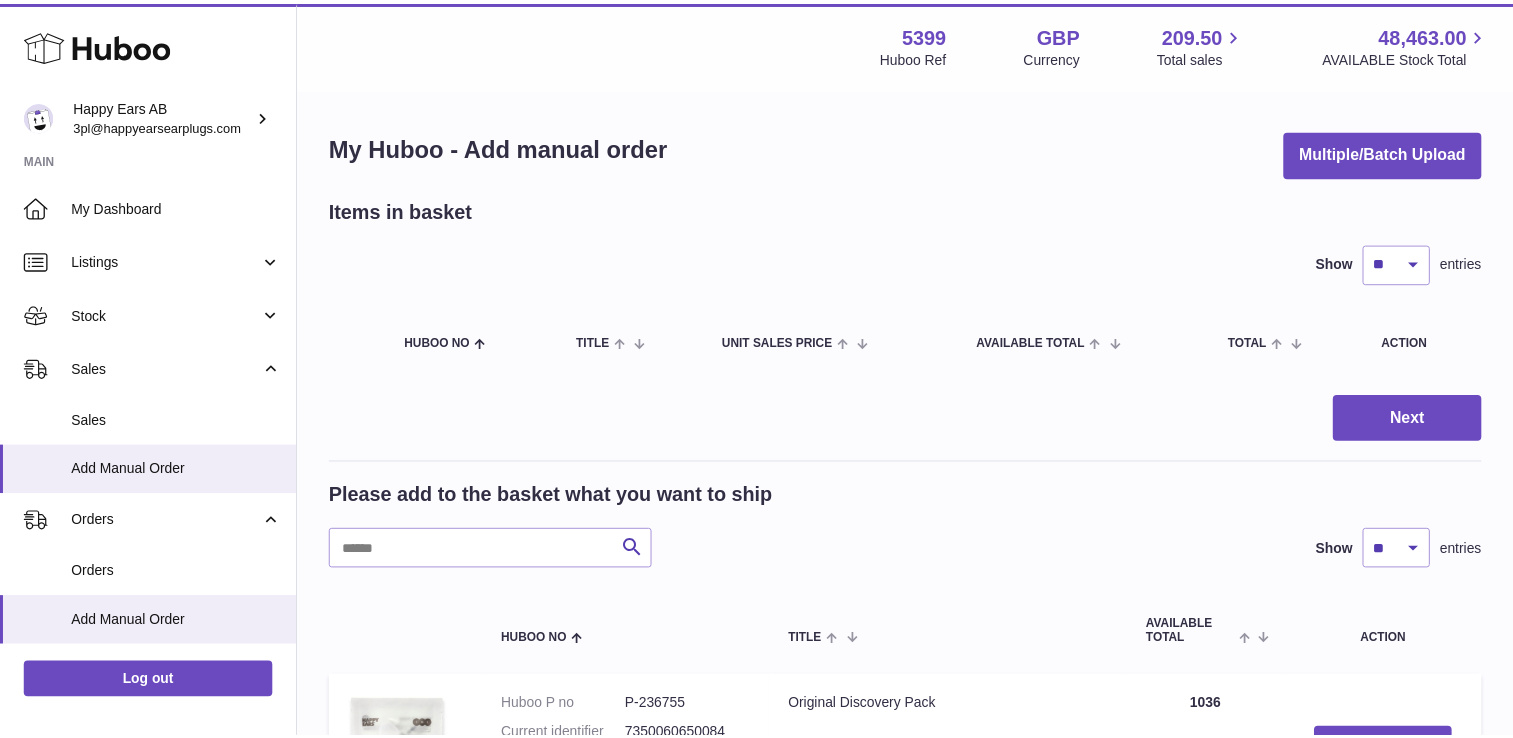 scroll, scrollTop: 0, scrollLeft: 0, axis: both 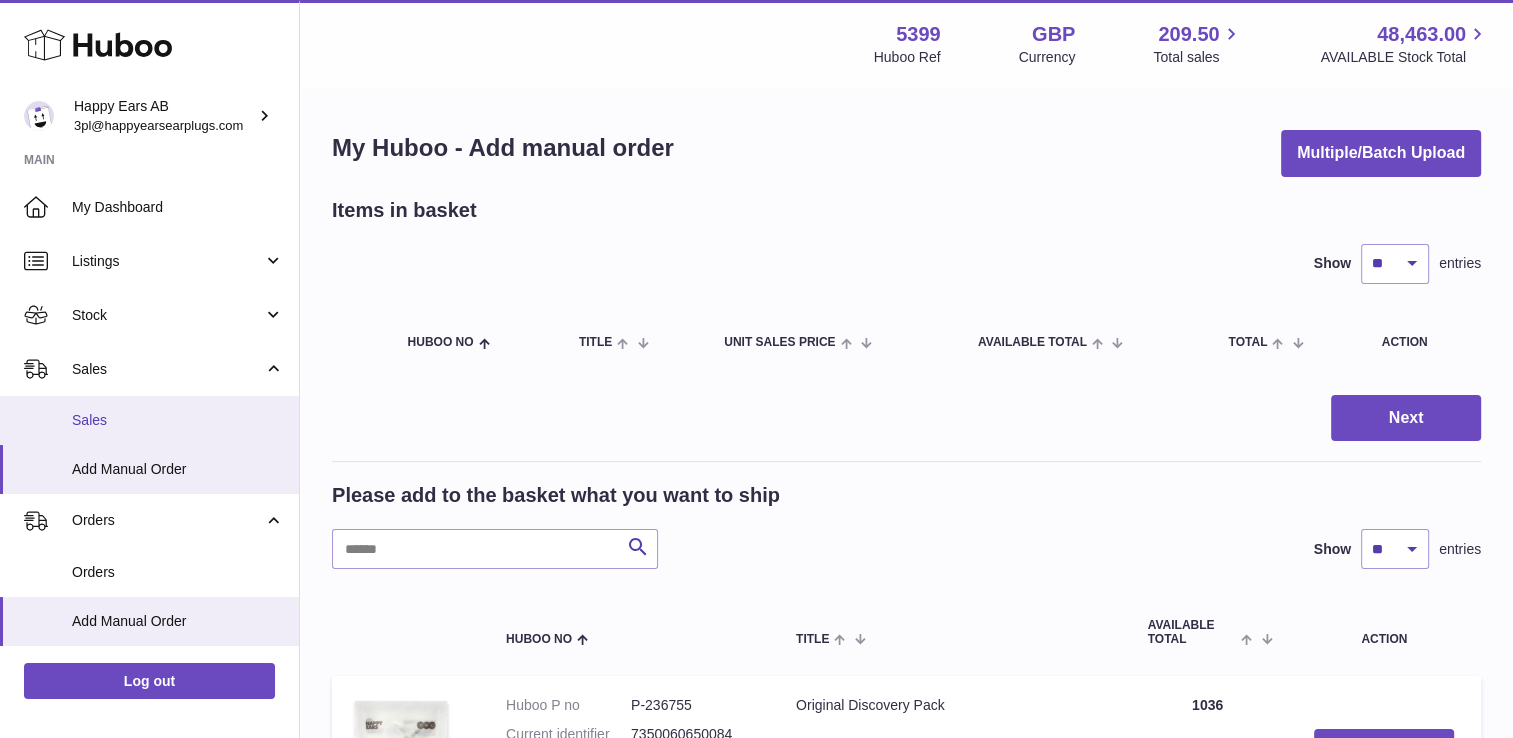 click on "Sales" at bounding box center (149, 420) 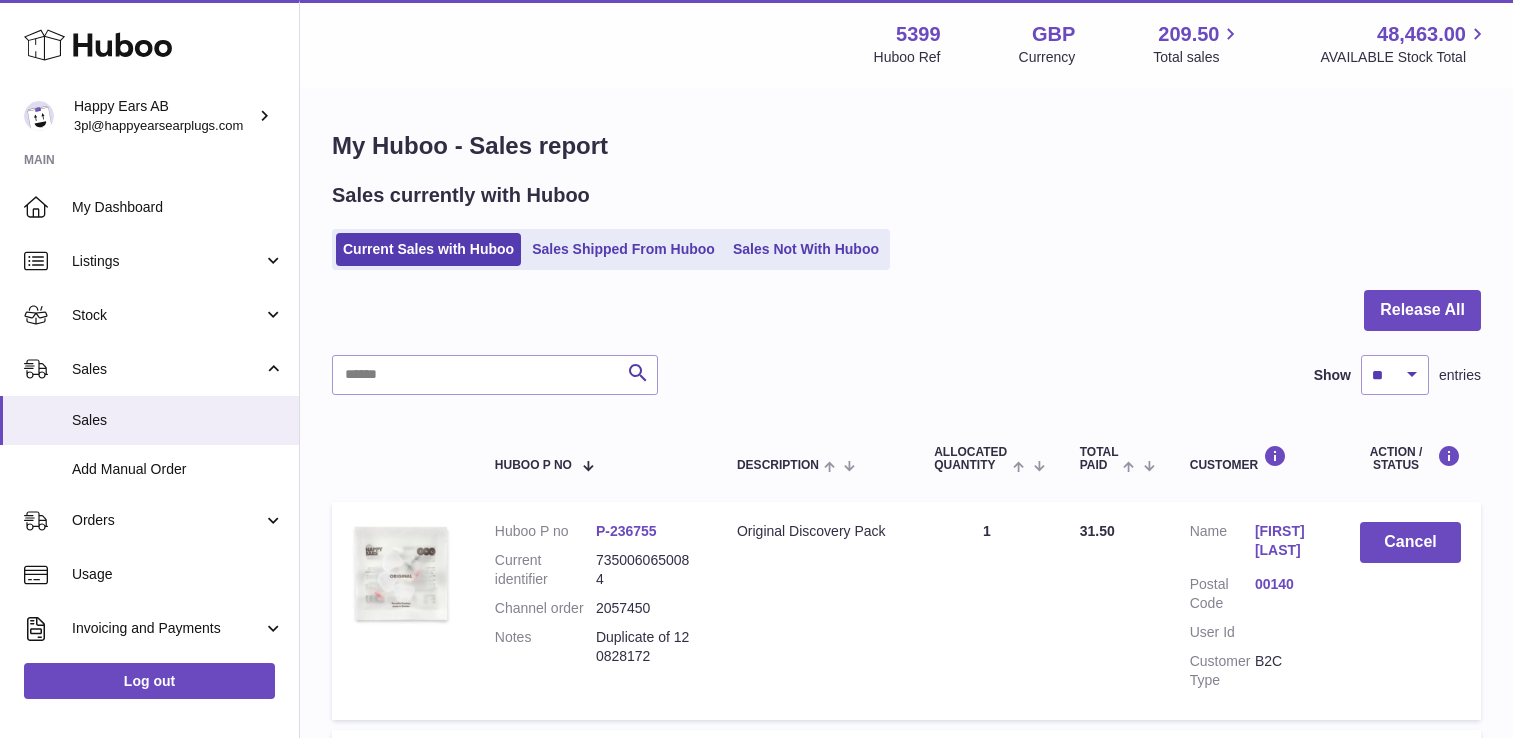 scroll, scrollTop: 0, scrollLeft: 0, axis: both 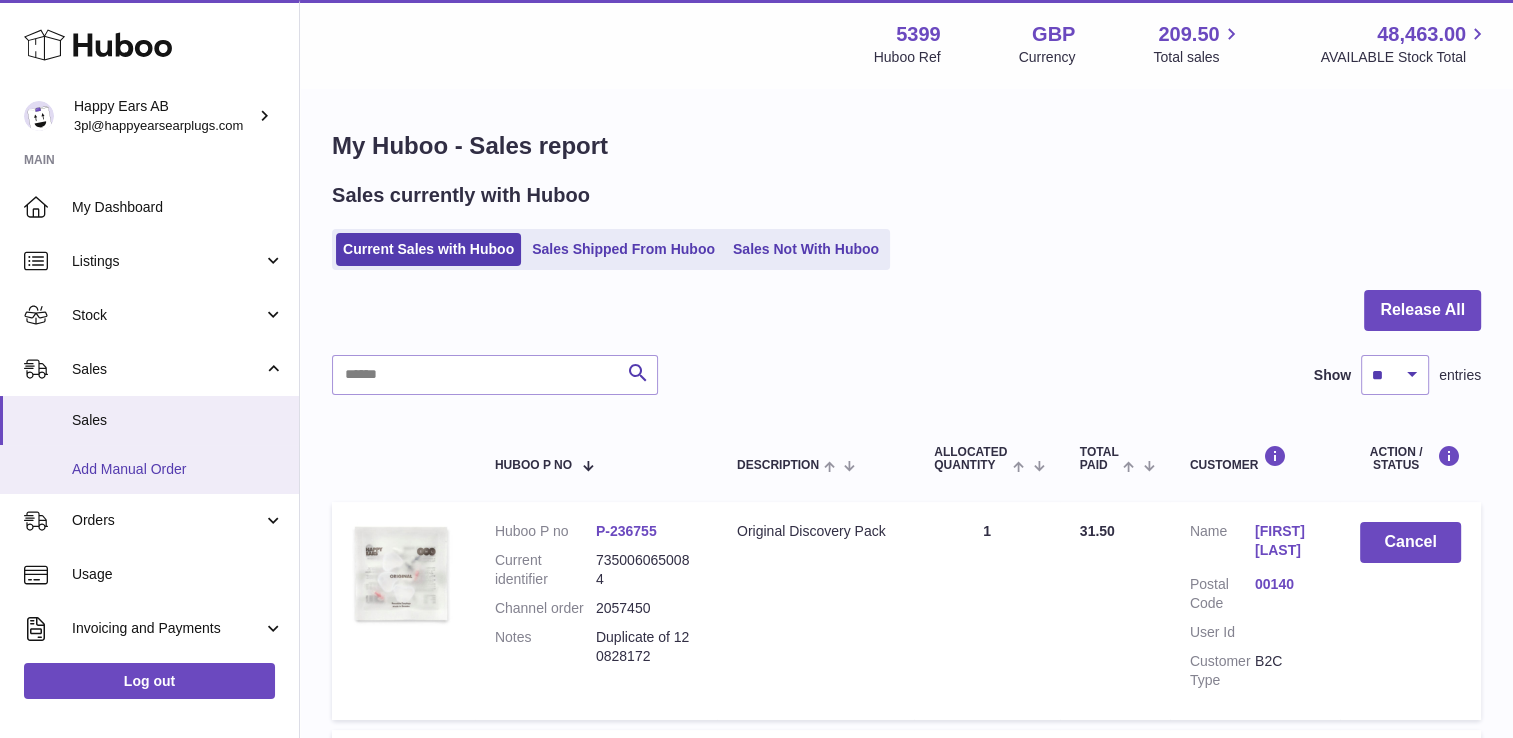 click on "Add Manual Order" at bounding box center (178, 469) 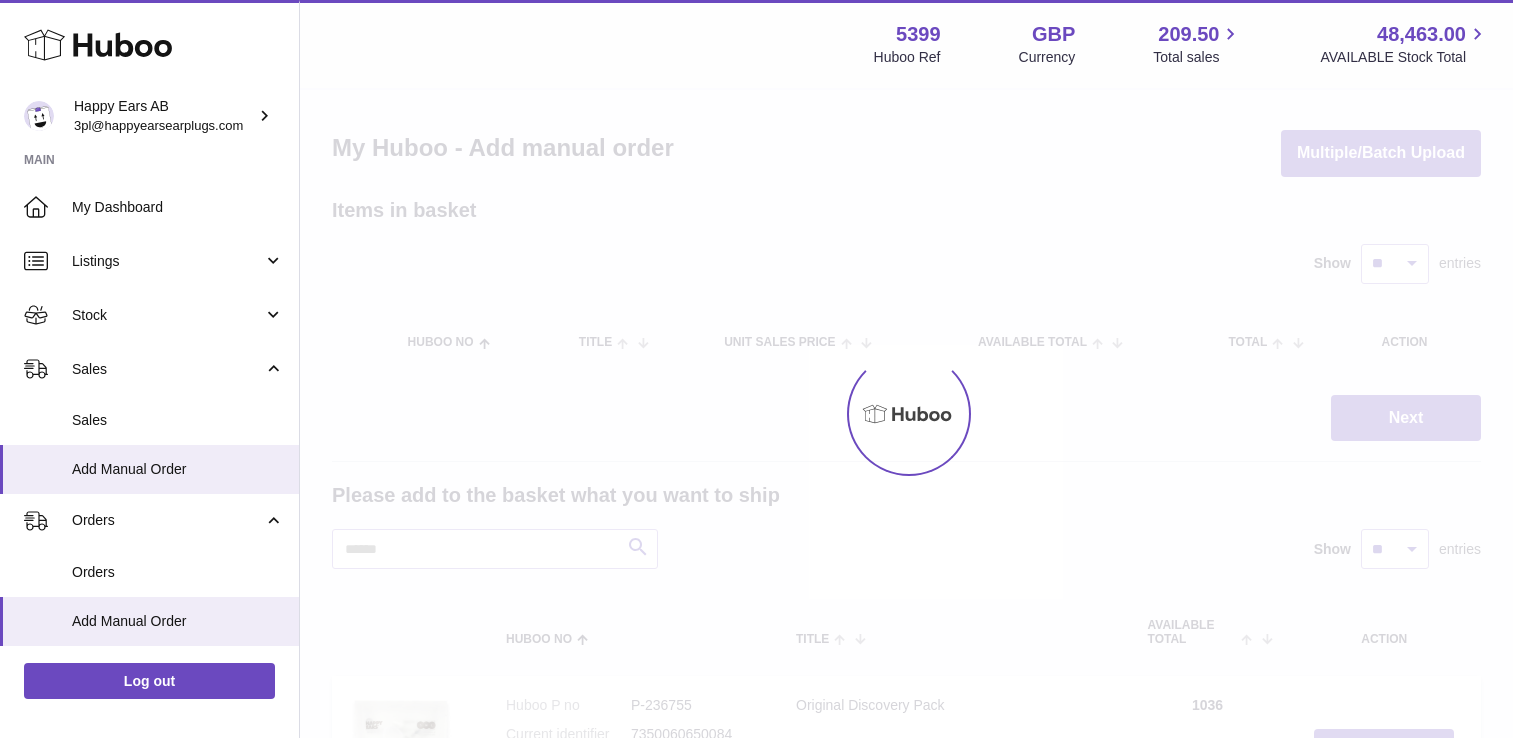 scroll, scrollTop: 0, scrollLeft: 0, axis: both 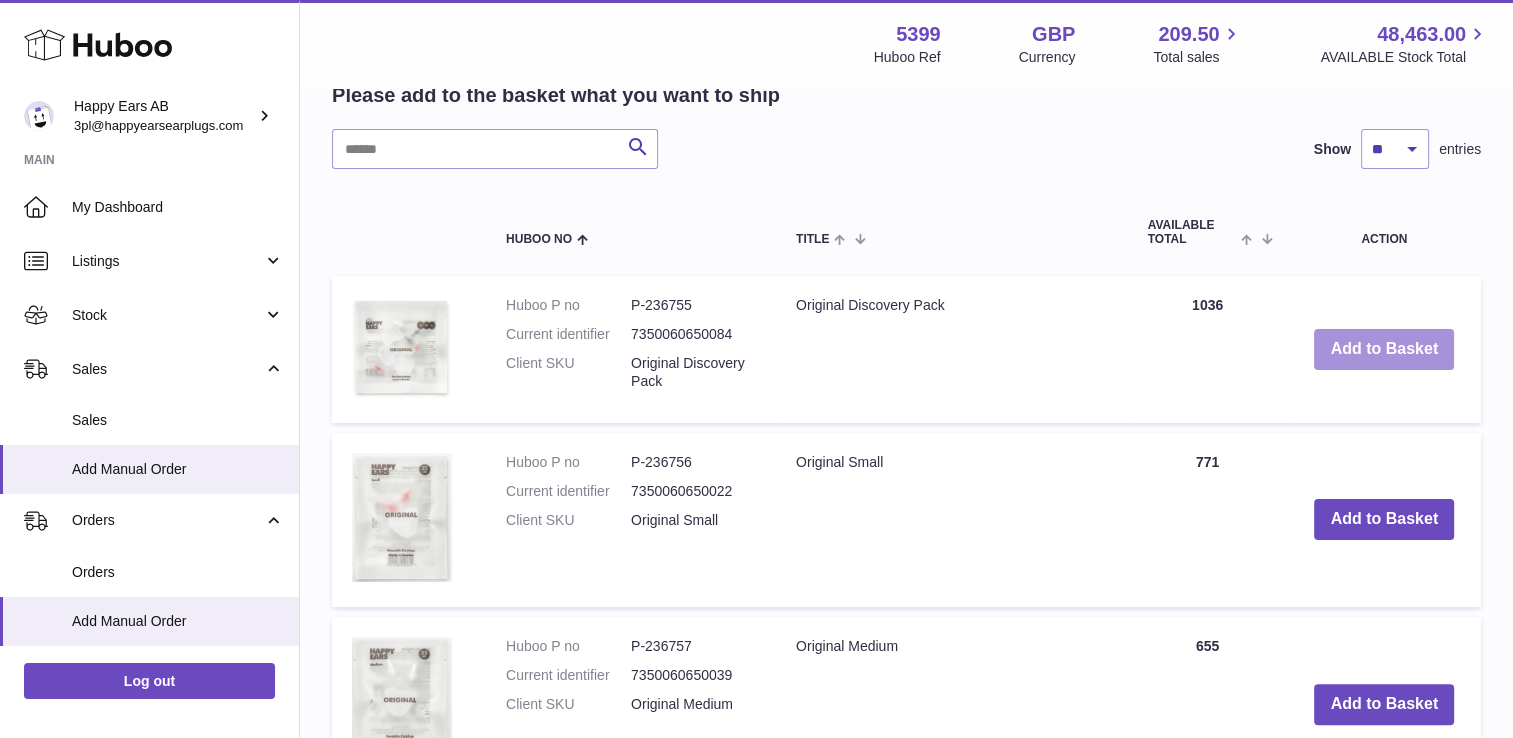 click on "Add to Basket" at bounding box center [1384, 349] 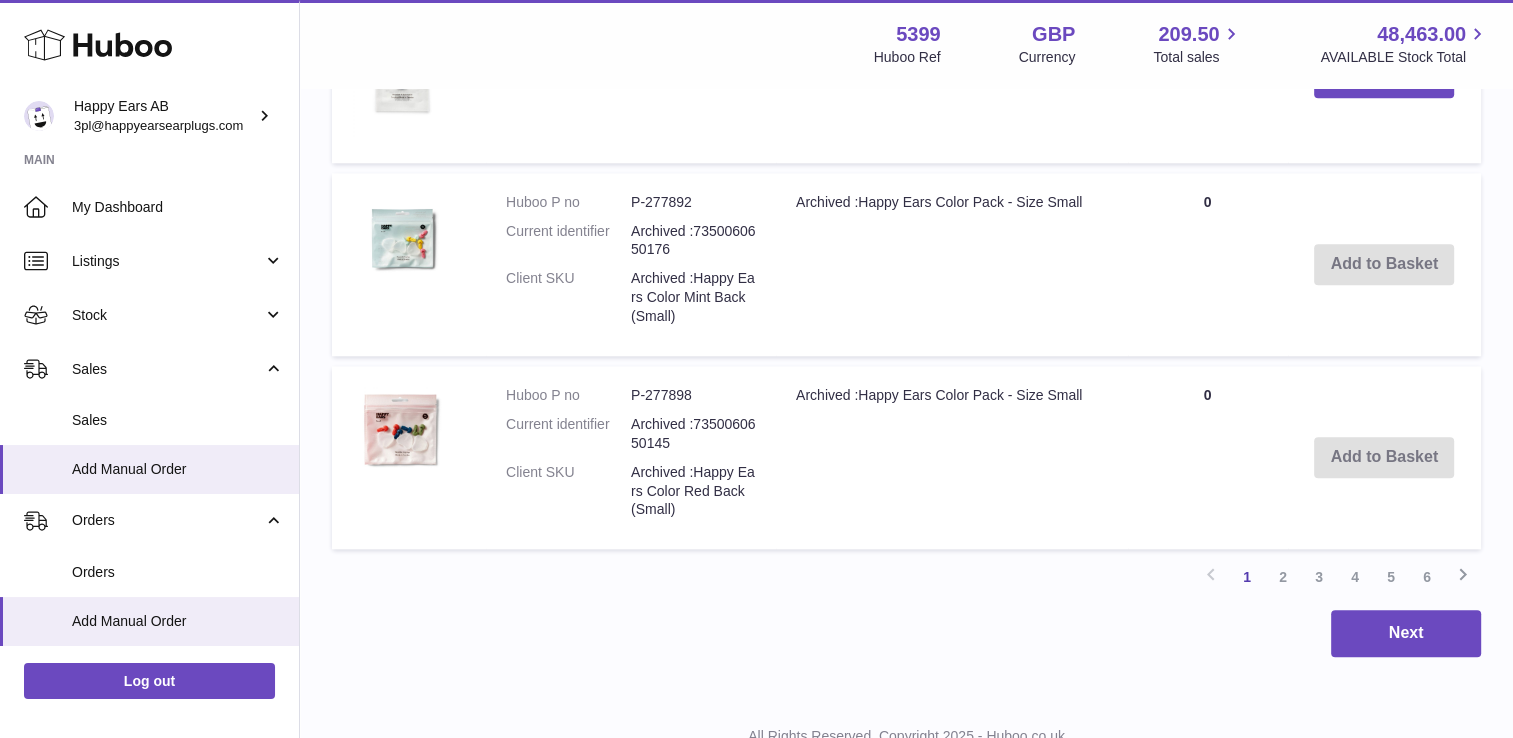scroll, scrollTop: 2152, scrollLeft: 0, axis: vertical 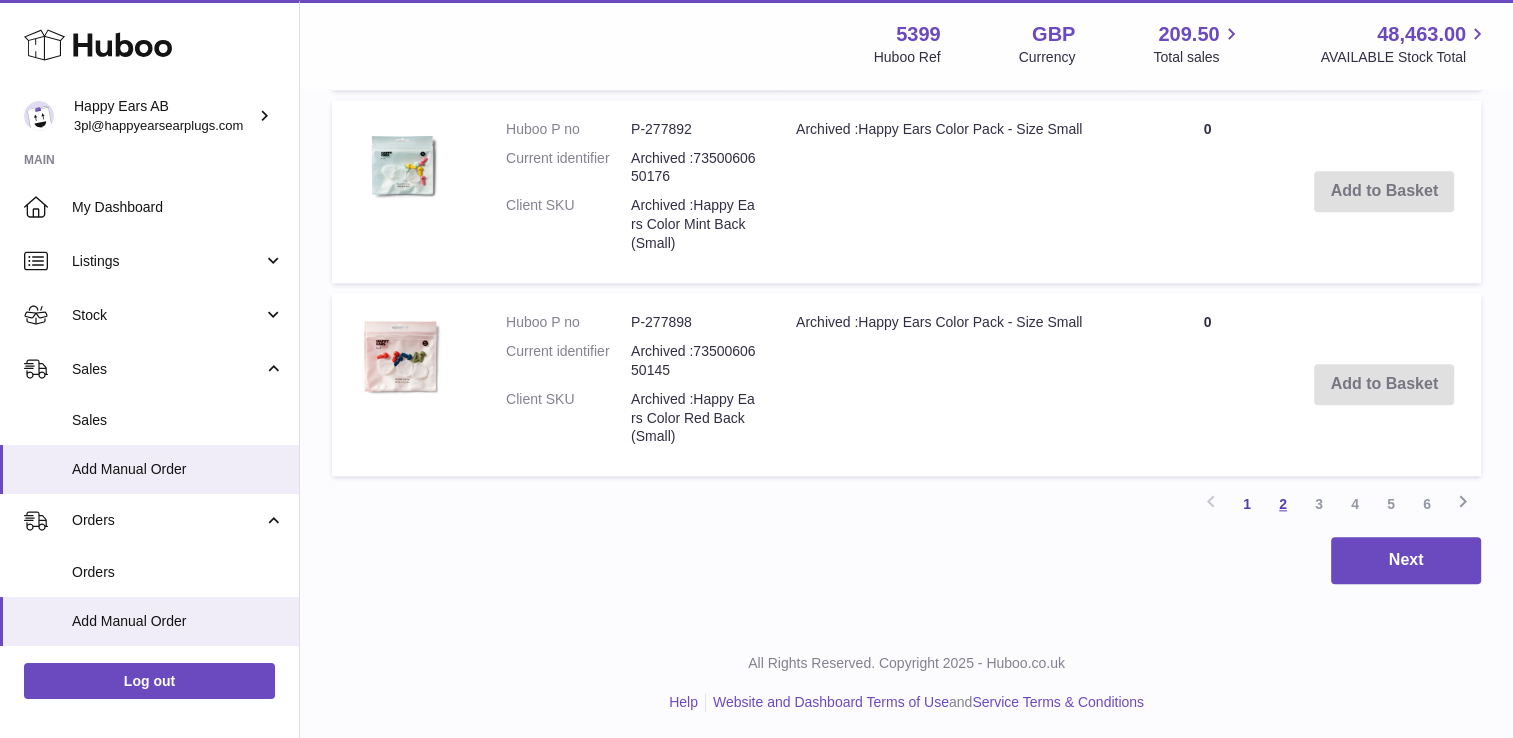 click on "2" at bounding box center (1283, 504) 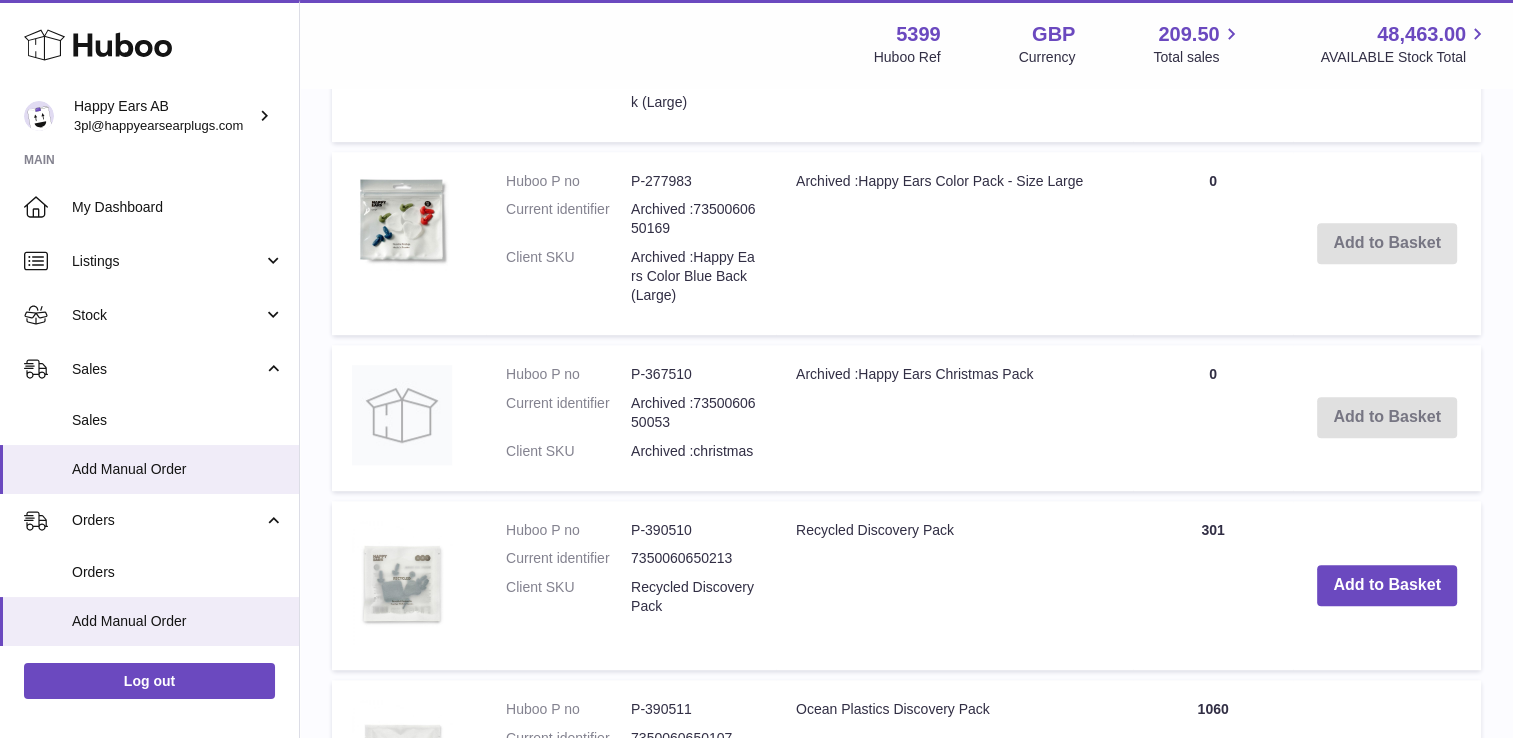scroll, scrollTop: 1590, scrollLeft: 0, axis: vertical 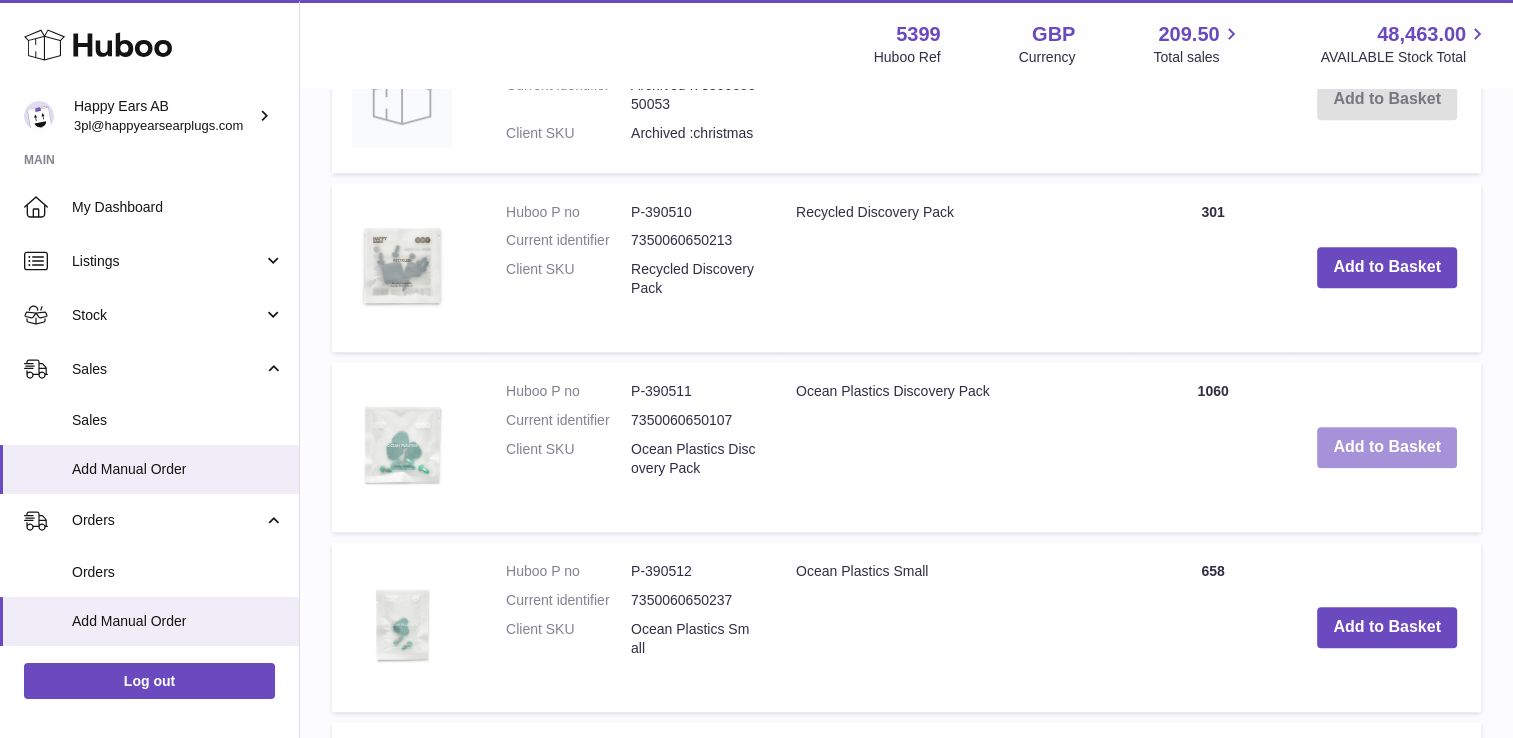 click on "Add to Basket" at bounding box center (1387, 447) 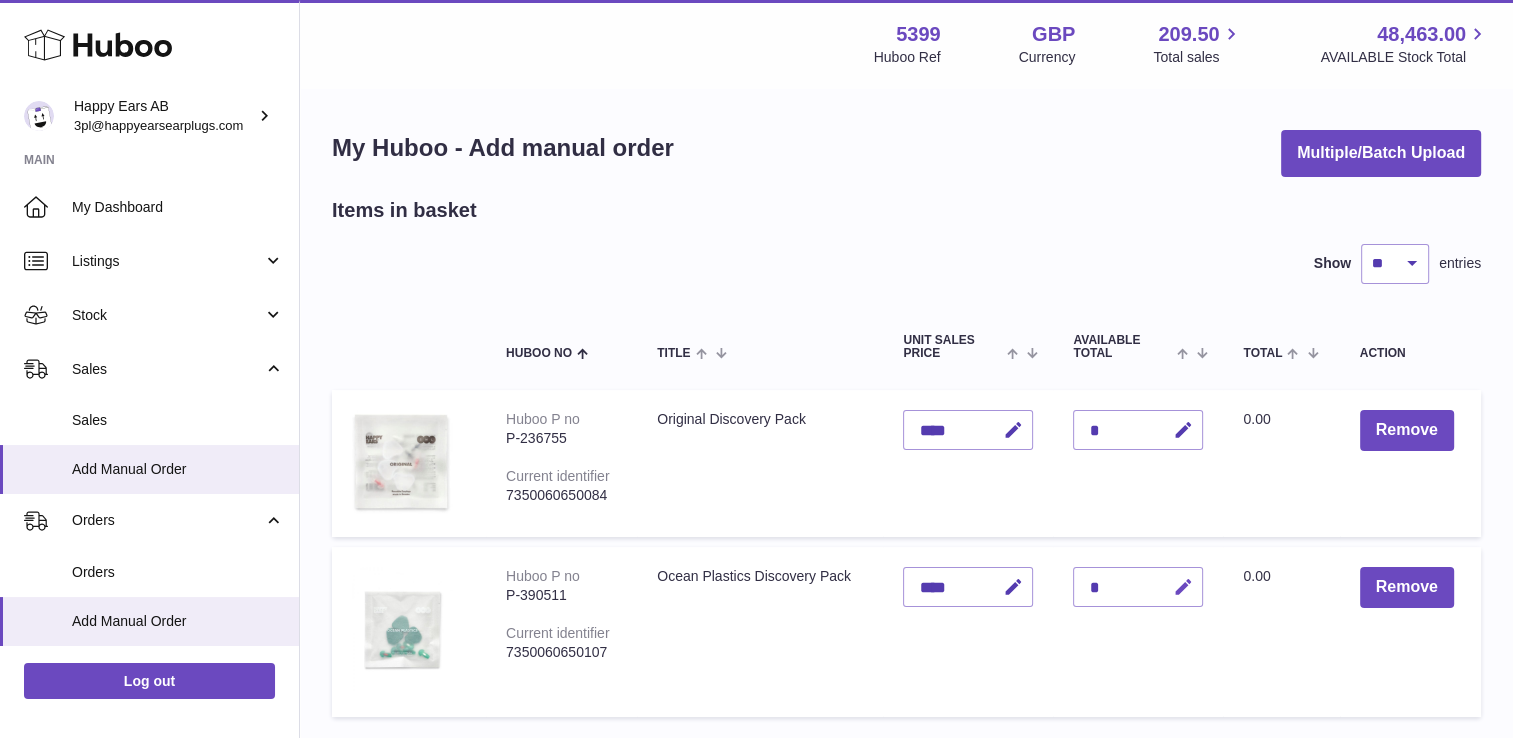 scroll, scrollTop: 300, scrollLeft: 0, axis: vertical 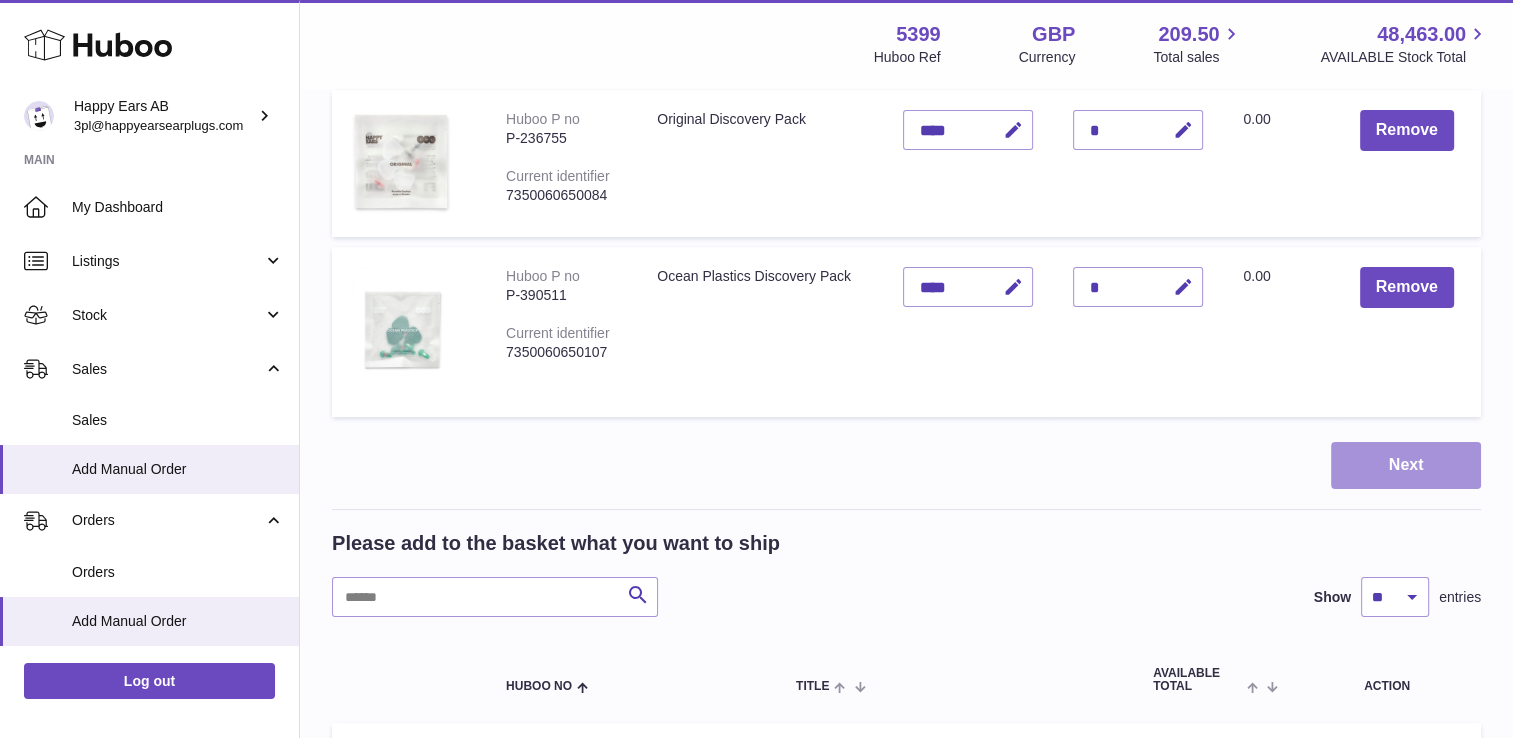 click on "Next" at bounding box center [1406, 465] 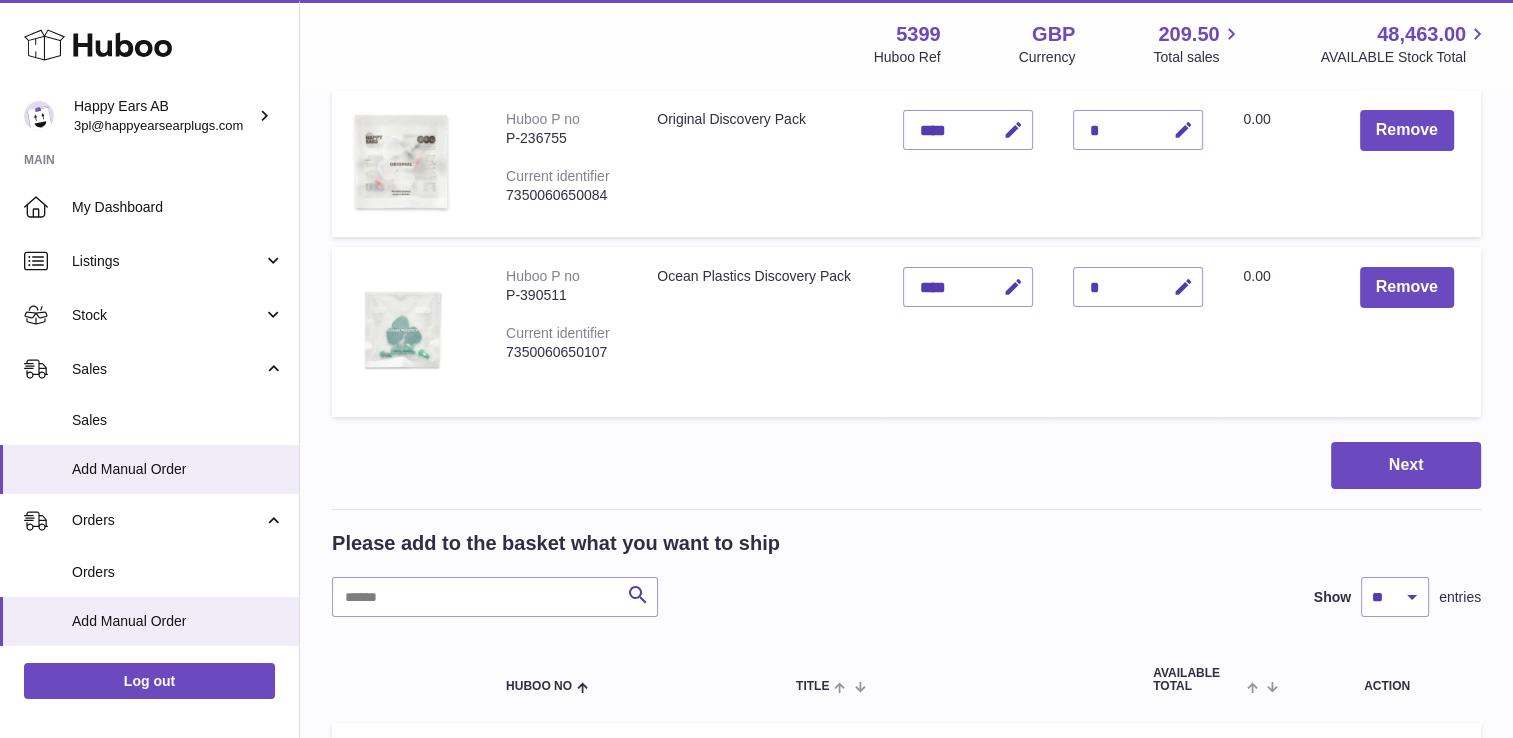 scroll, scrollTop: 0, scrollLeft: 0, axis: both 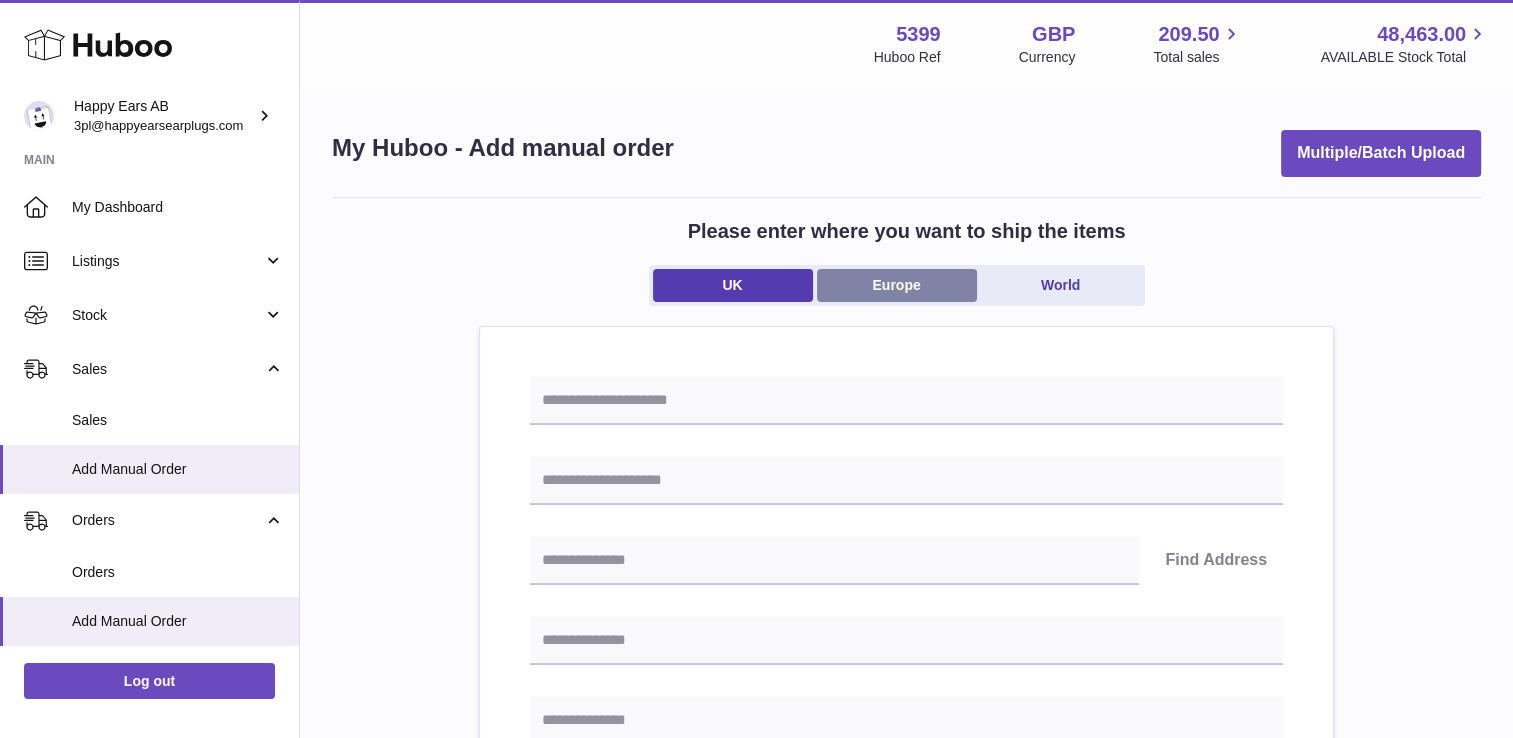 click on "Europe" at bounding box center [897, 285] 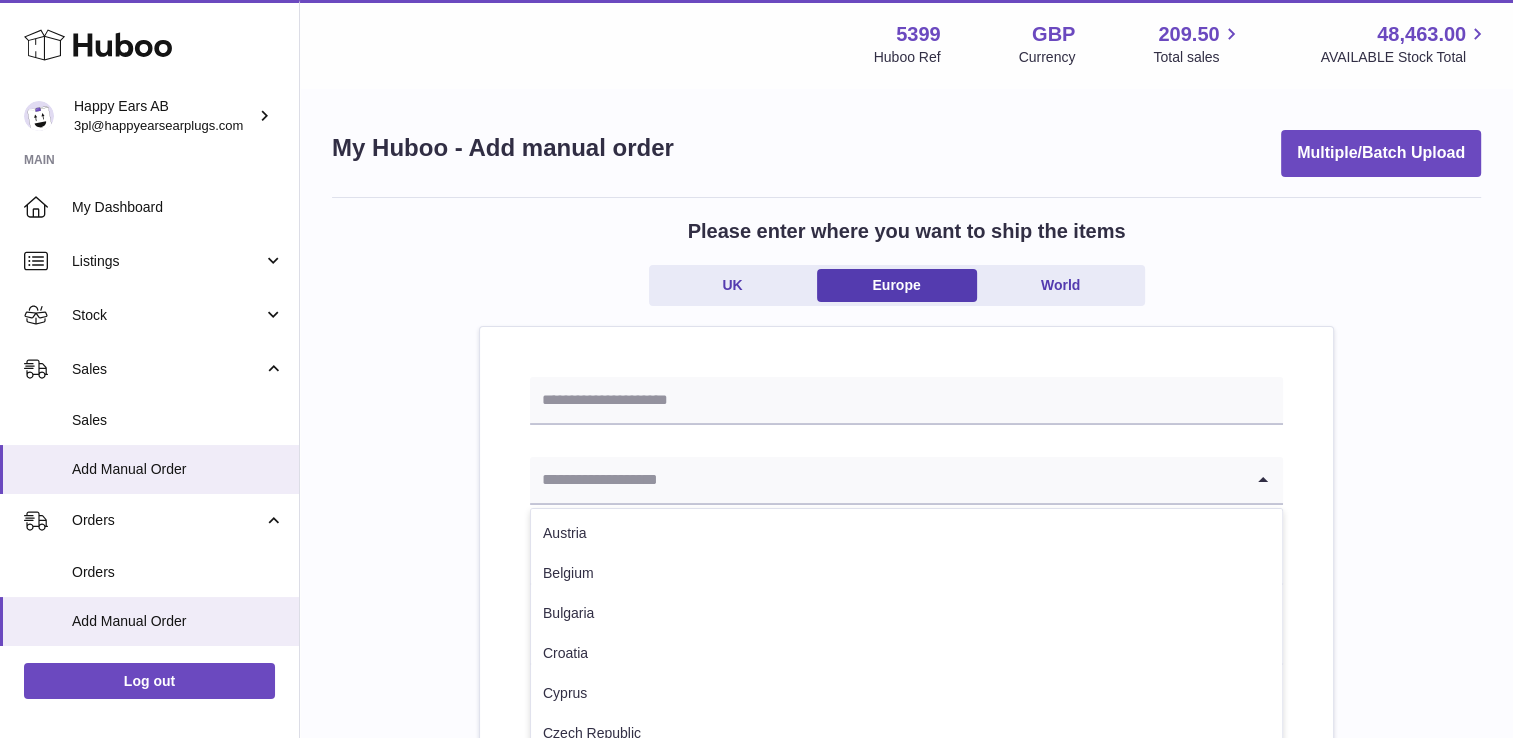 click at bounding box center [886, 480] 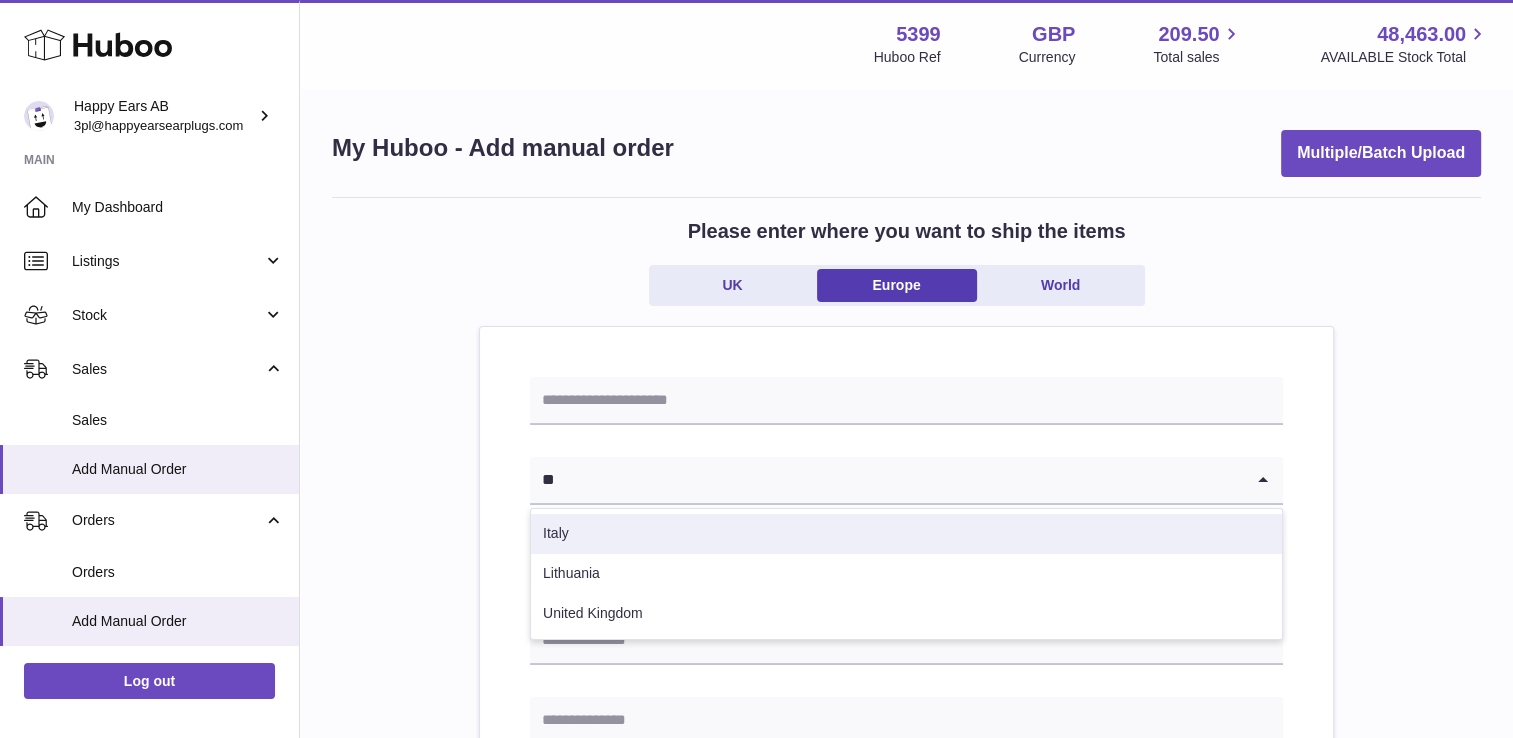 click on "Italy" at bounding box center (906, 534) 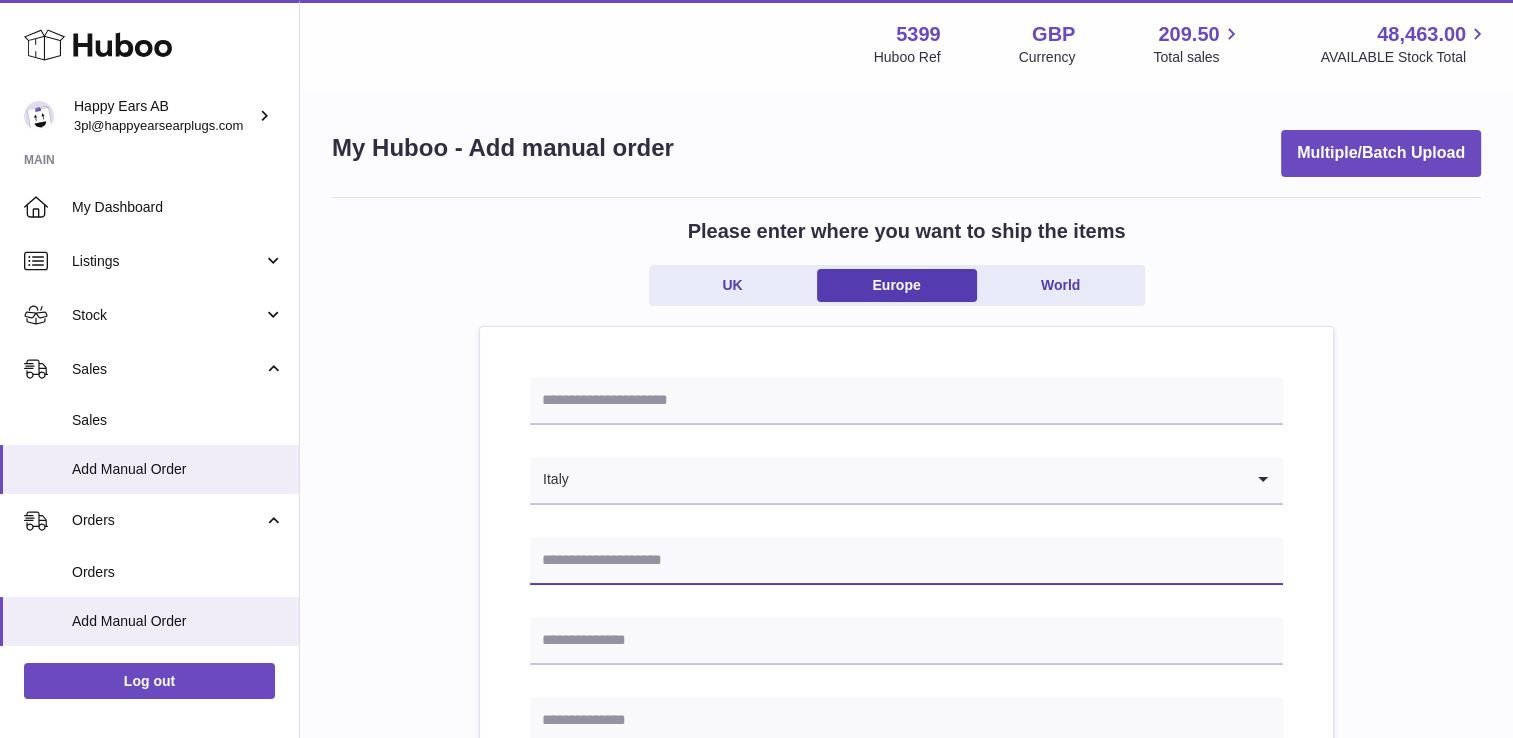 click at bounding box center (906, 561) 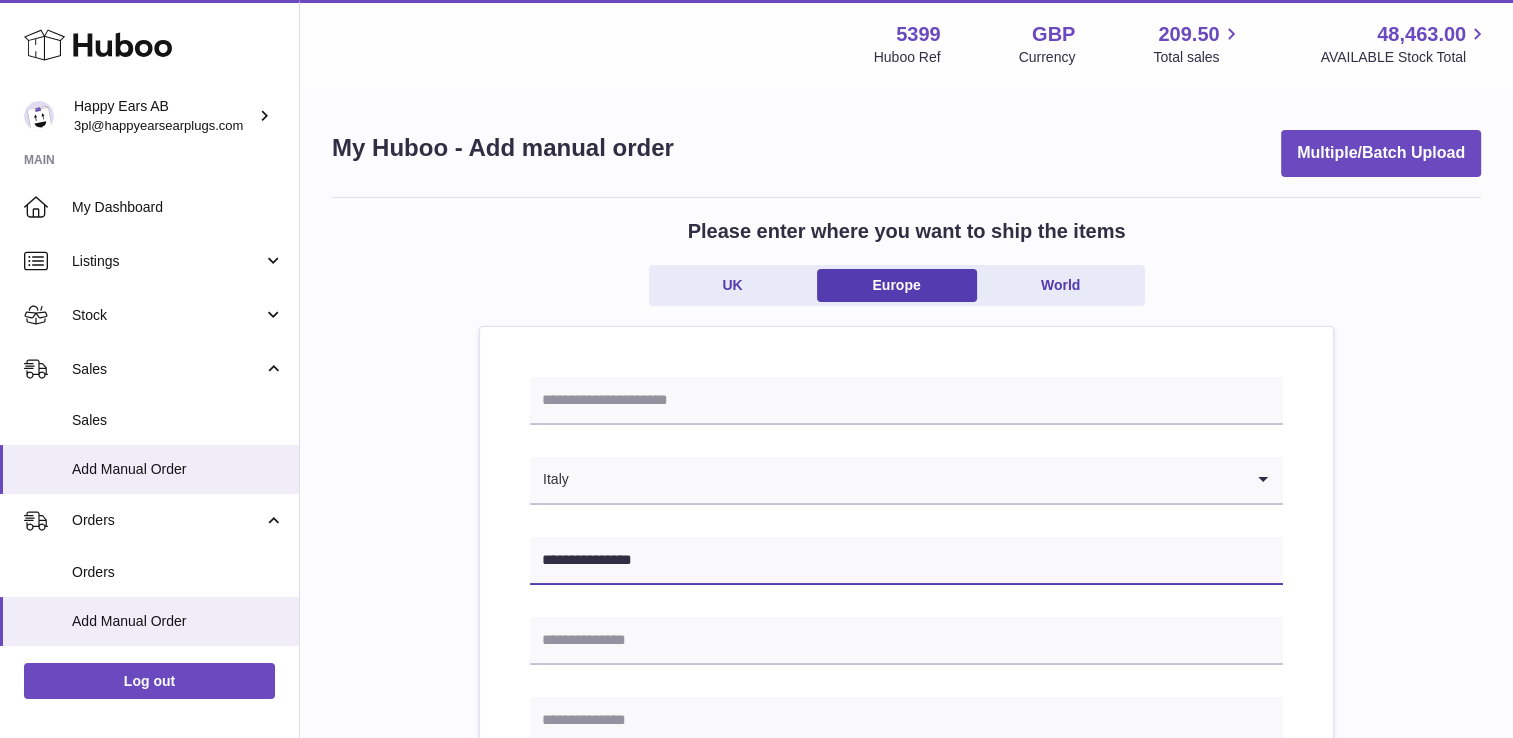 type on "**********" 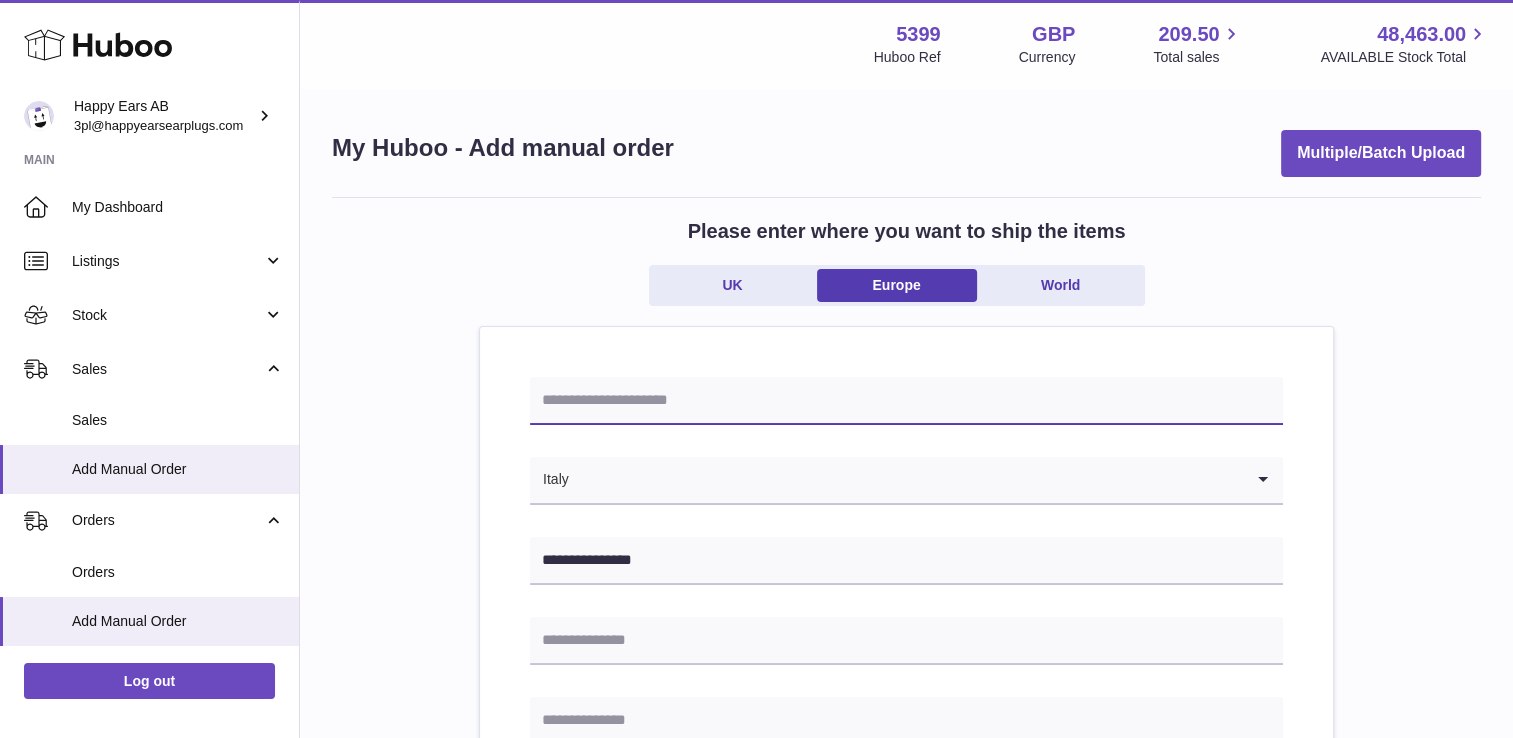 click at bounding box center [906, 401] 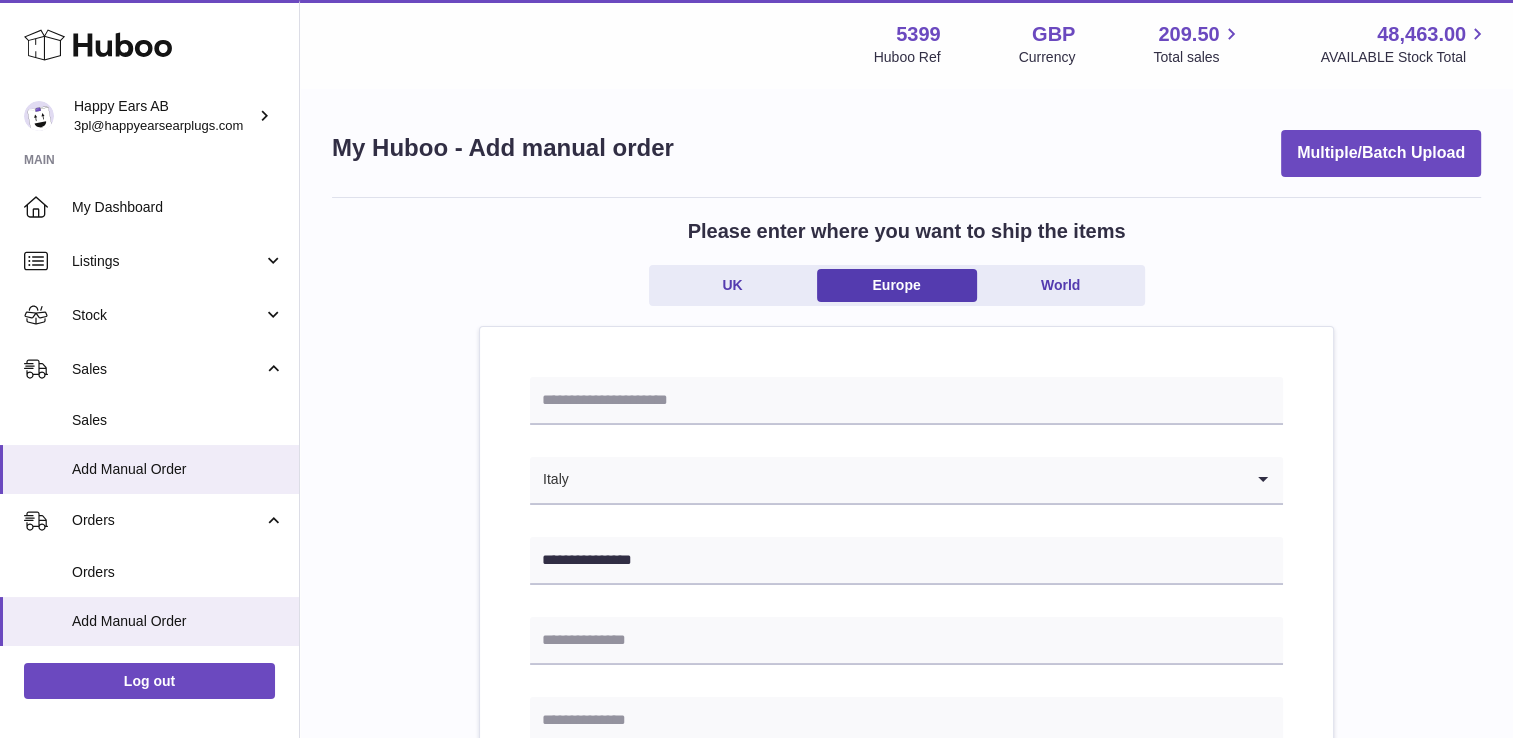 click on "Please enter where you want to ship the items
UK
Europe
World" at bounding box center [906, 272] 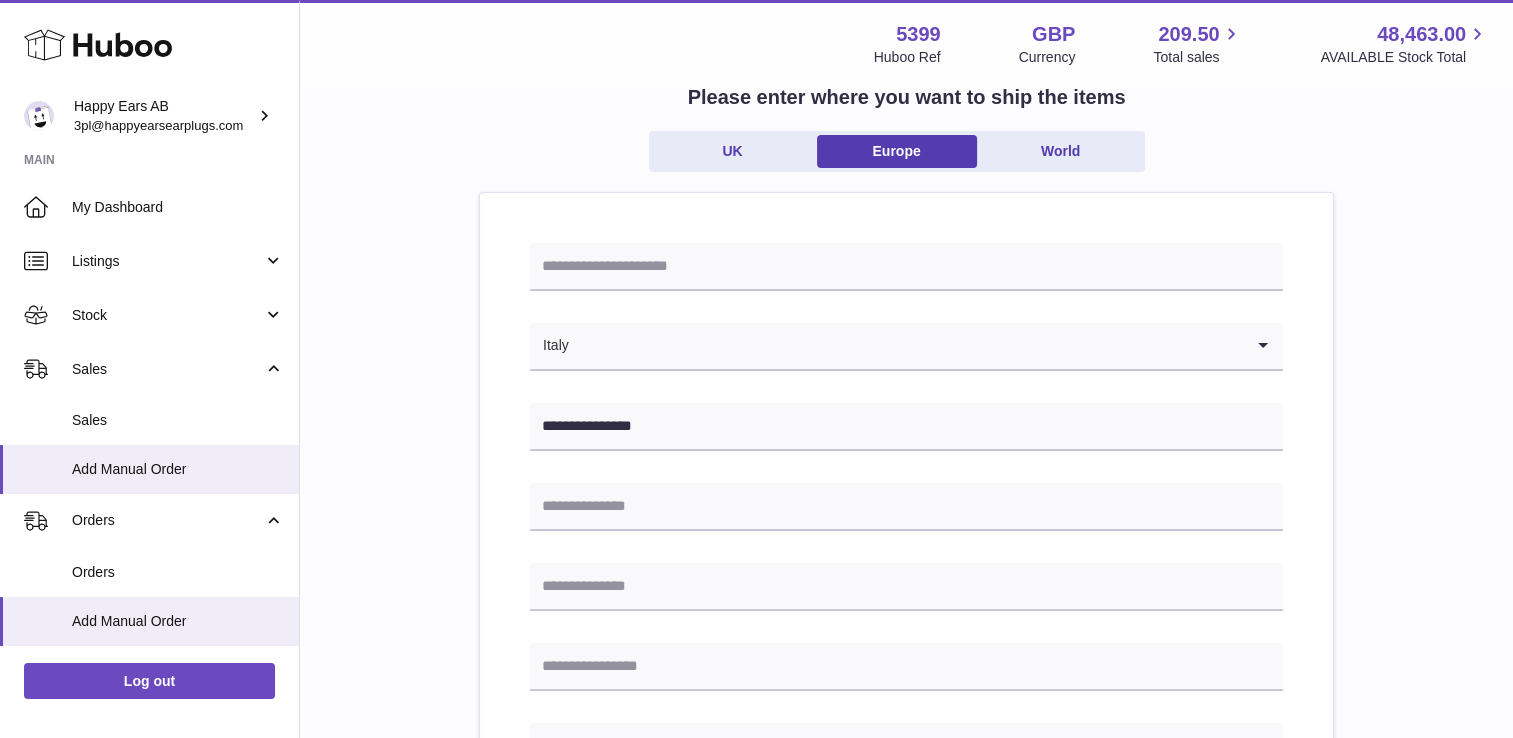 scroll, scrollTop: 300, scrollLeft: 0, axis: vertical 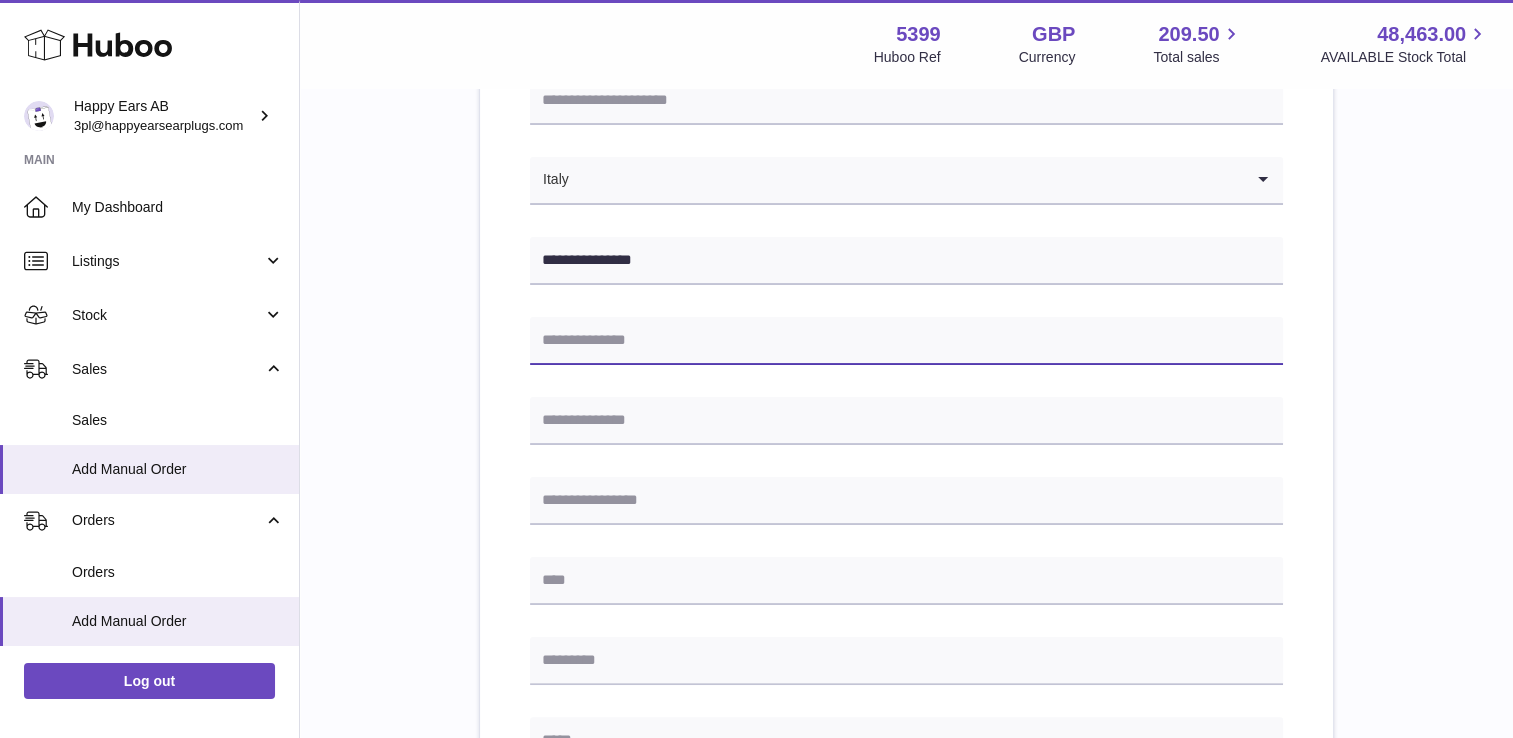 click at bounding box center [906, 341] 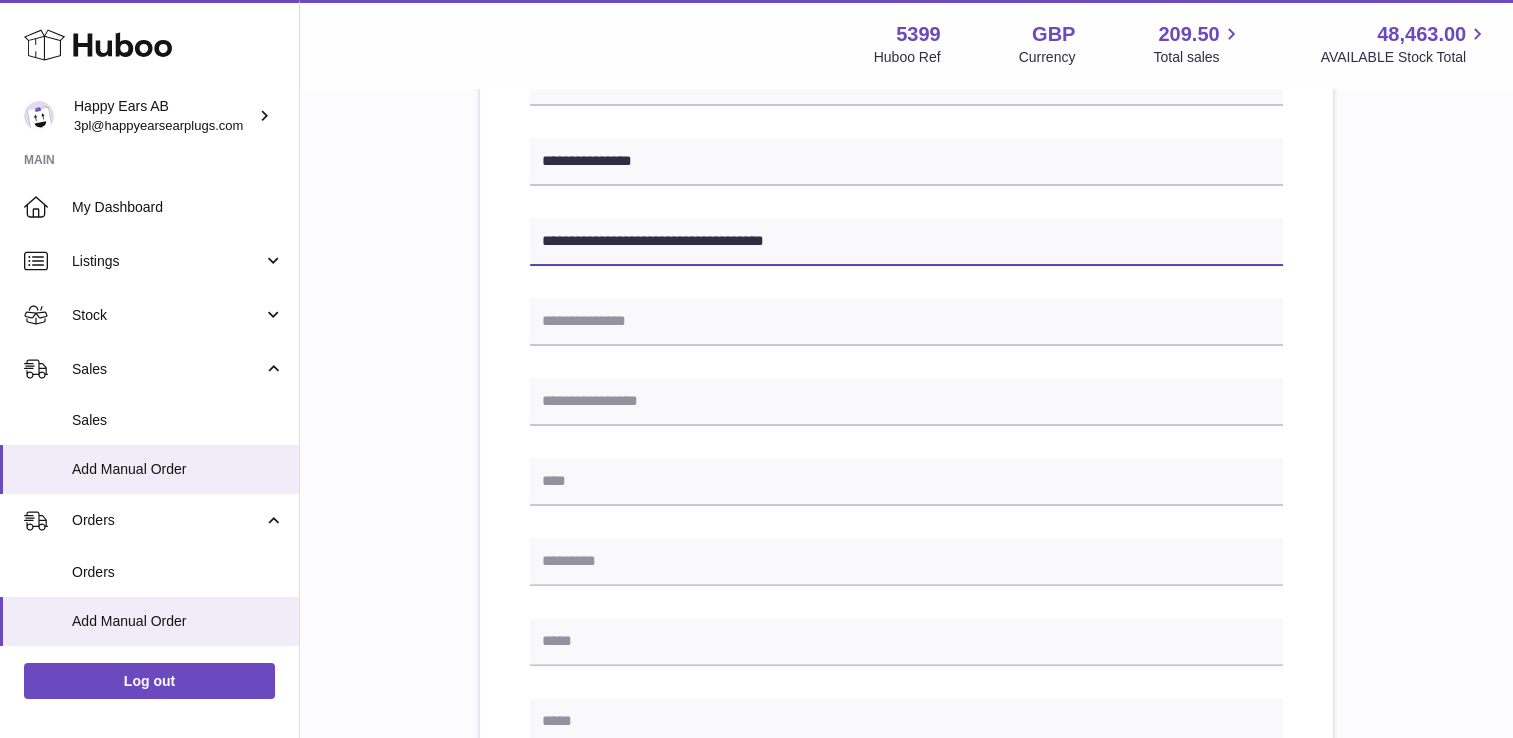 scroll, scrollTop: 400, scrollLeft: 0, axis: vertical 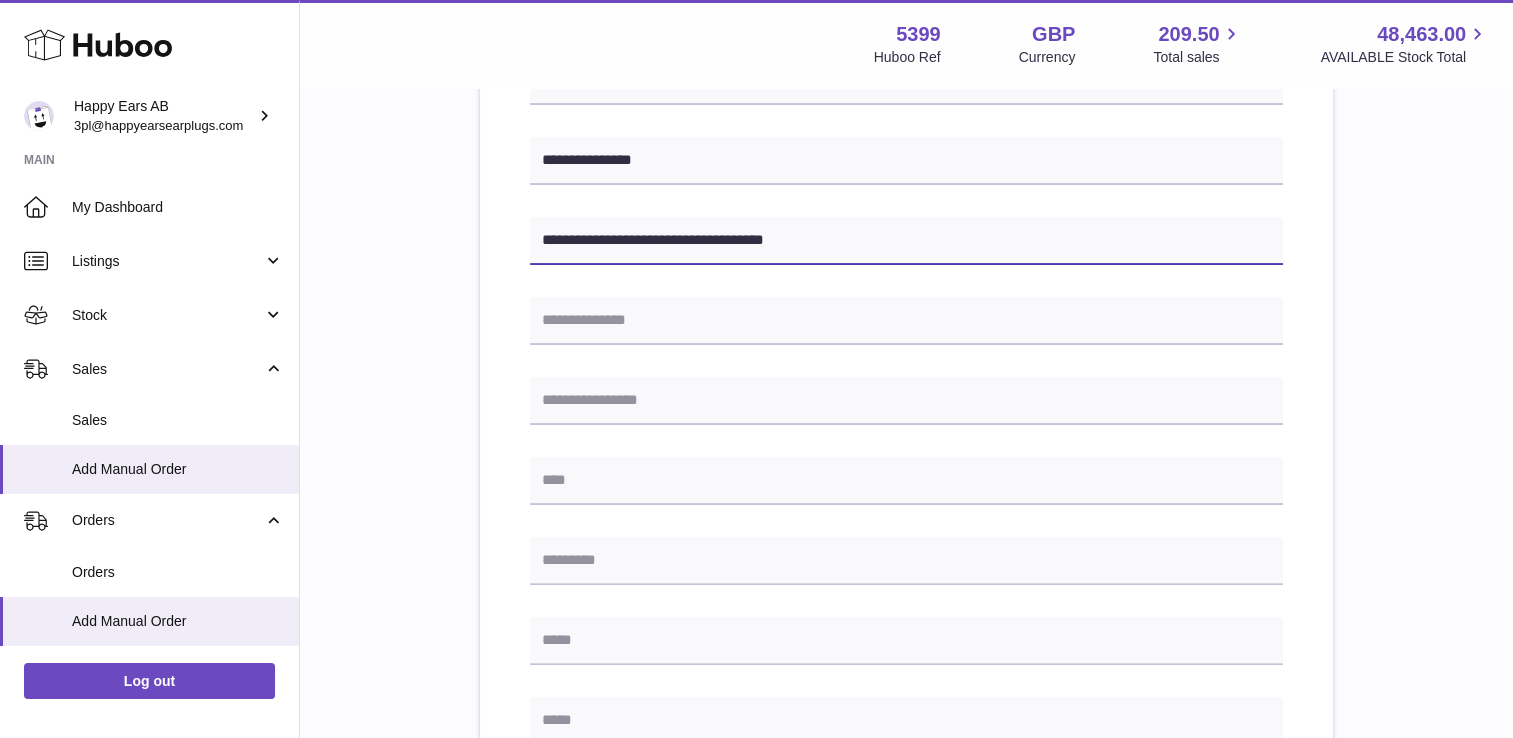 drag, startPoint x: 679, startPoint y: 235, endPoint x: 716, endPoint y: 238, distance: 37.12142 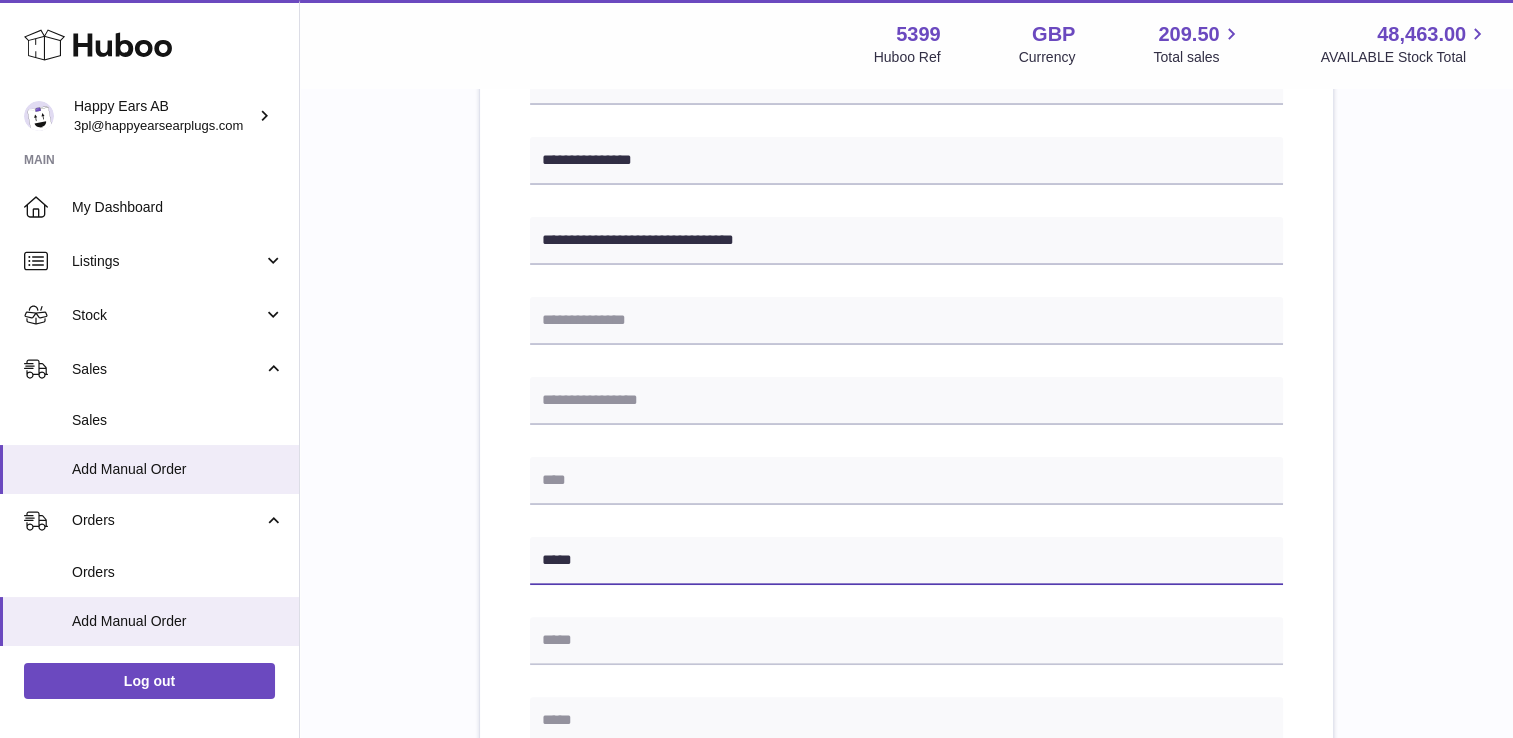 type on "*****" 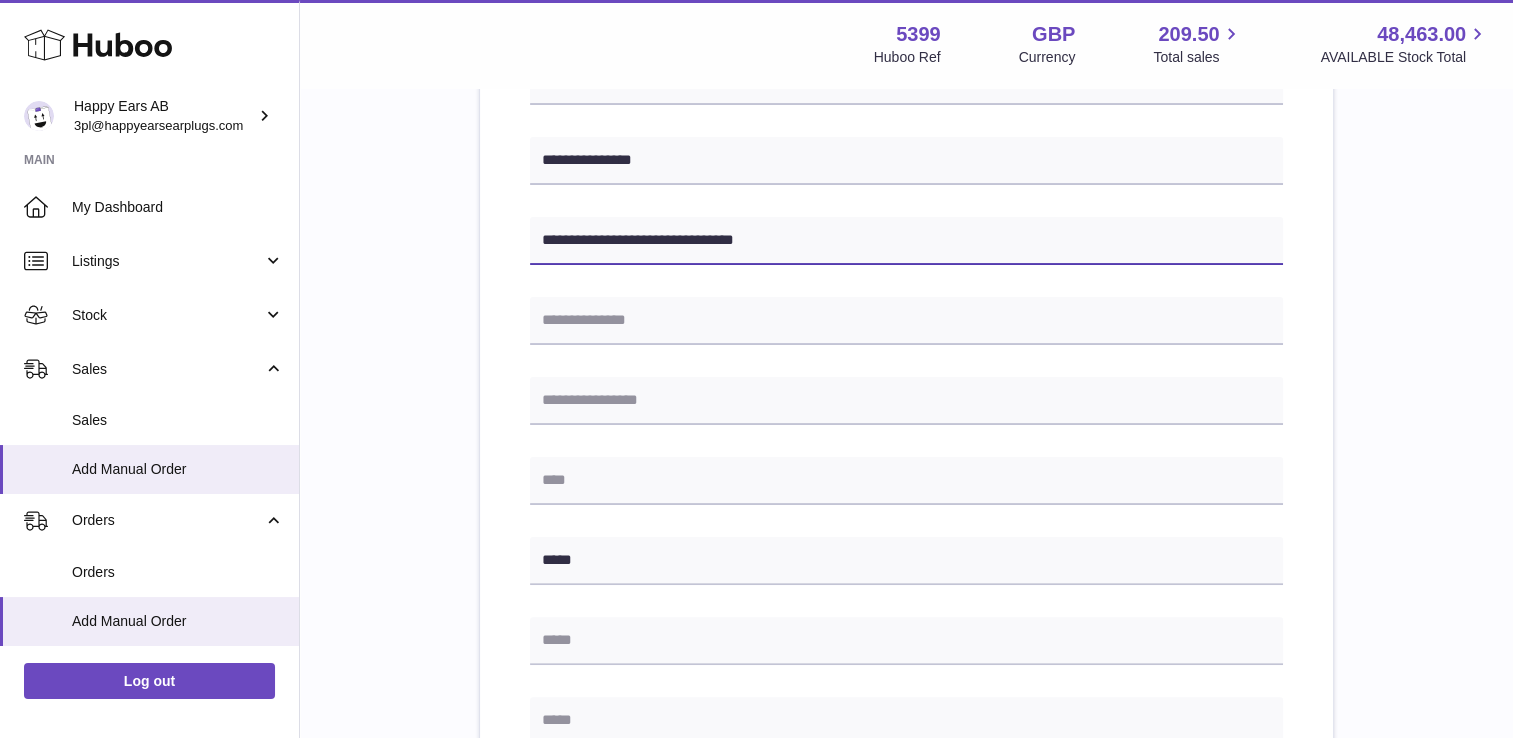 drag, startPoint x: 712, startPoint y: 240, endPoint x: 681, endPoint y: 239, distance: 31.016125 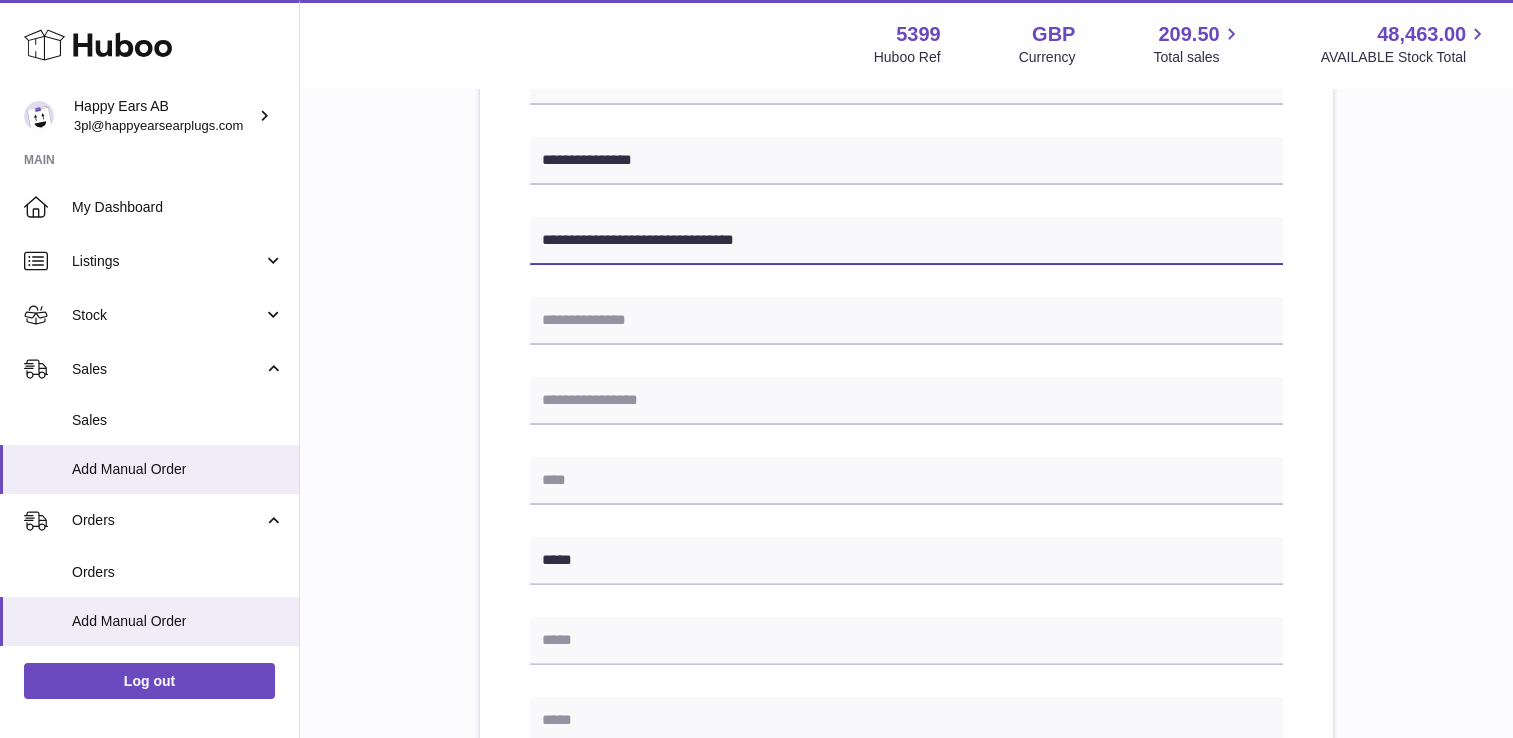 click on "**********" at bounding box center (906, 241) 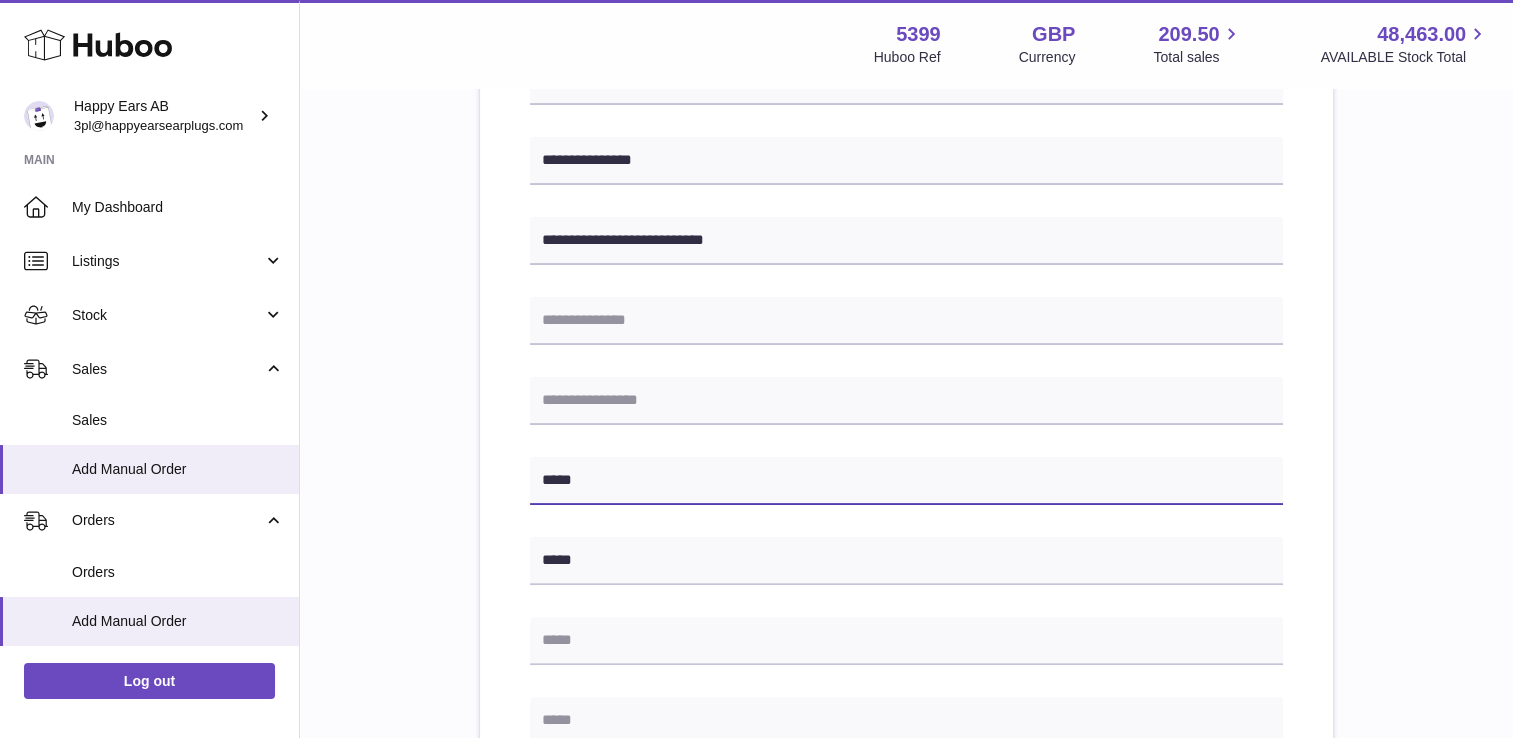 type on "*****" 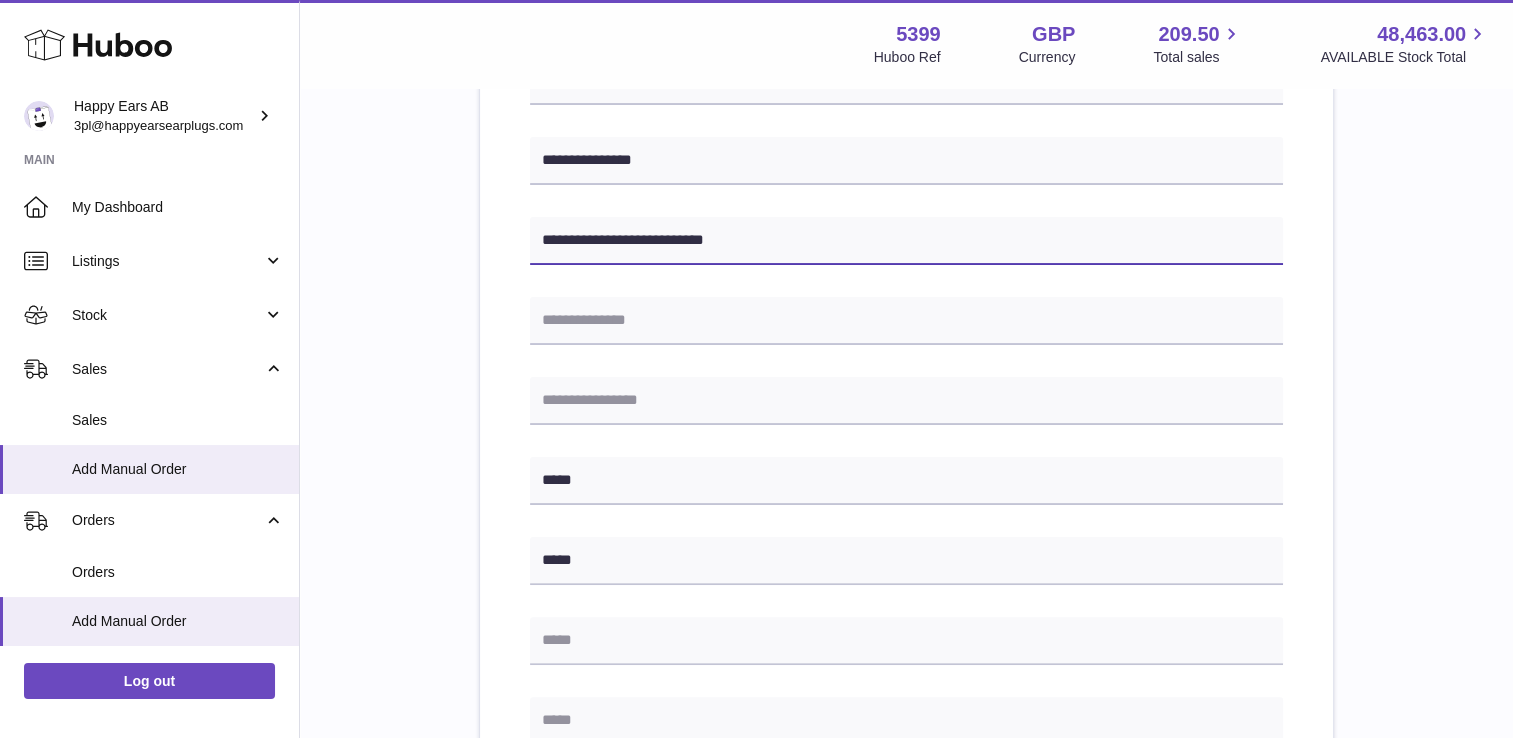 drag, startPoint x: 731, startPoint y: 238, endPoint x: 670, endPoint y: 240, distance: 61.03278 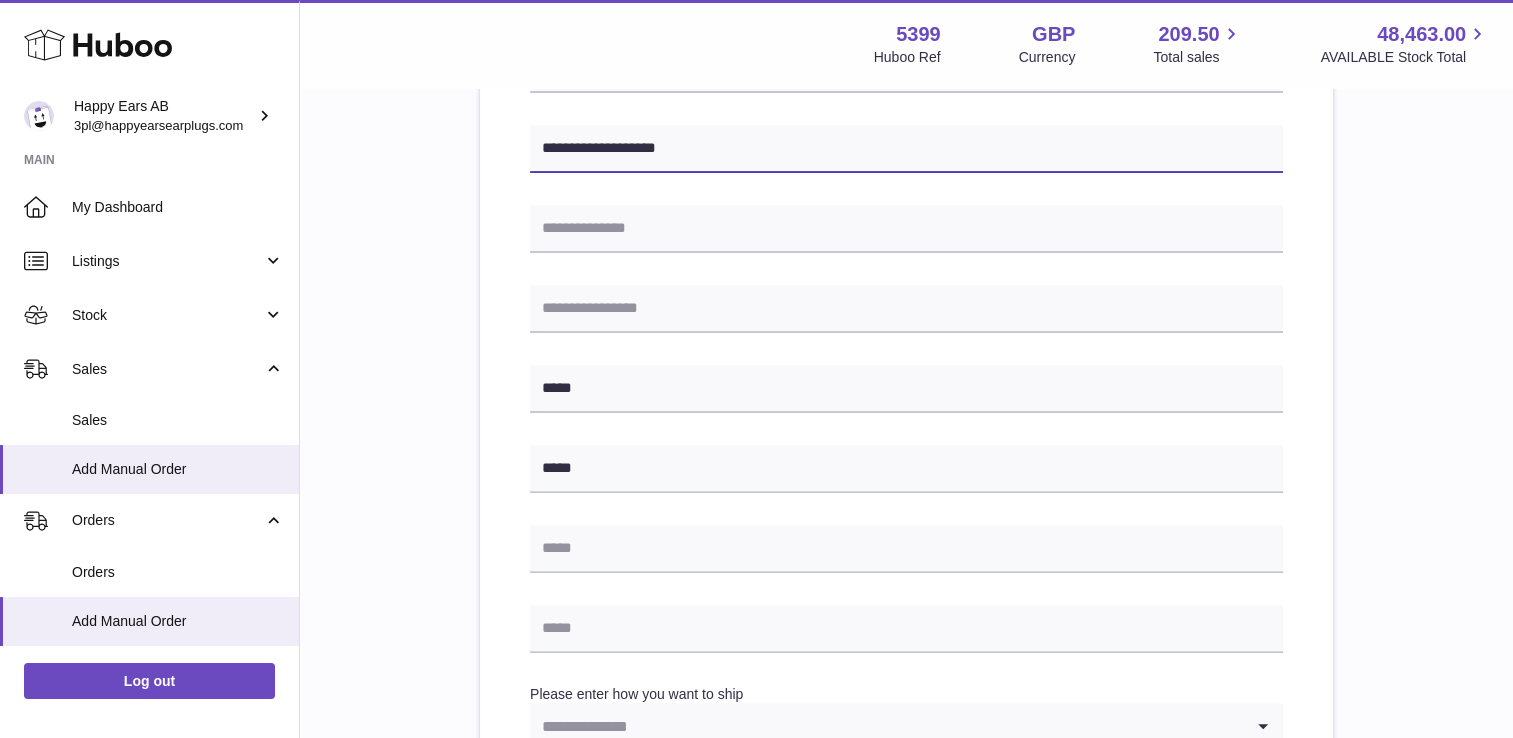scroll, scrollTop: 600, scrollLeft: 0, axis: vertical 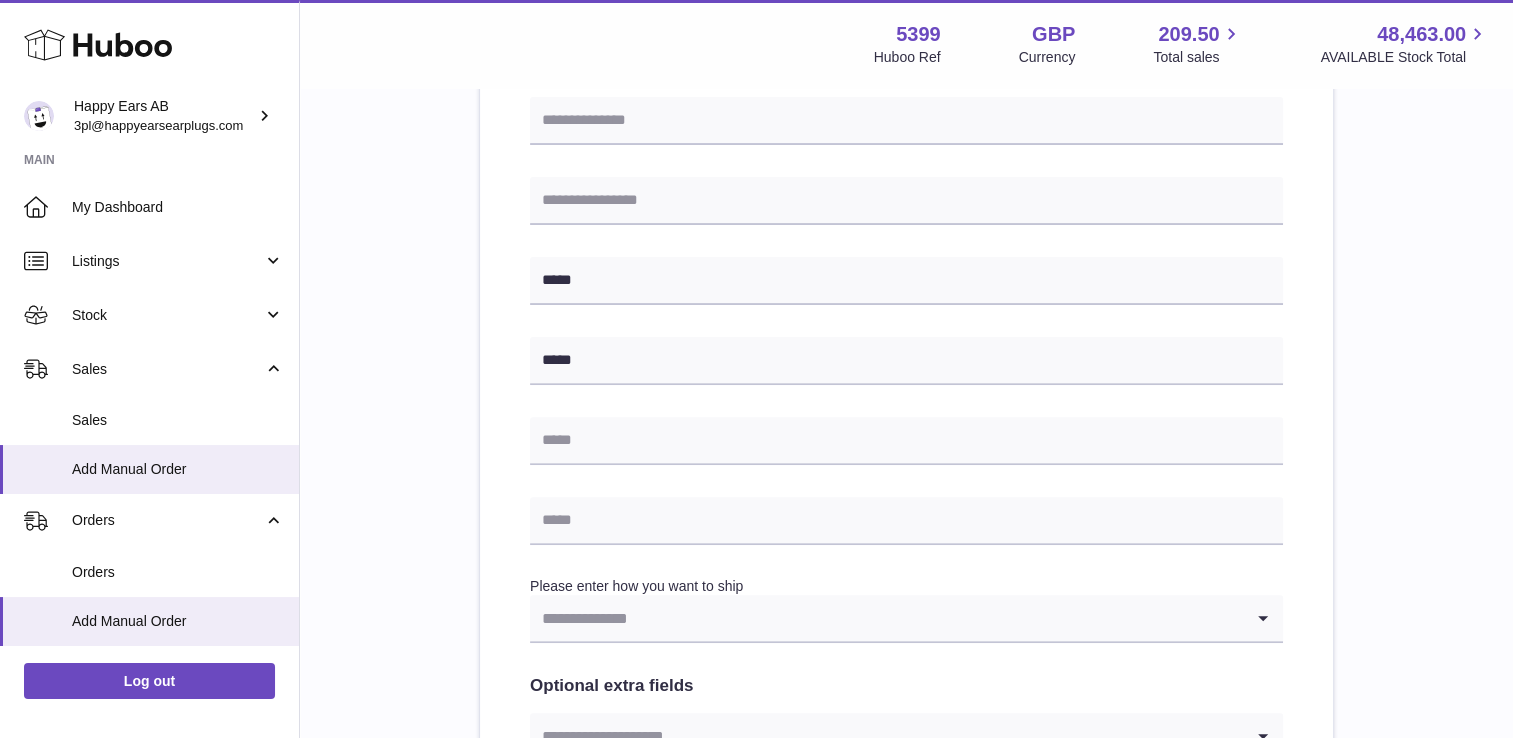 type on "**********" 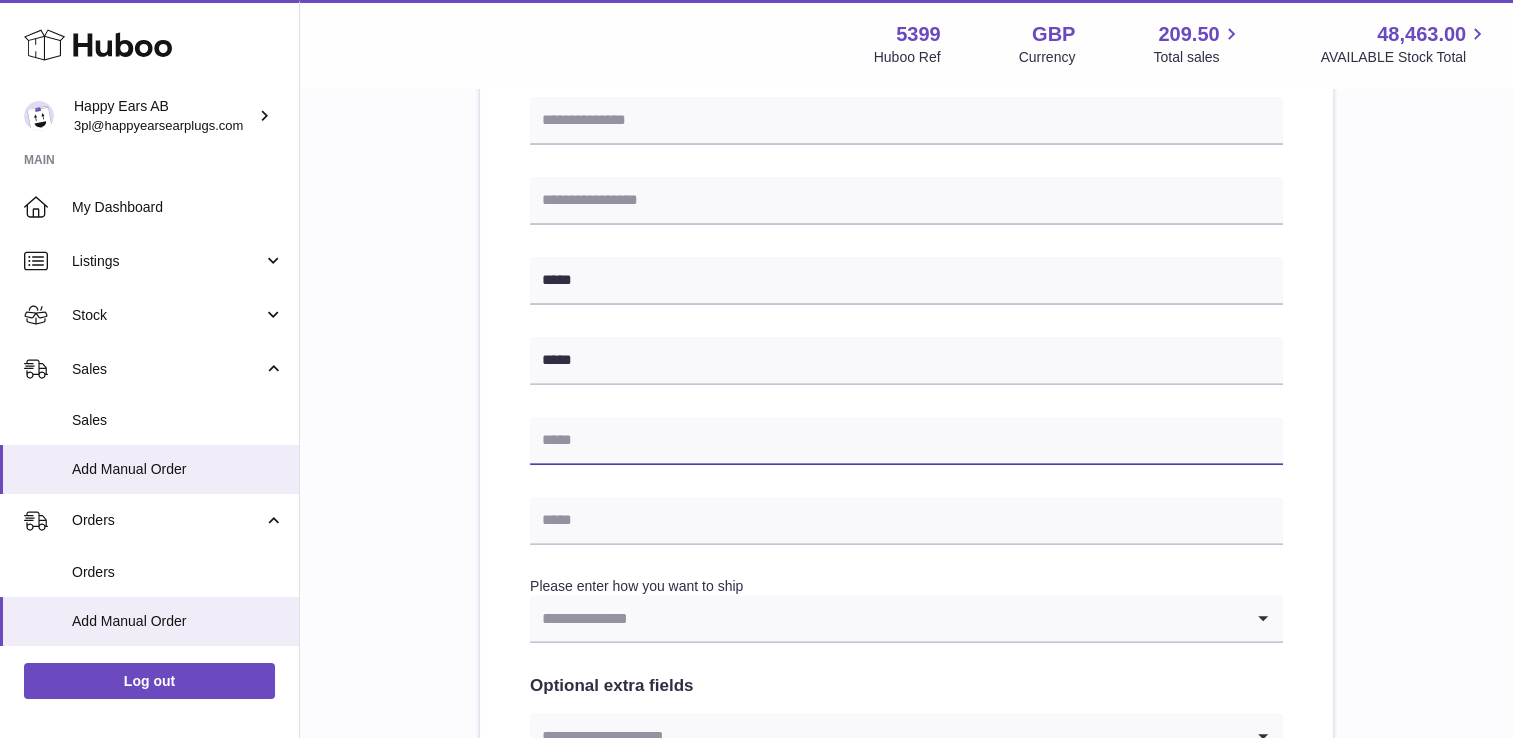 click at bounding box center [906, 441] 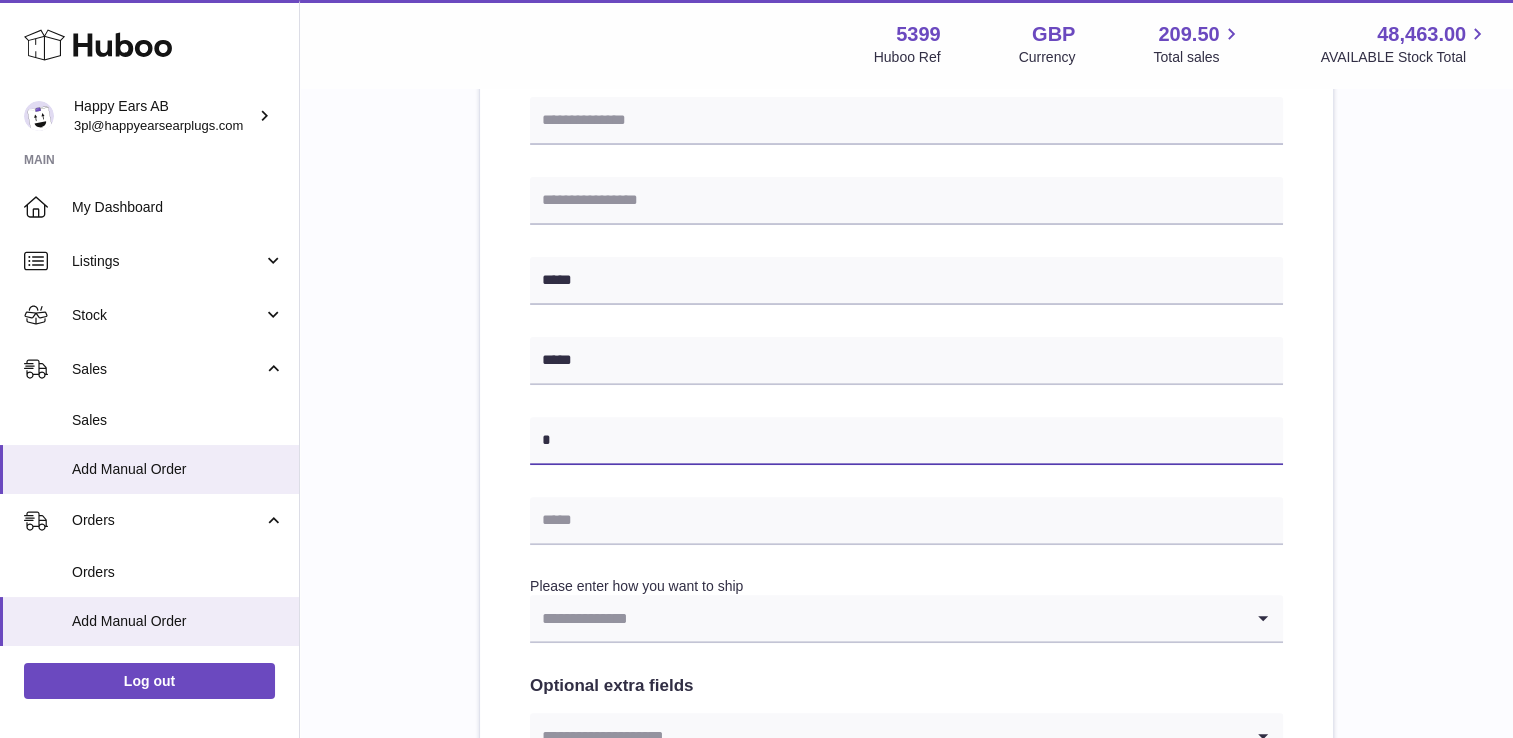 type on "*" 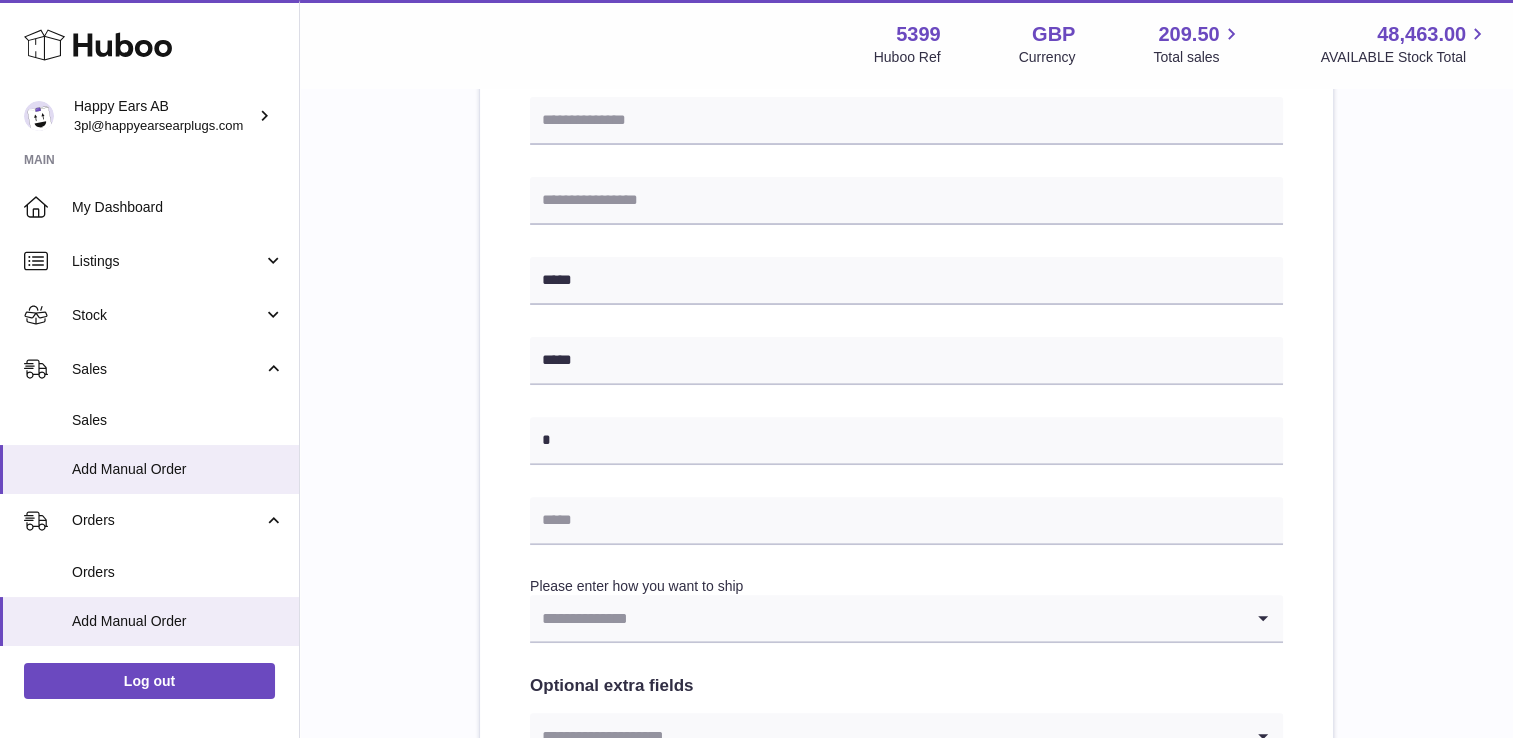 click on "**********" at bounding box center (906, 316) 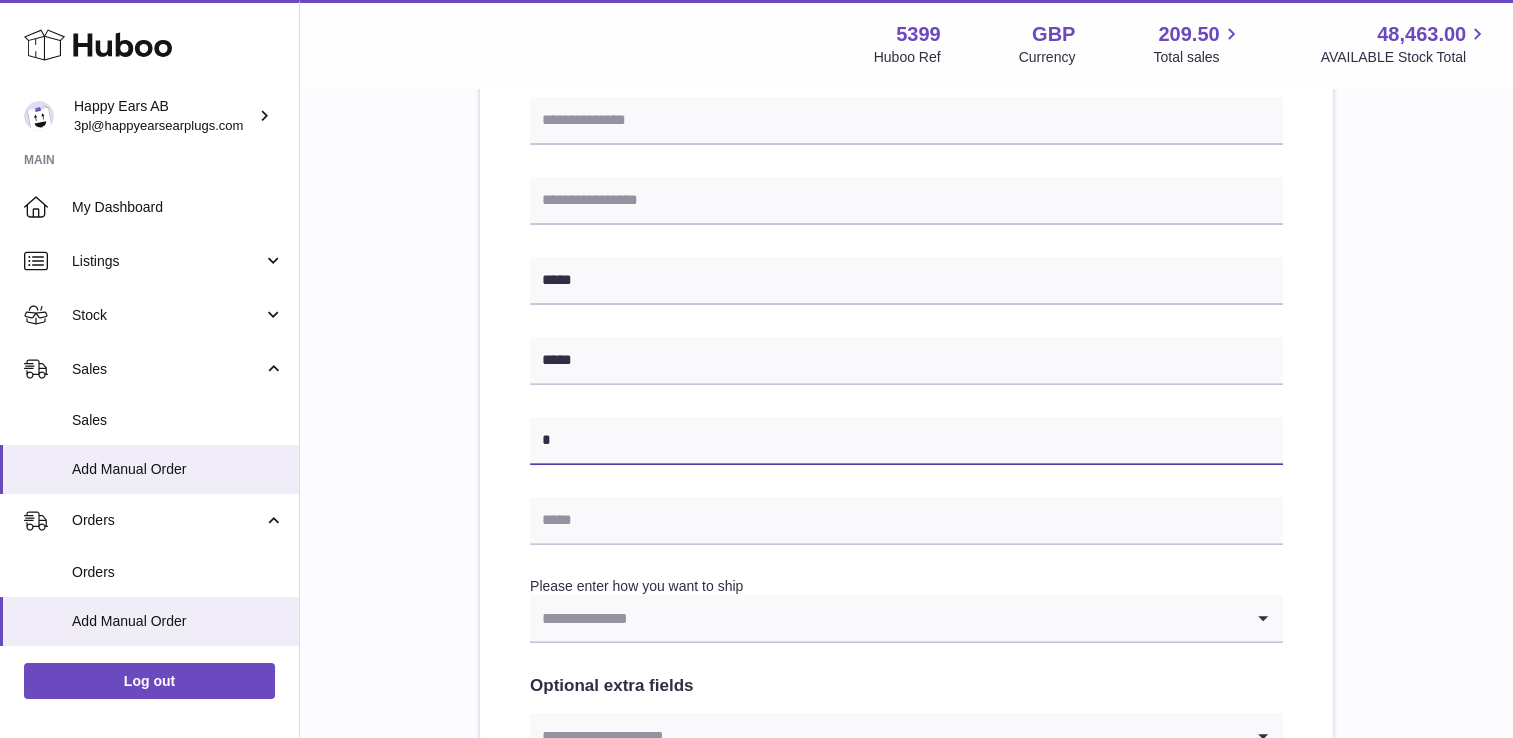 click on "**********" at bounding box center (906, 381) 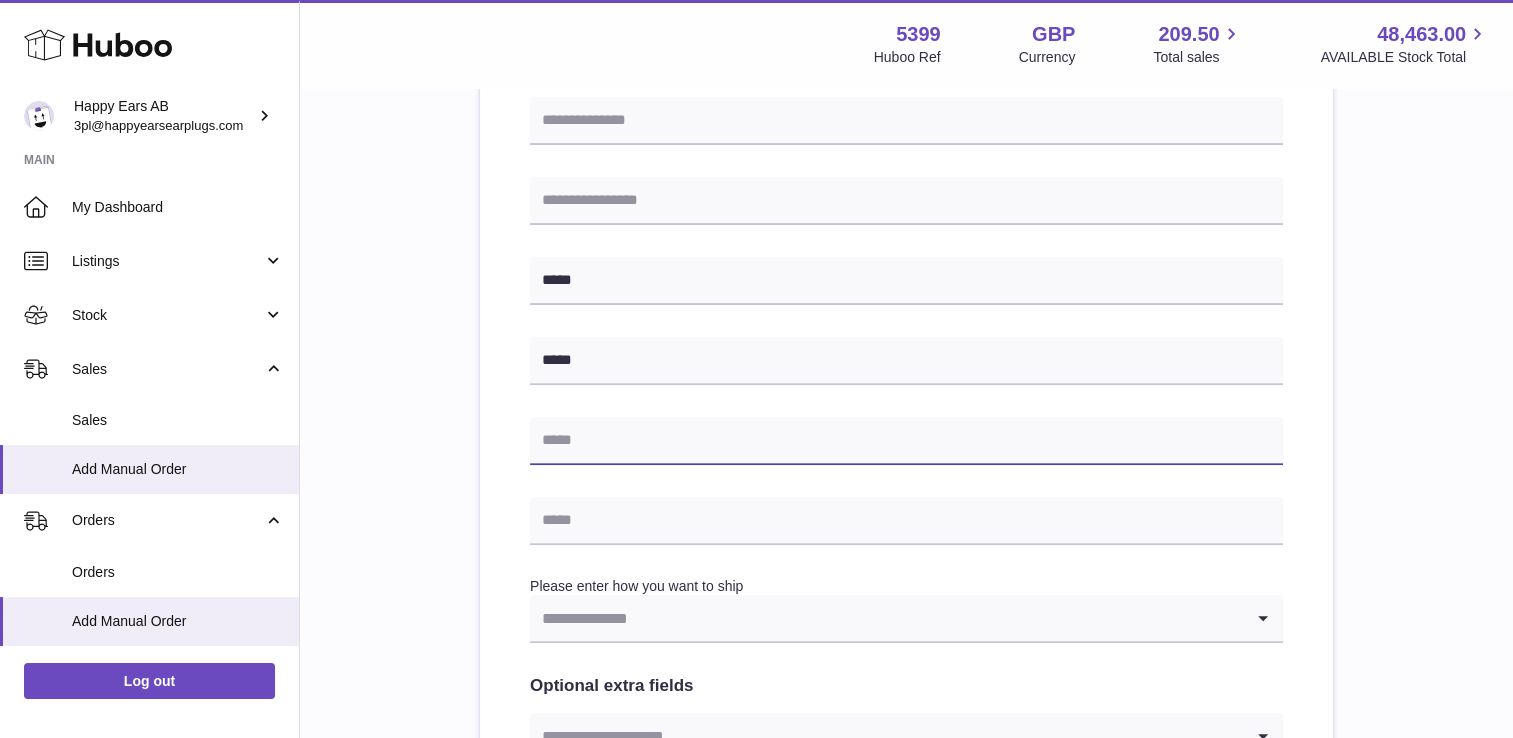 paste on "**********" 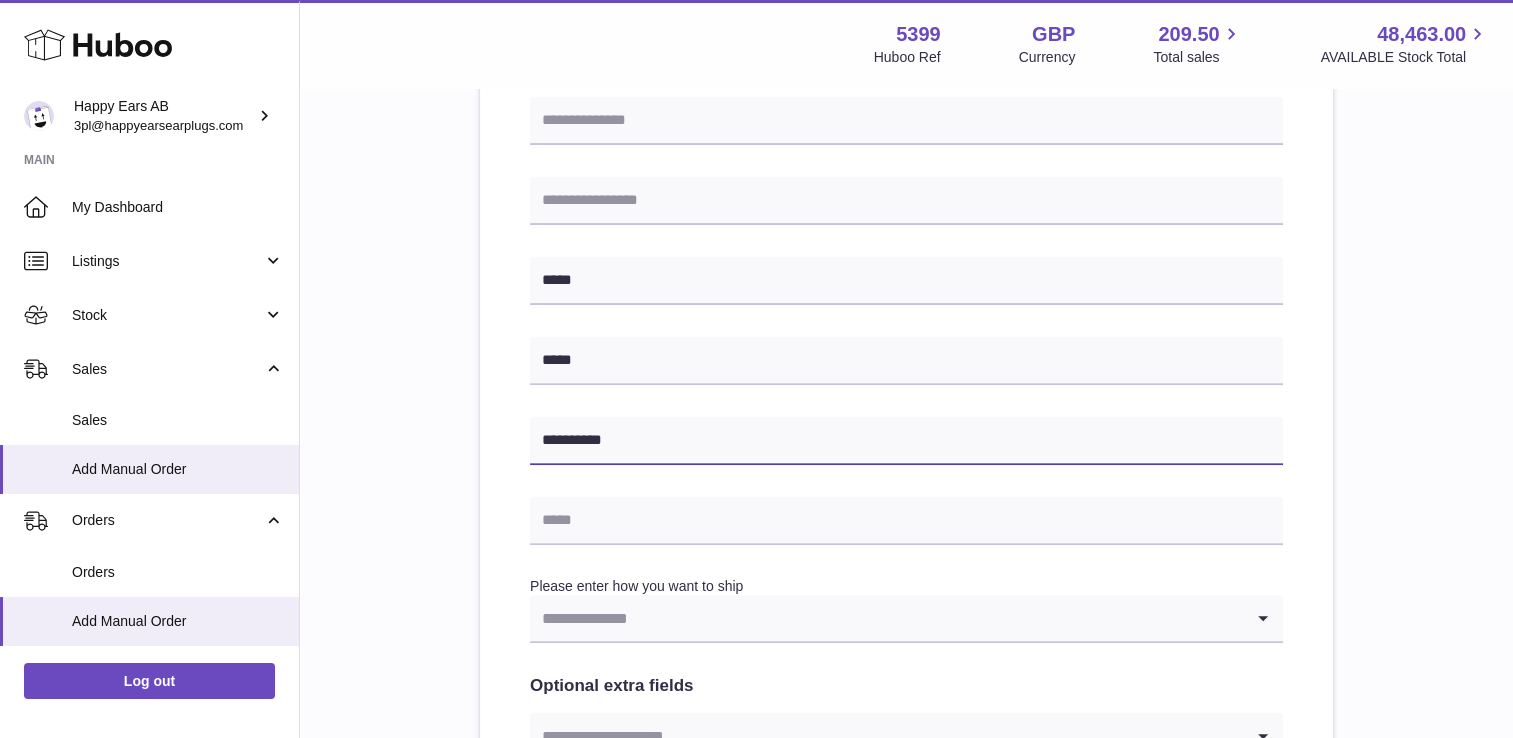type on "**********" 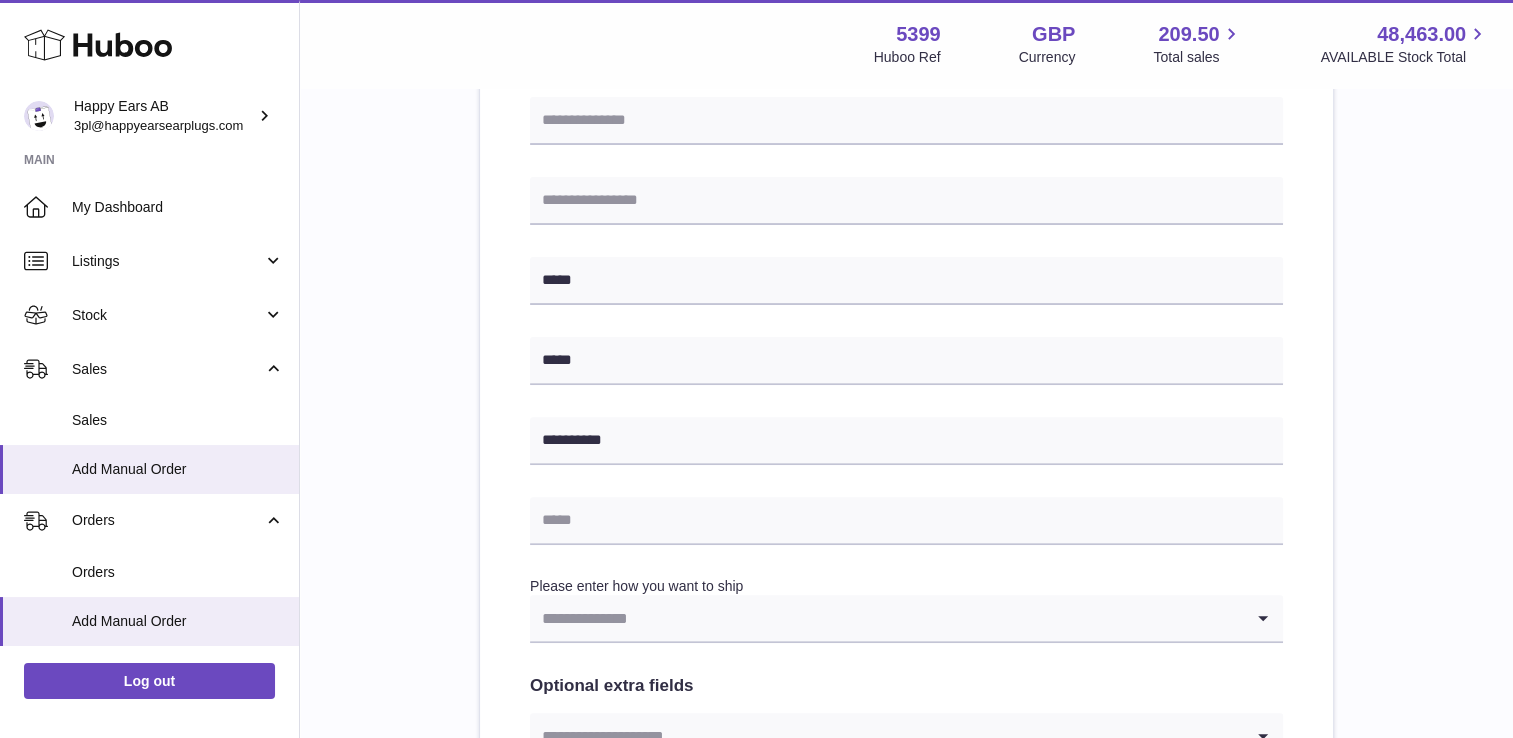 click on "**********" at bounding box center [906, 316] 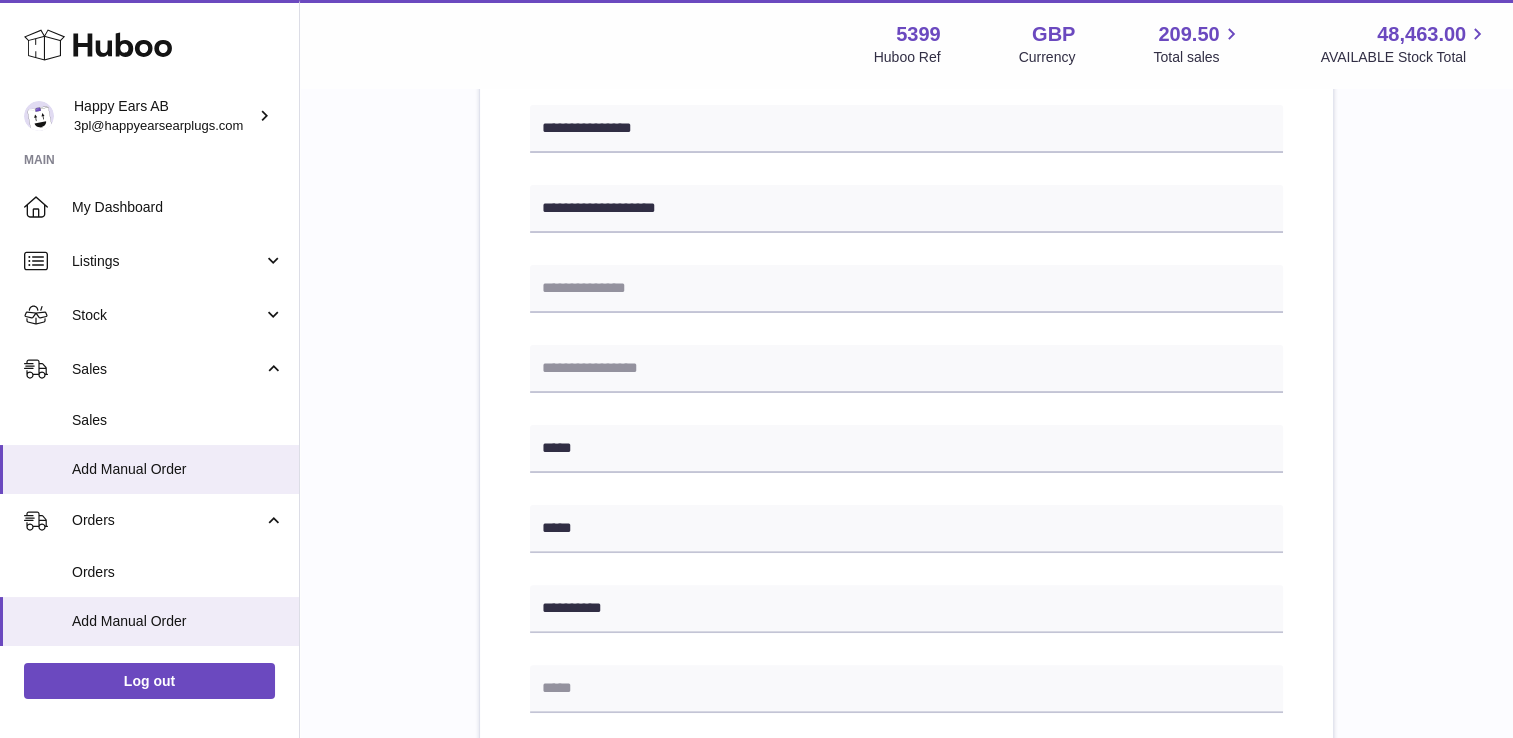 scroll, scrollTop: 700, scrollLeft: 0, axis: vertical 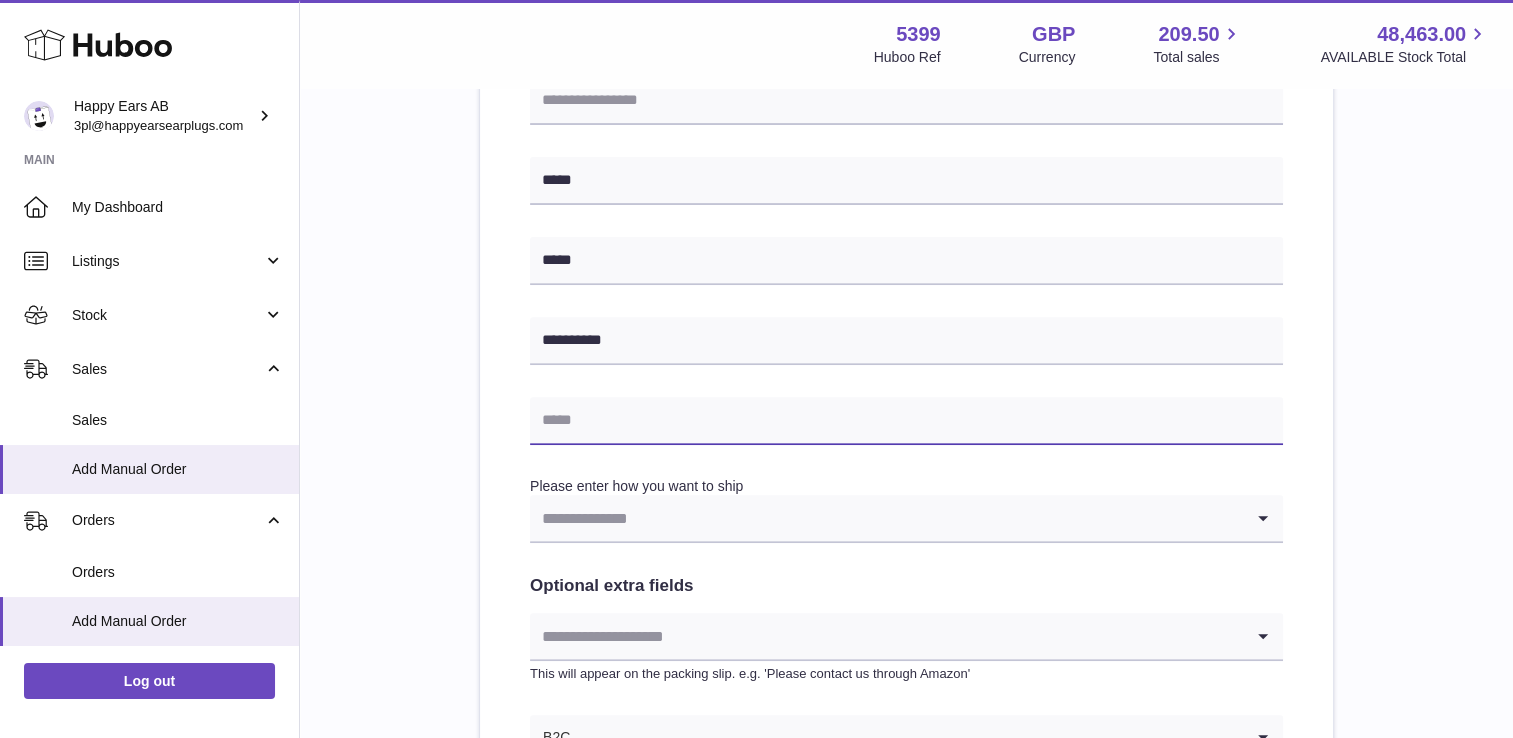 click at bounding box center (906, 421) 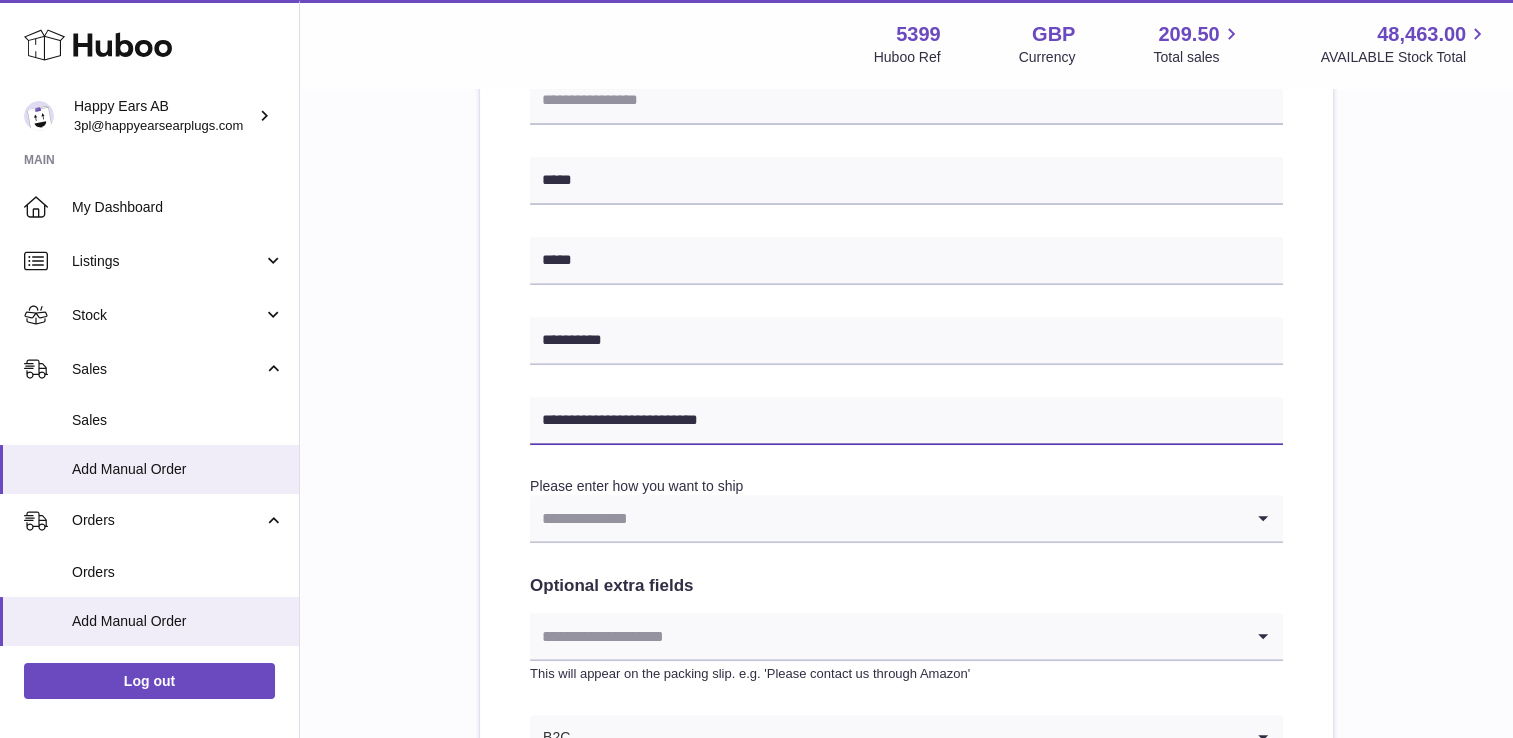 type on "**********" 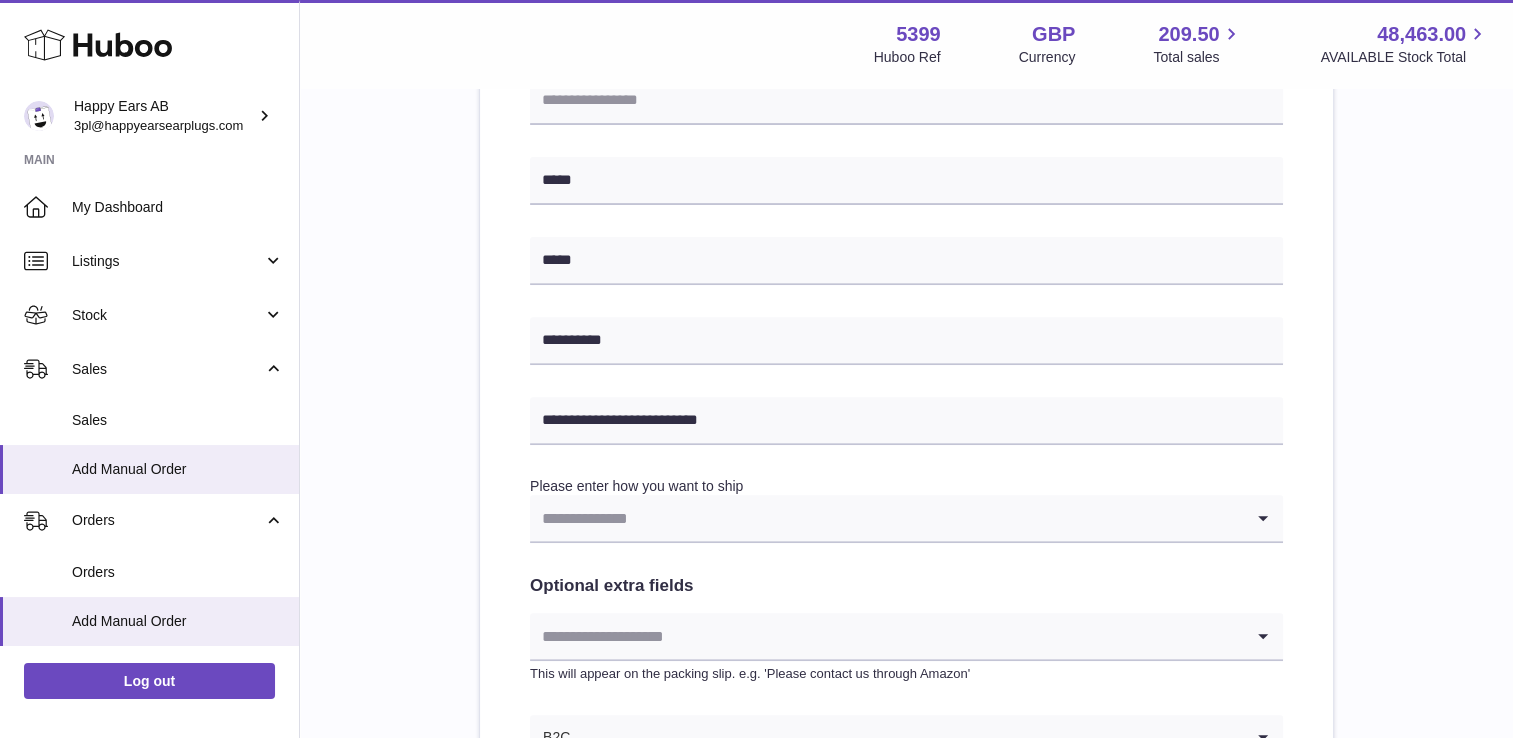 click on "**********" at bounding box center (906, 216) 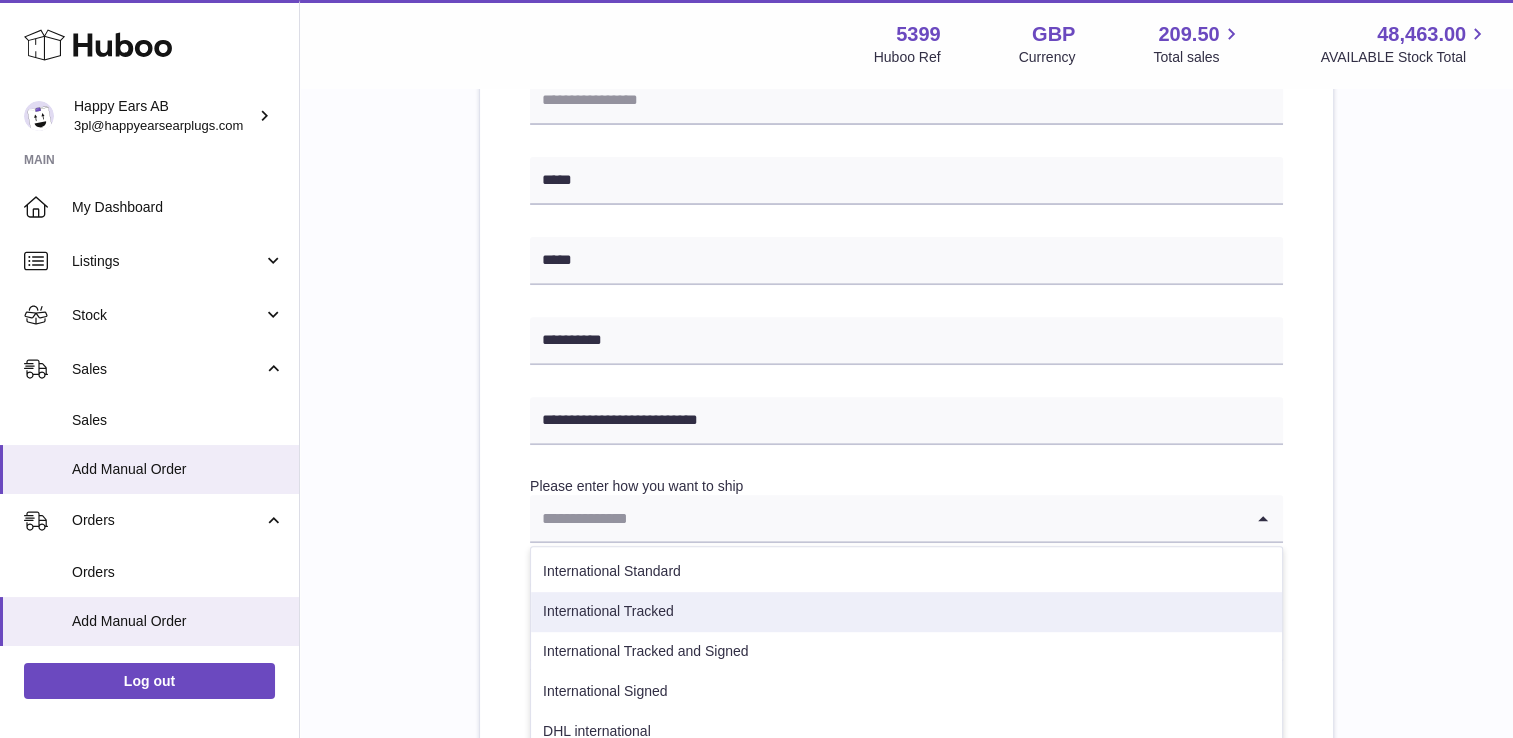 click on "International Tracked" at bounding box center [906, 612] 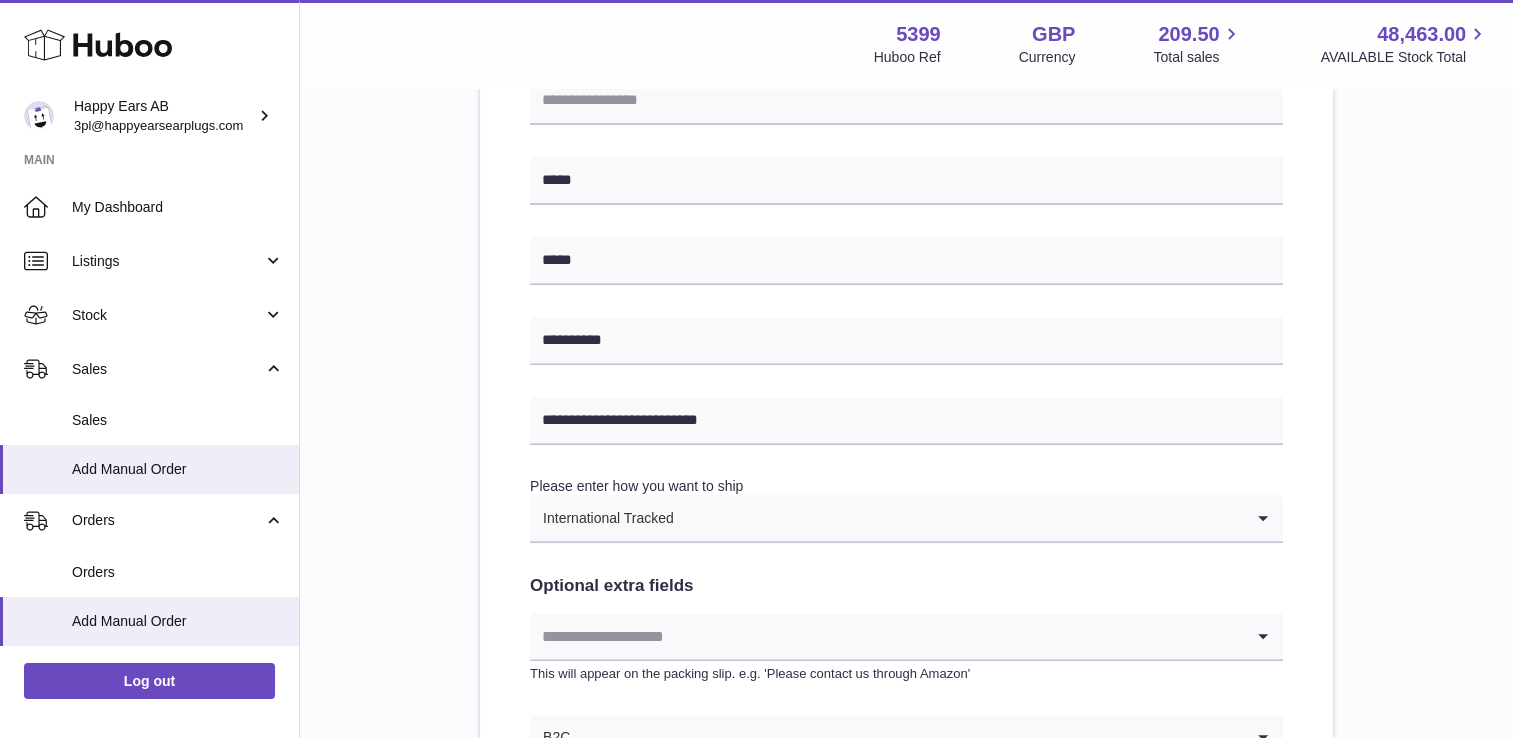 click on "**********" at bounding box center [906, 216] 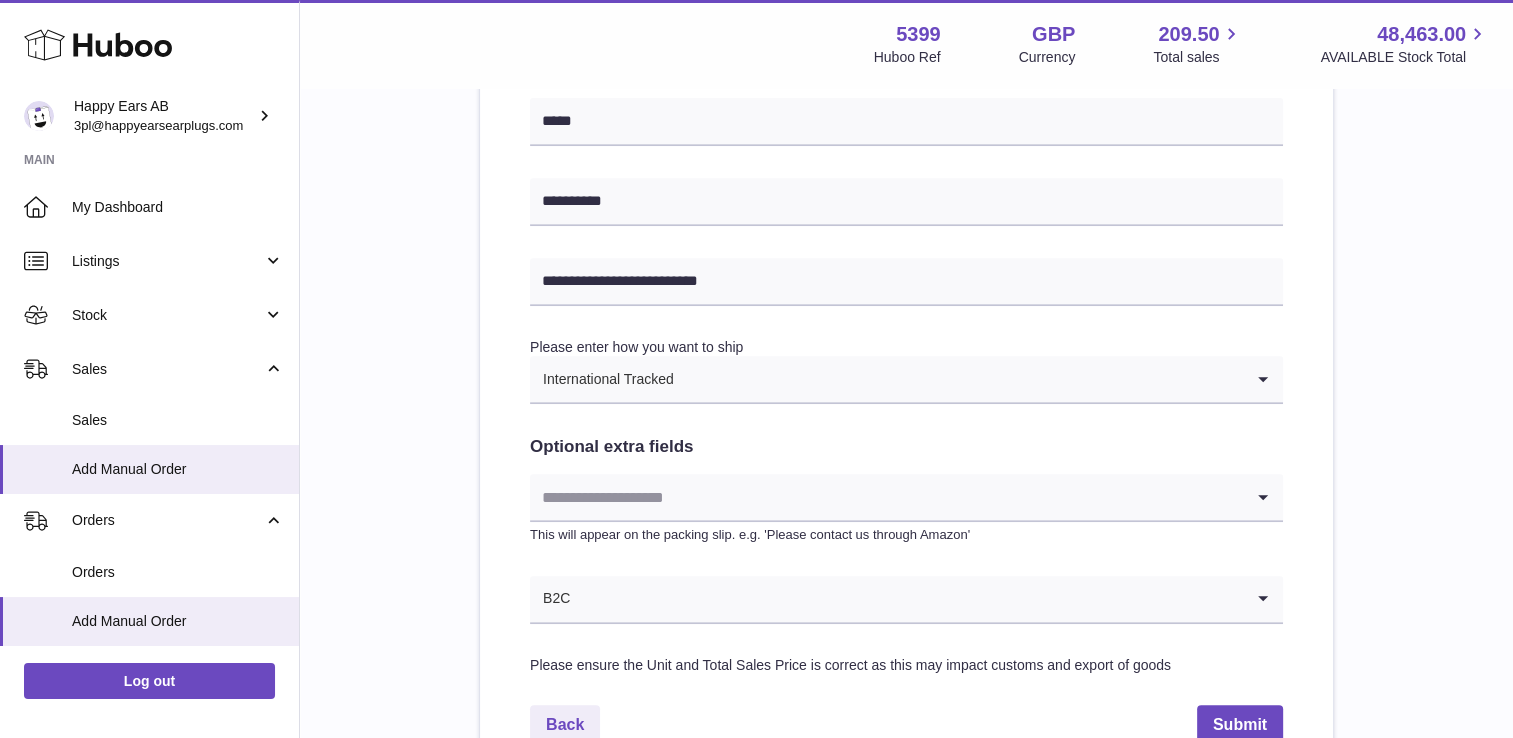 scroll, scrollTop: 1054, scrollLeft: 0, axis: vertical 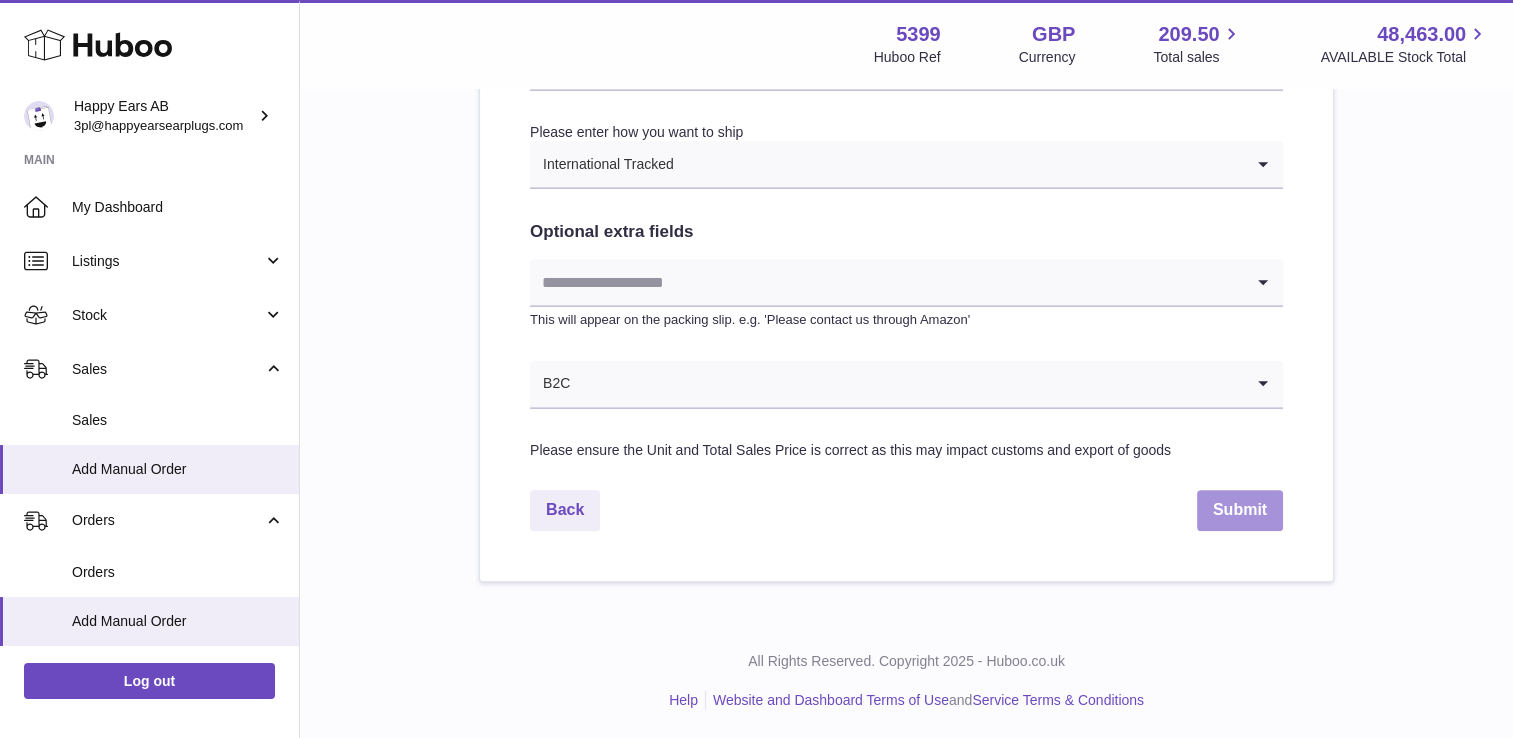 click on "Submit" at bounding box center (1240, 510) 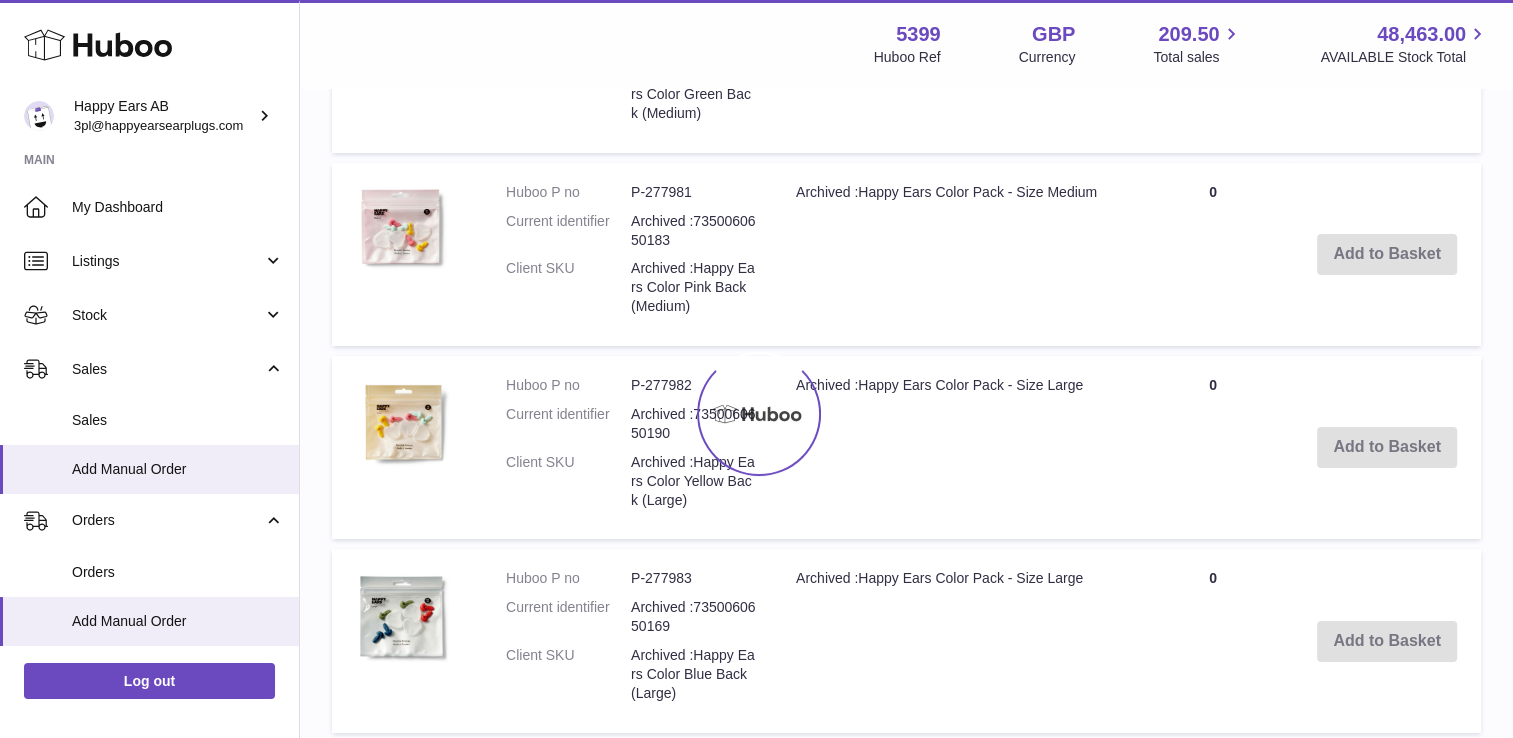 scroll, scrollTop: 0, scrollLeft: 0, axis: both 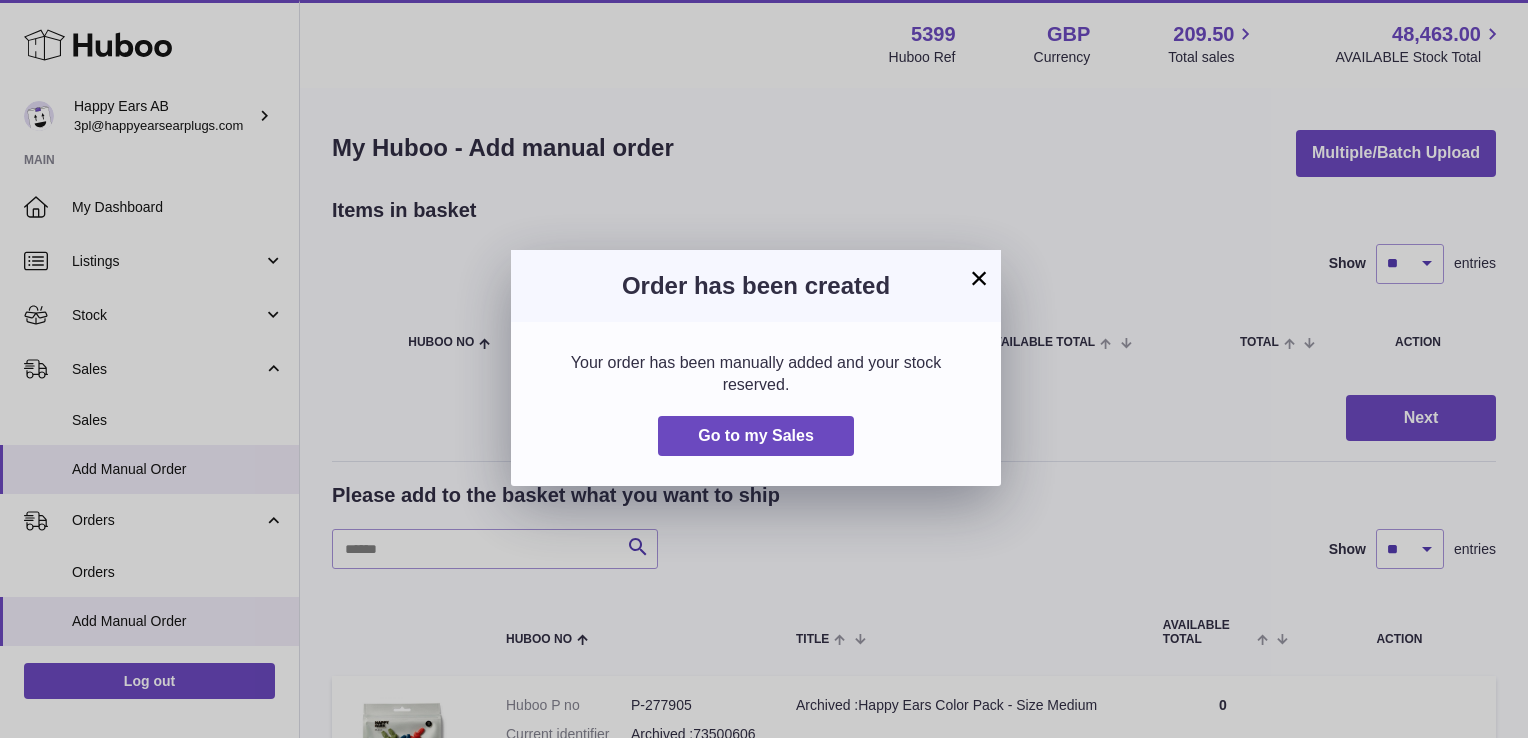 click on "×   Order has been created
Your order has been manually added and your stock reserved.
Go to my Sales" at bounding box center [764, 369] 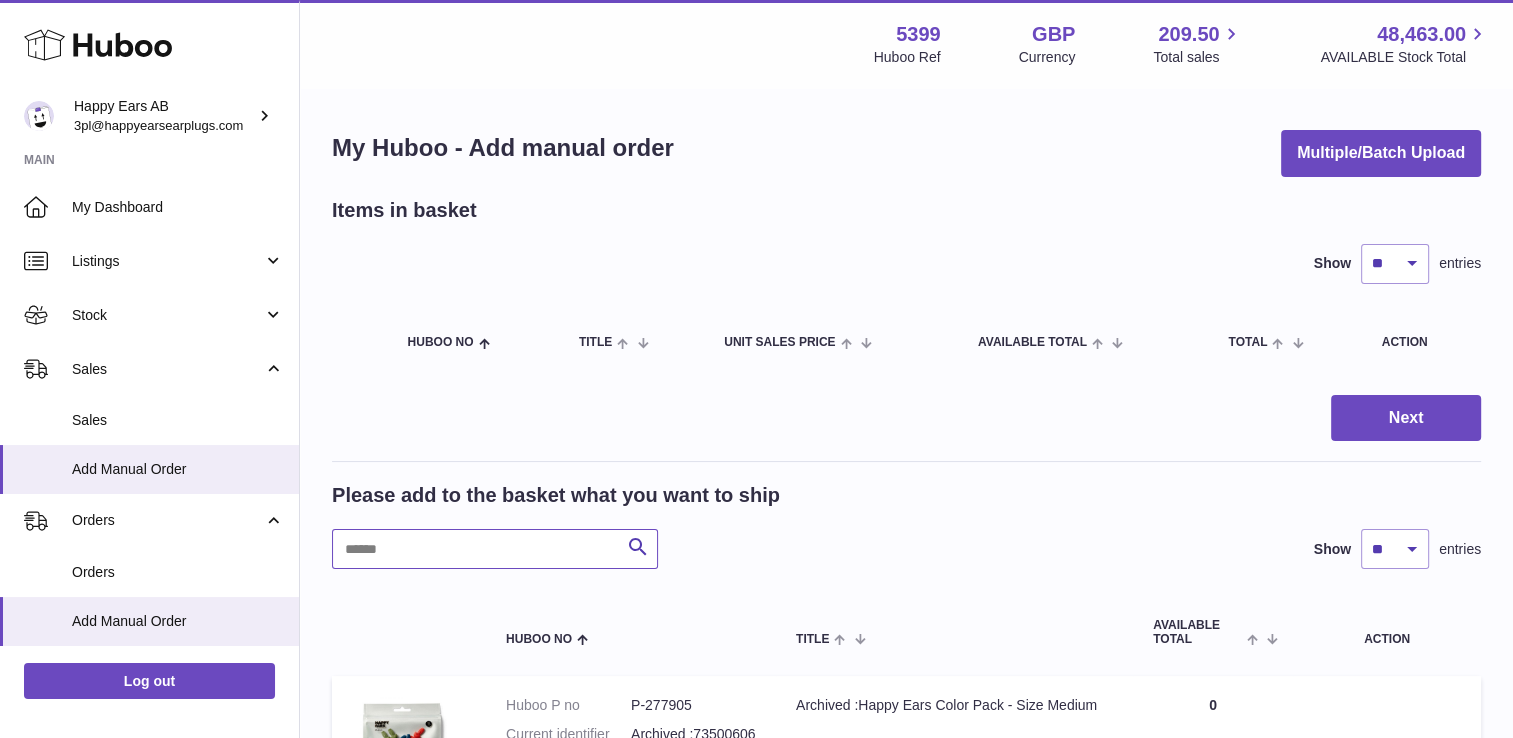 drag, startPoint x: 442, startPoint y: 552, endPoint x: 339, endPoint y: 550, distance: 103.01942 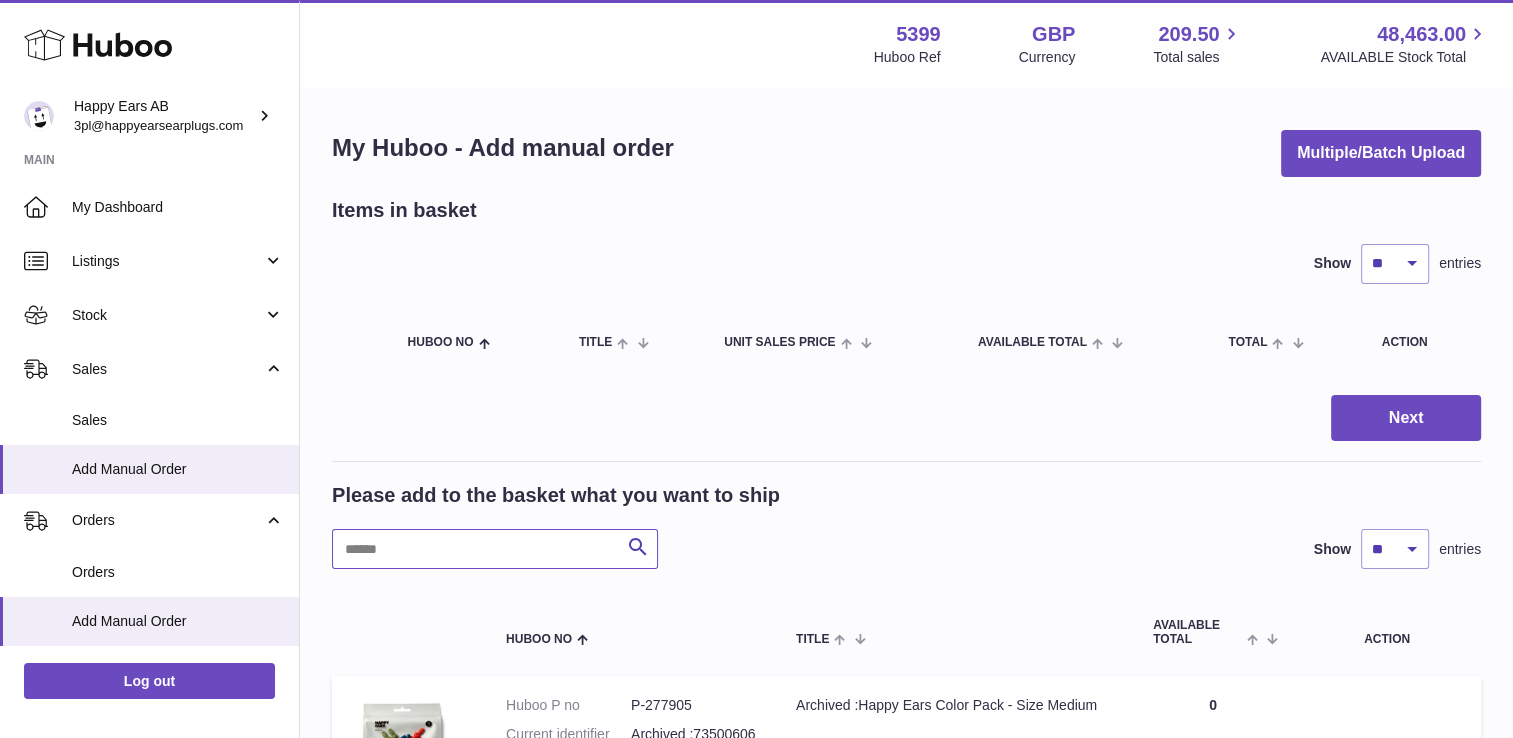 click at bounding box center (495, 549) 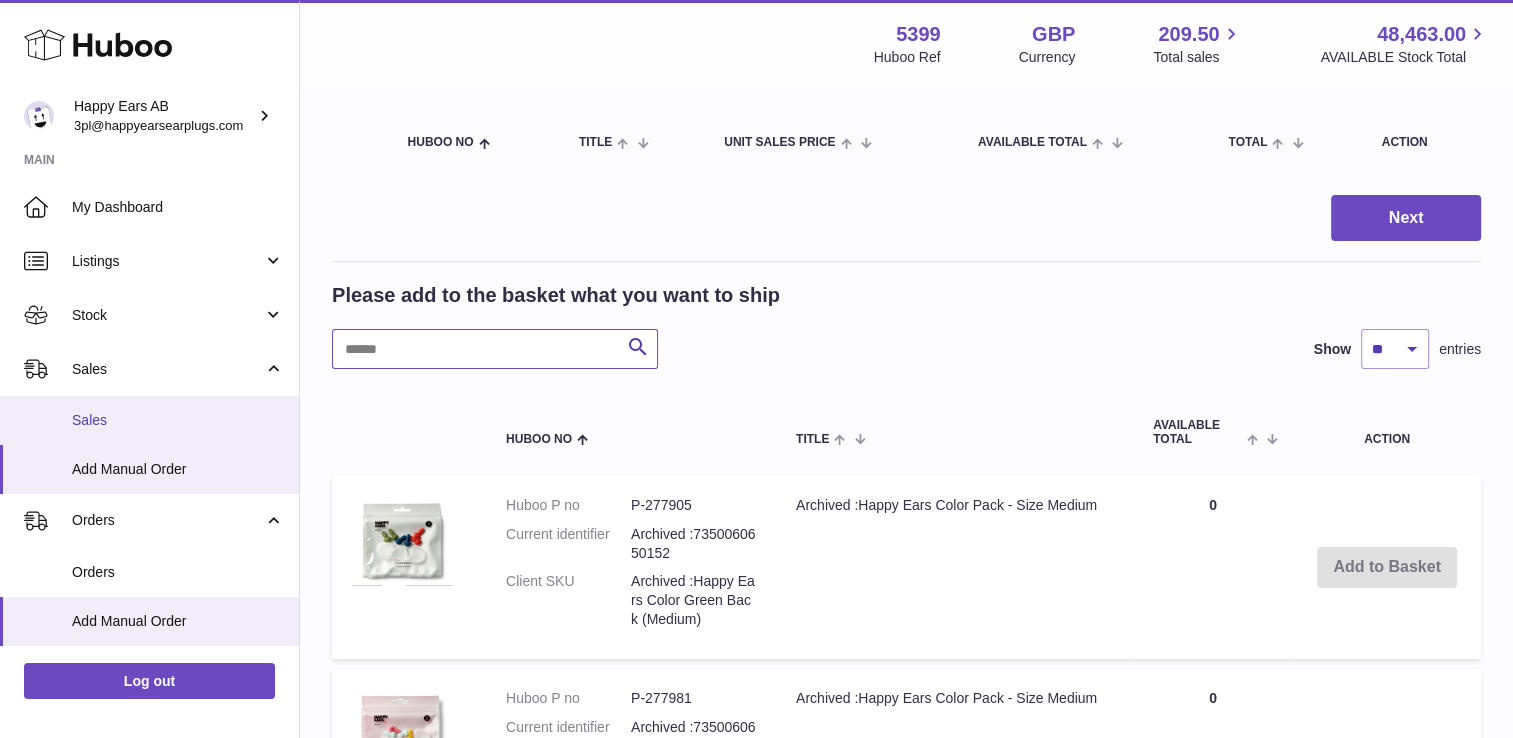 scroll, scrollTop: 0, scrollLeft: 0, axis: both 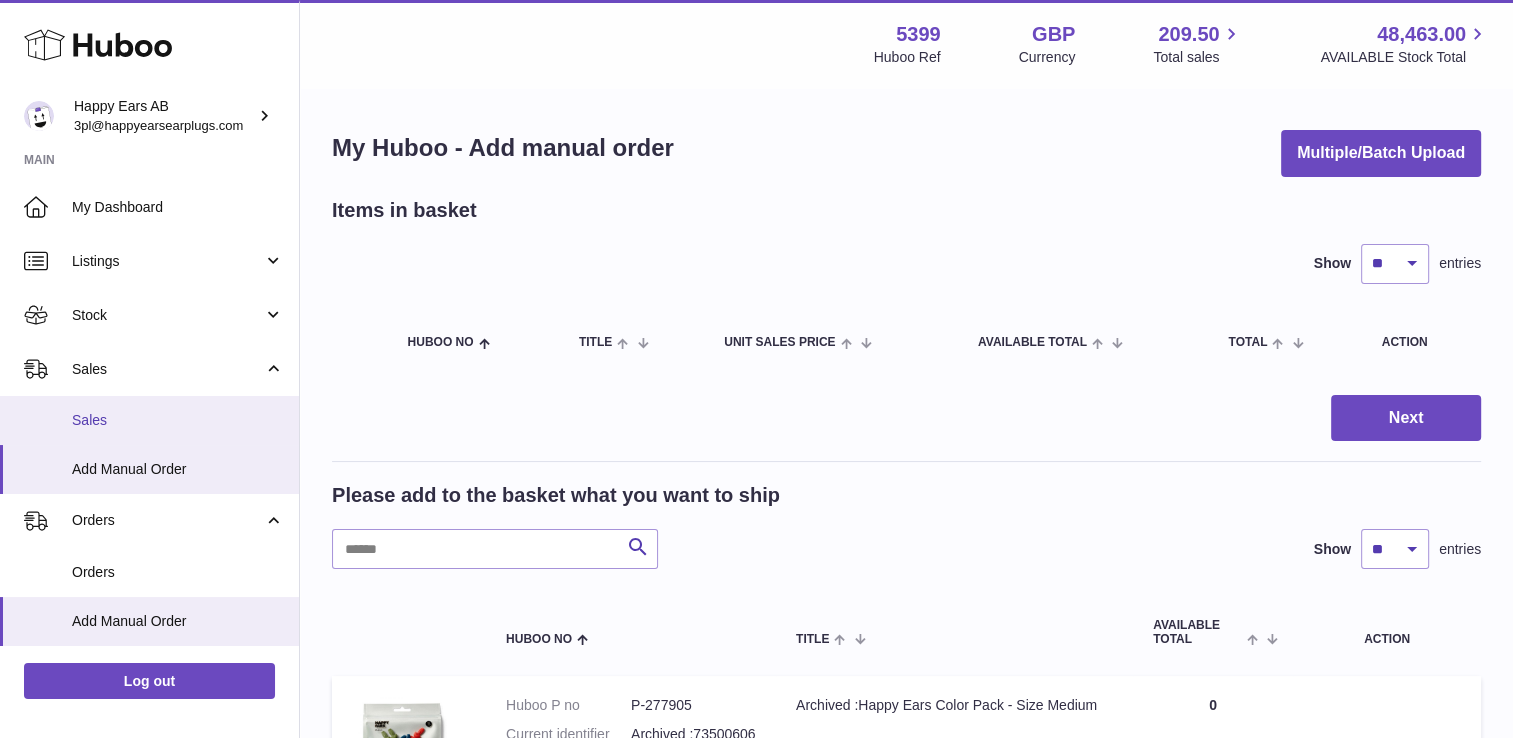 click on "Sales" at bounding box center [149, 420] 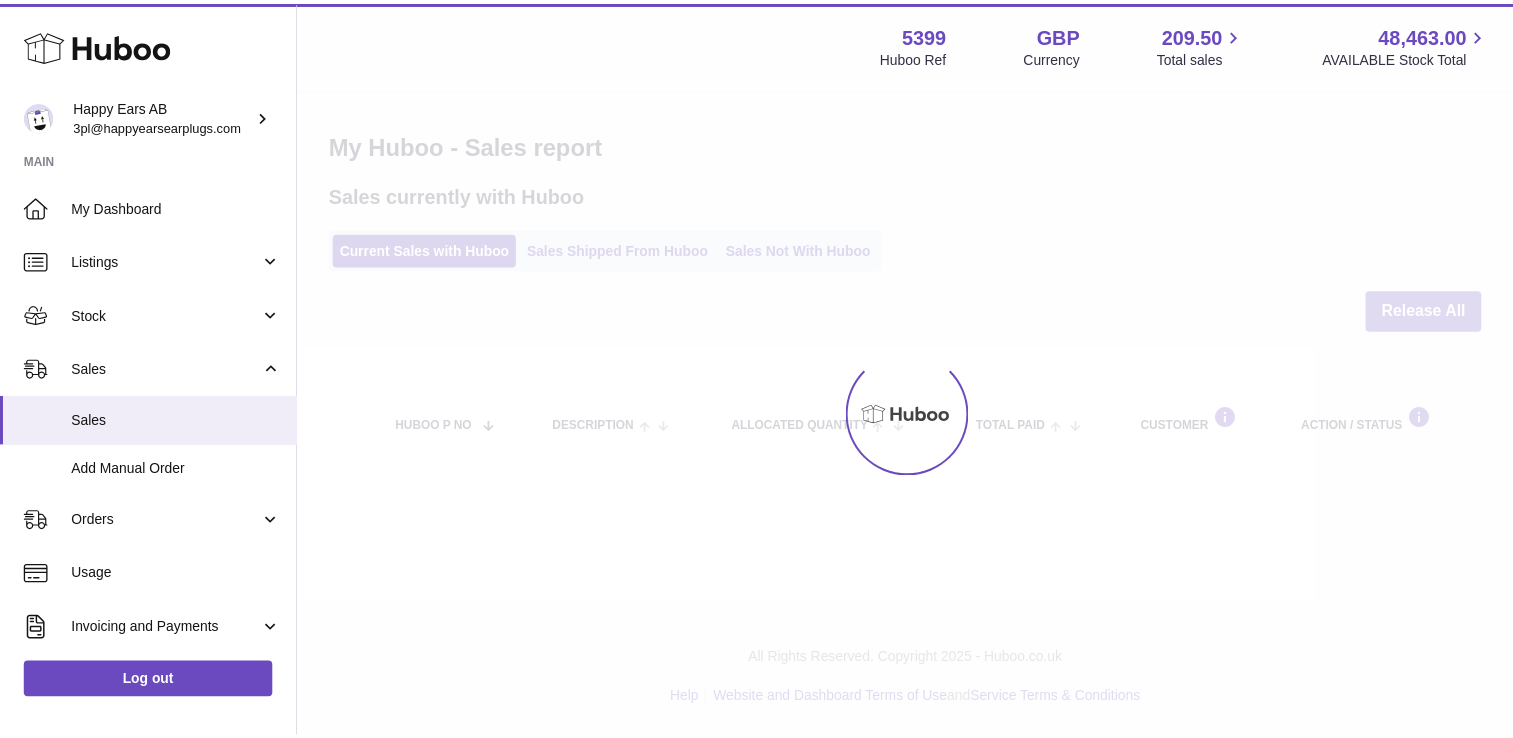 scroll, scrollTop: 0, scrollLeft: 0, axis: both 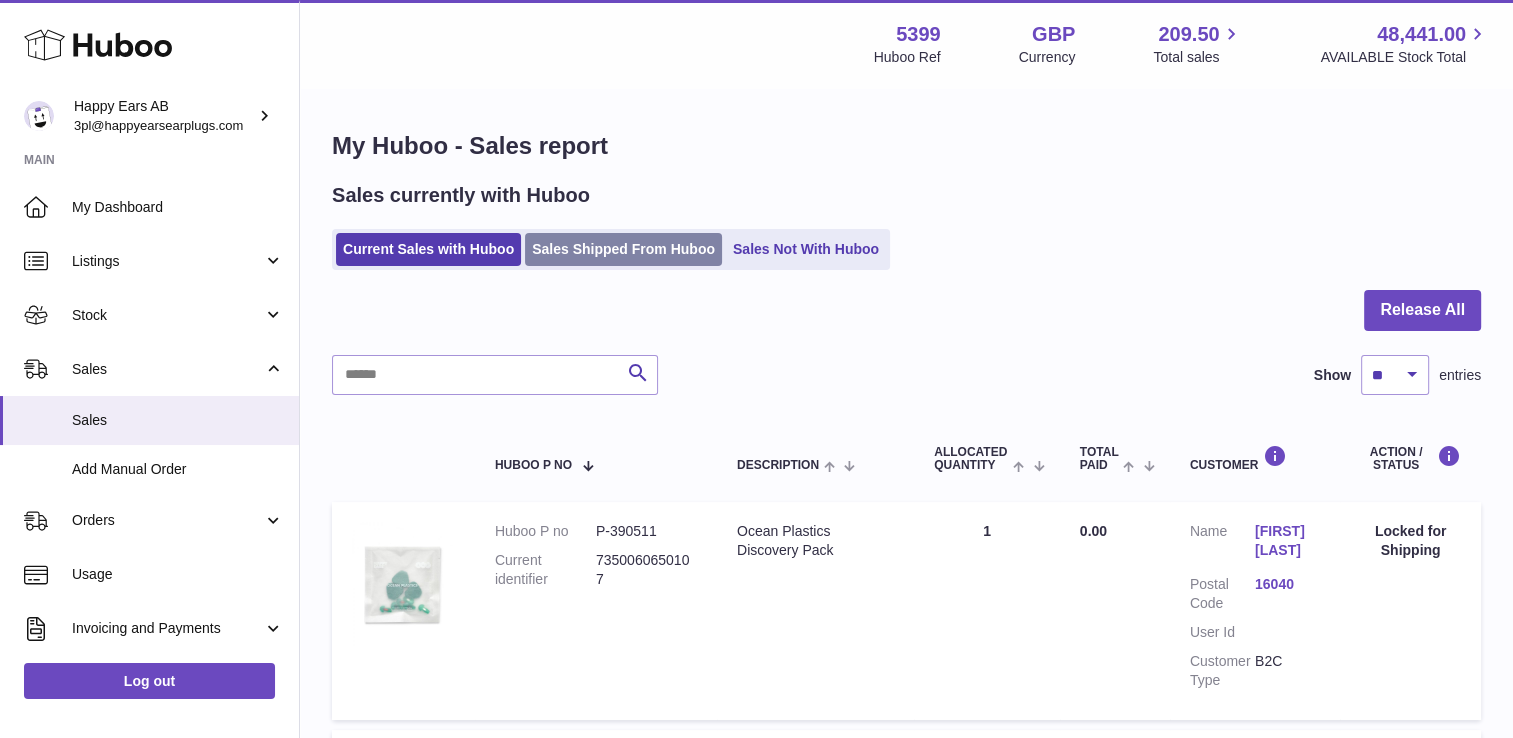 drag, startPoint x: 622, startPoint y: 263, endPoint x: 632, endPoint y: 255, distance: 12.806249 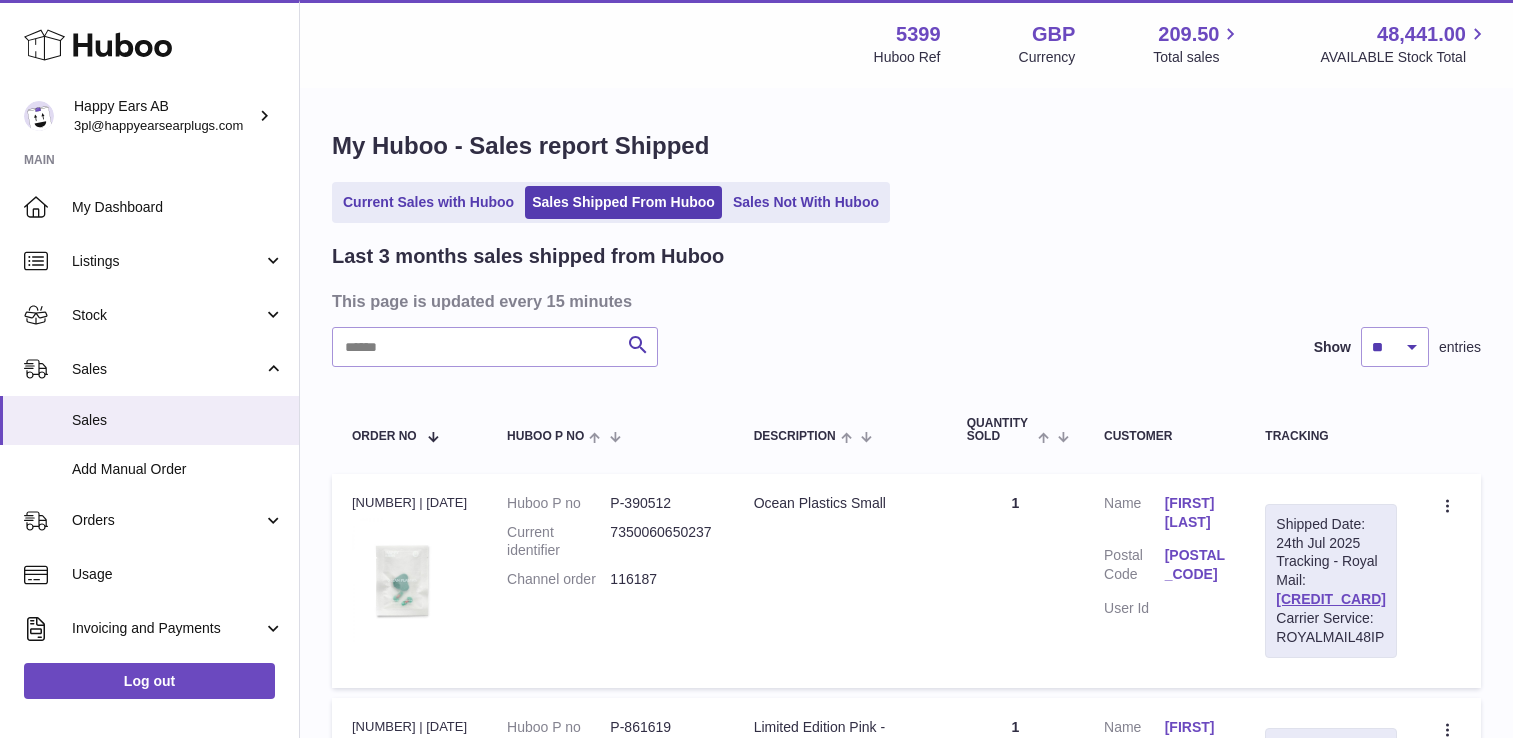 scroll, scrollTop: 0, scrollLeft: 0, axis: both 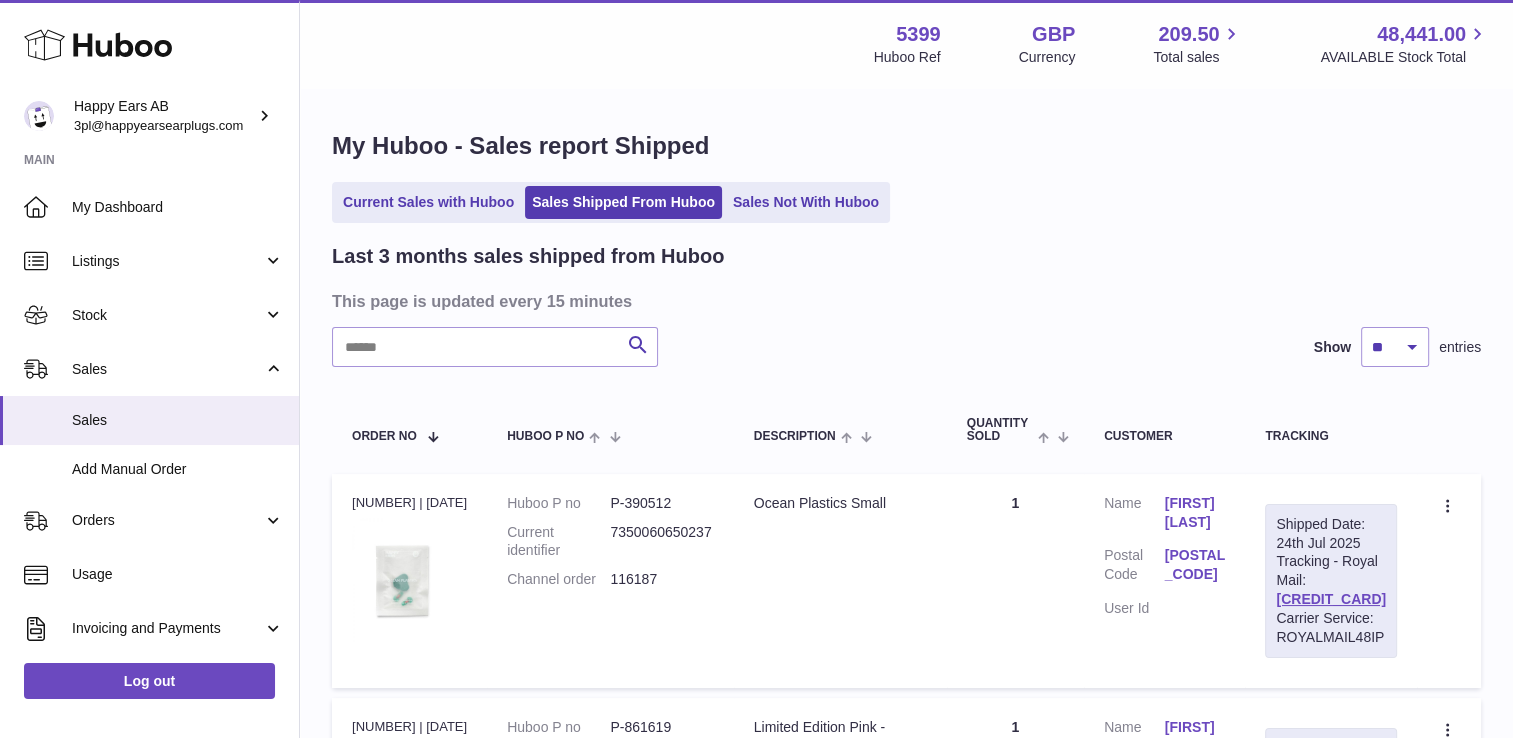 click on "Last 3 months sales shipped from Huboo     This page is updated every 15 minutes       Search
Show
** ** **
entries
Order No       Huboo P no       Description       Quantity Sold
Customer
Tracking
Order no
[NUMBER] | [DATE]
Huboo P no   P-390512   Current identifier   7350060650237
Channel order
116187     Description
Ocean Plastics Small
Quantity
1
Customer  Name   [FIRST] [LAST]    Postal Code   [POSTAL_CODE]   User Id
Shipped Date: [DATE] 2025
Tracking - Royal Mail:
[CREDIT_CARD]
Carrier Service: ROYALMAIL48IP
Create a ticket
Duplicate Order
Order no" at bounding box center [906, 1413] 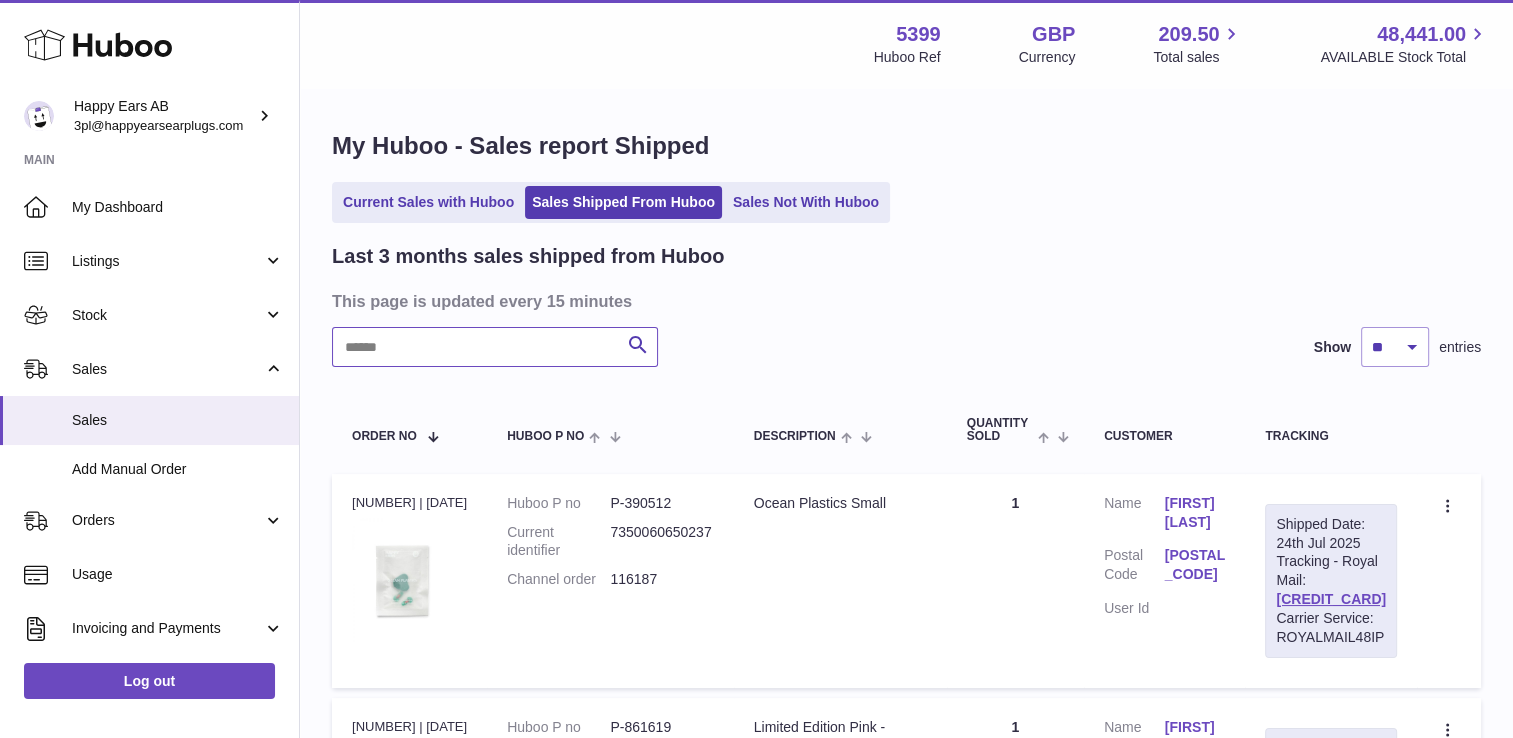 click at bounding box center [495, 347] 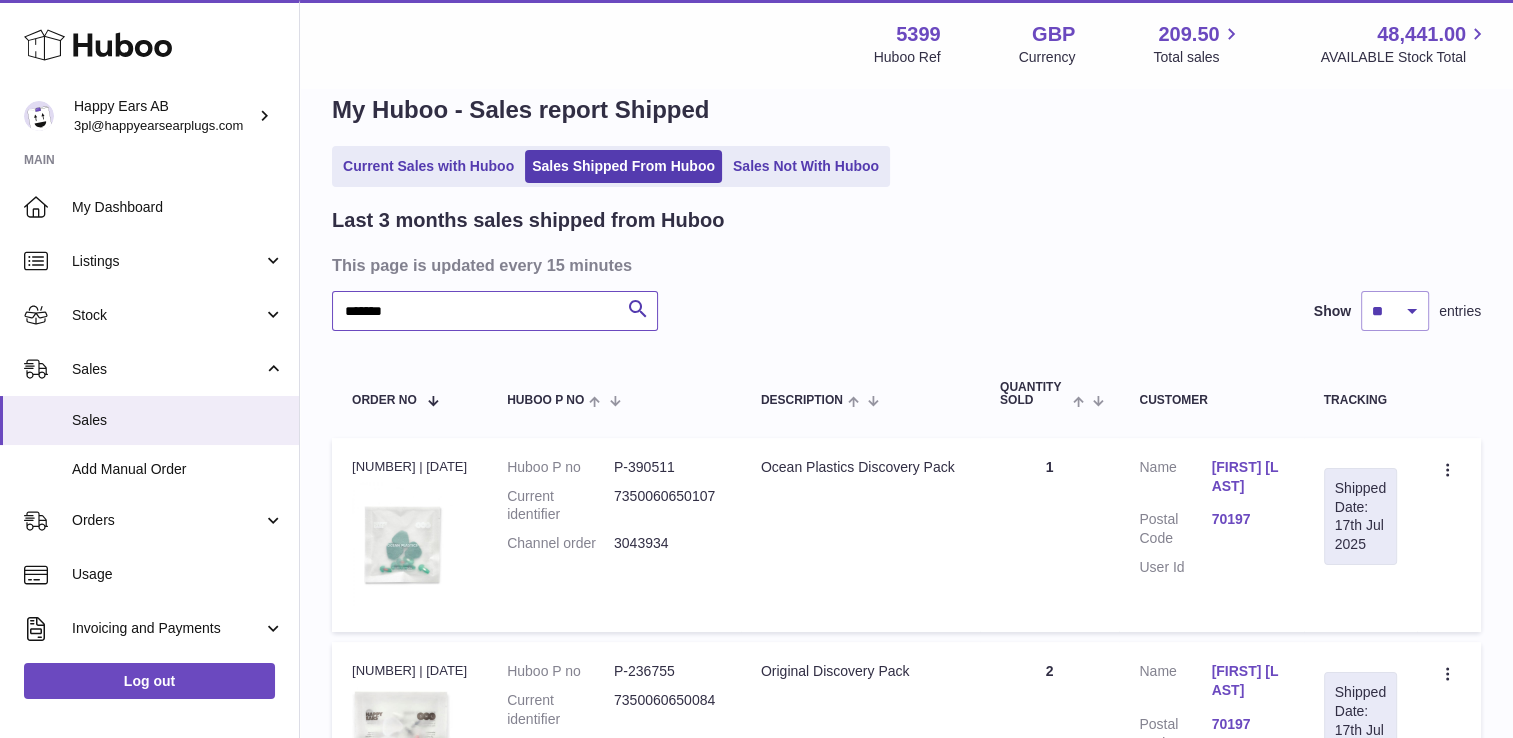scroll, scrollTop: 100, scrollLeft: 0, axis: vertical 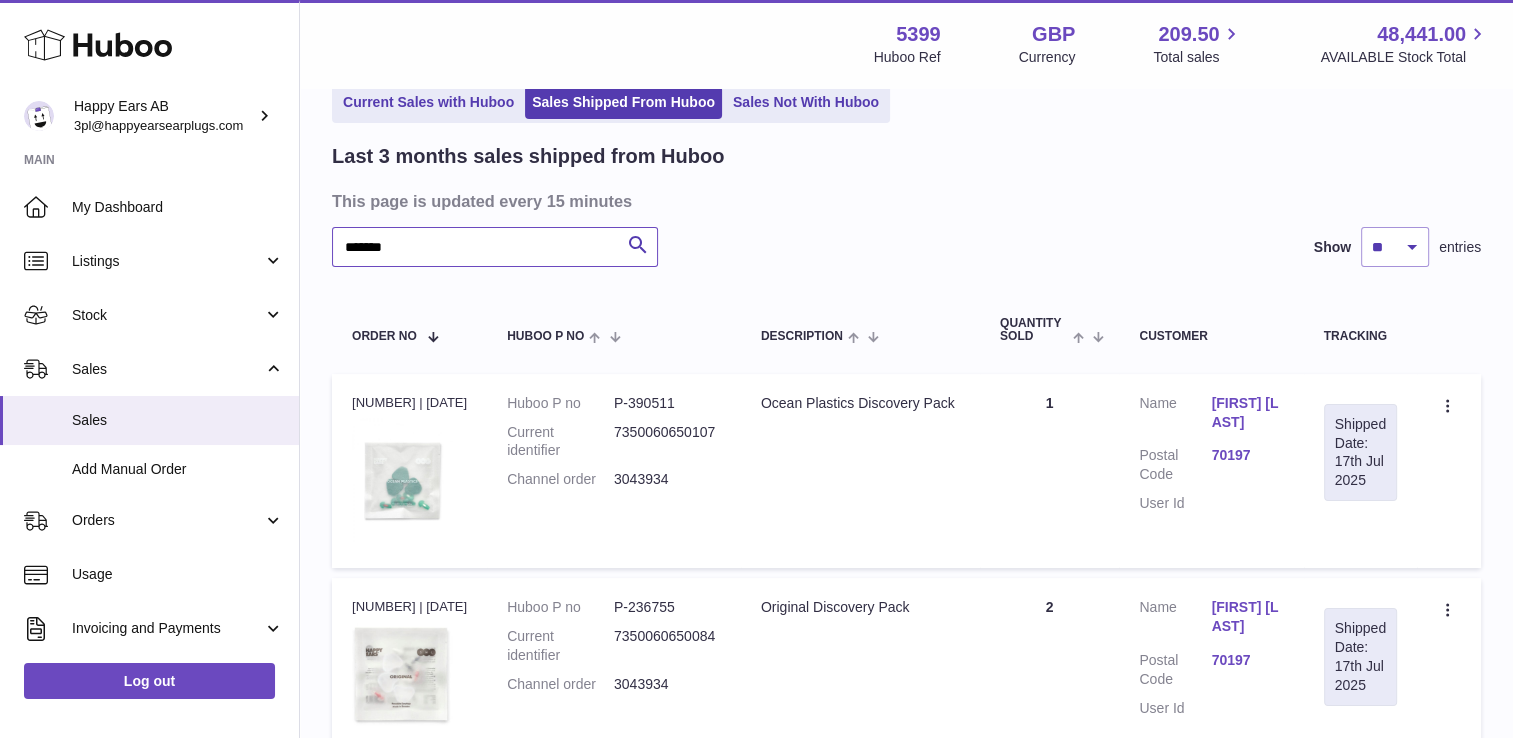 type on "*******" 